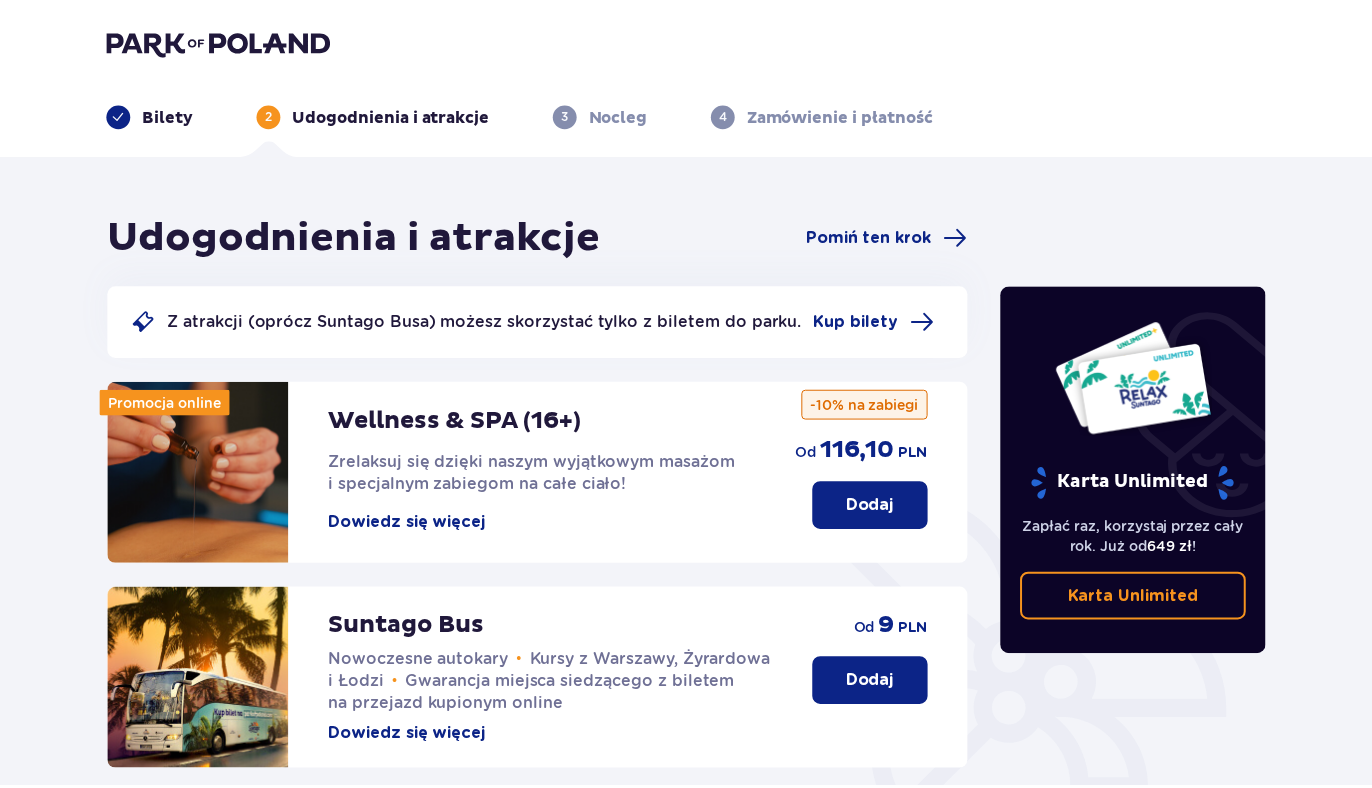 scroll, scrollTop: 0, scrollLeft: 0, axis: both 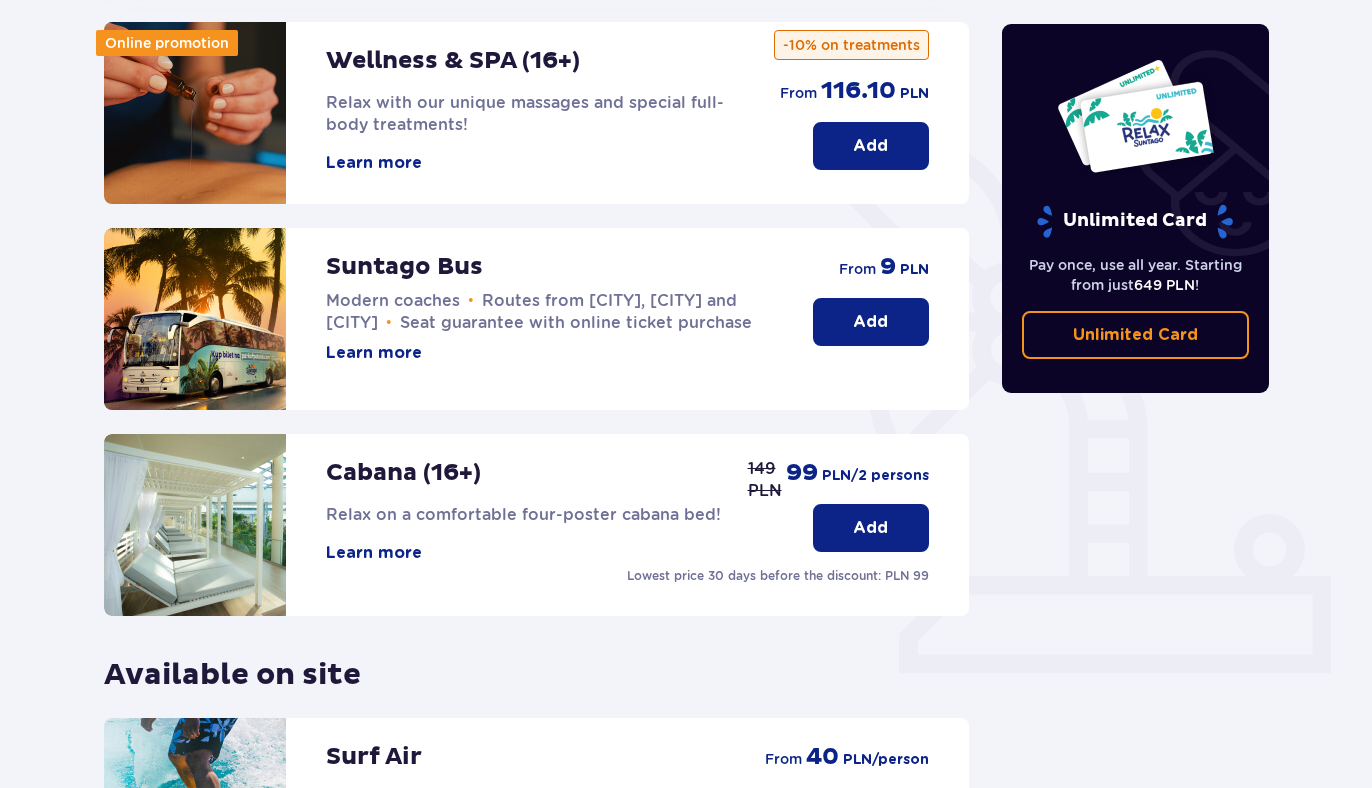 click on "Add" at bounding box center (870, 322) 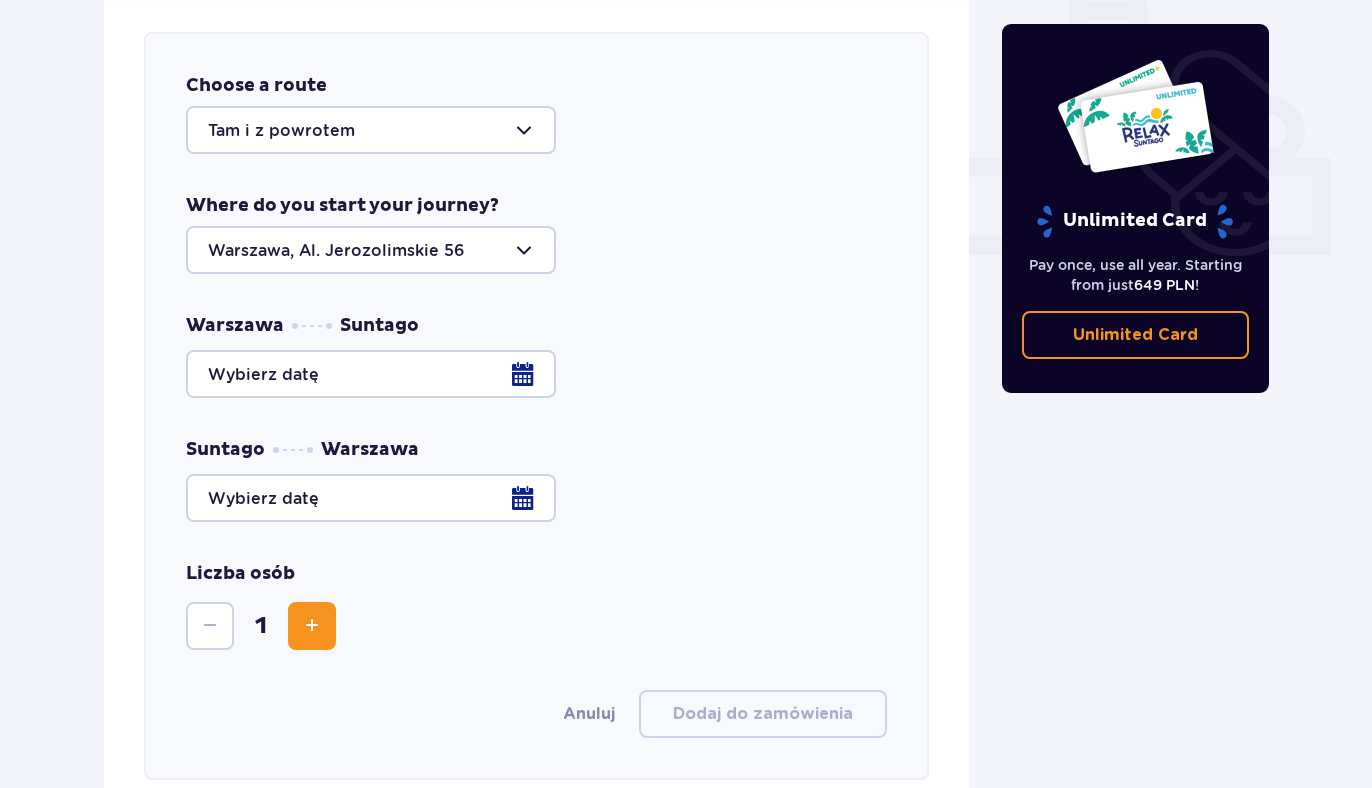 scroll, scrollTop: 786, scrollLeft: 0, axis: vertical 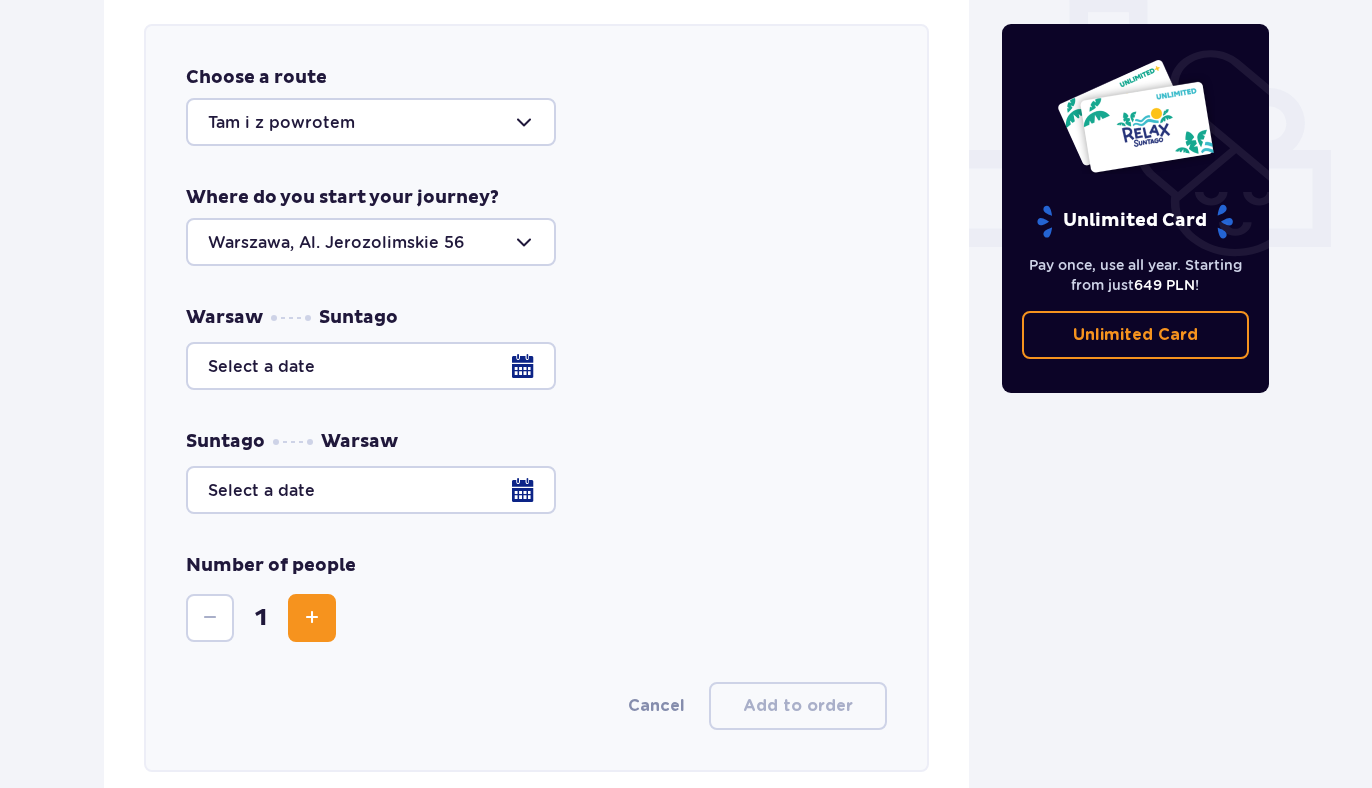 click at bounding box center (536, 366) 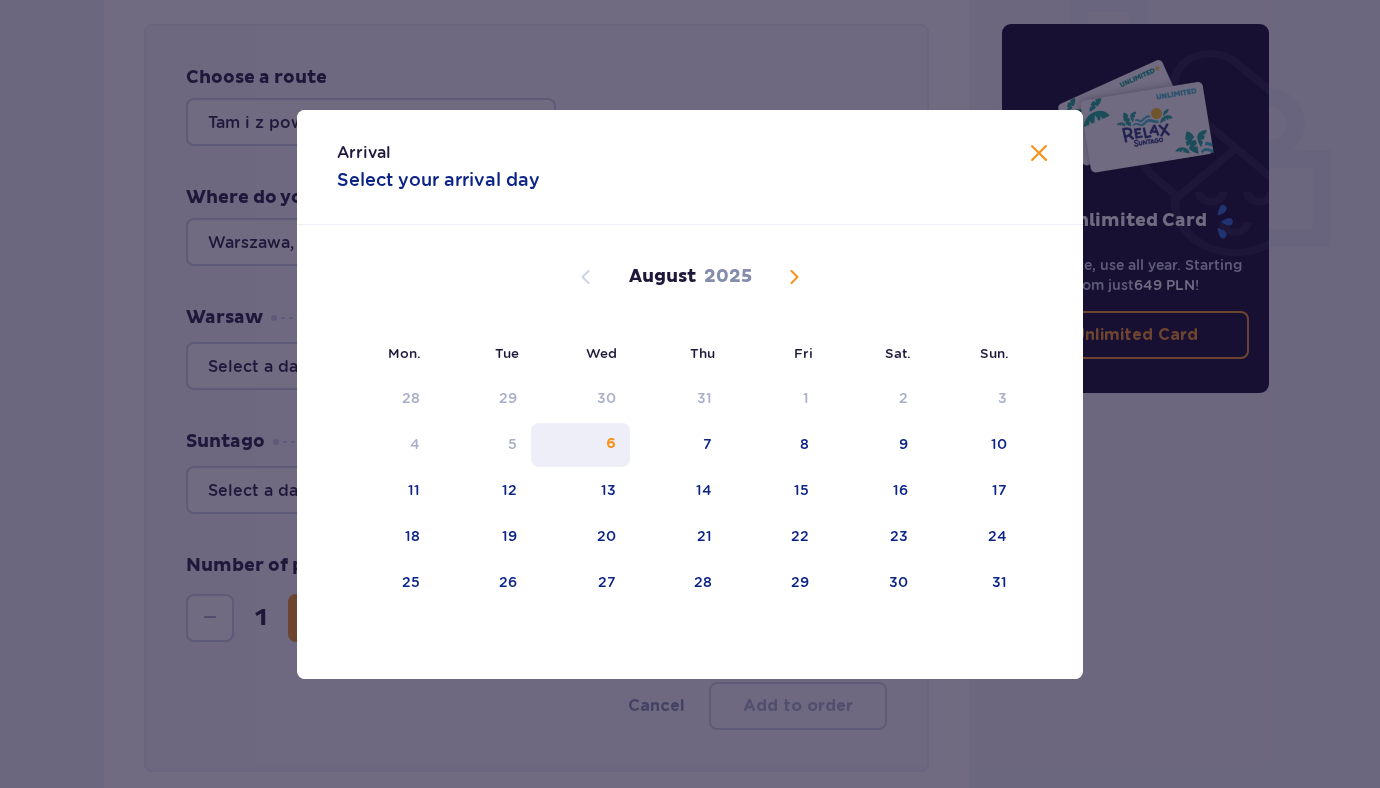 click on "6" at bounding box center (580, 445) 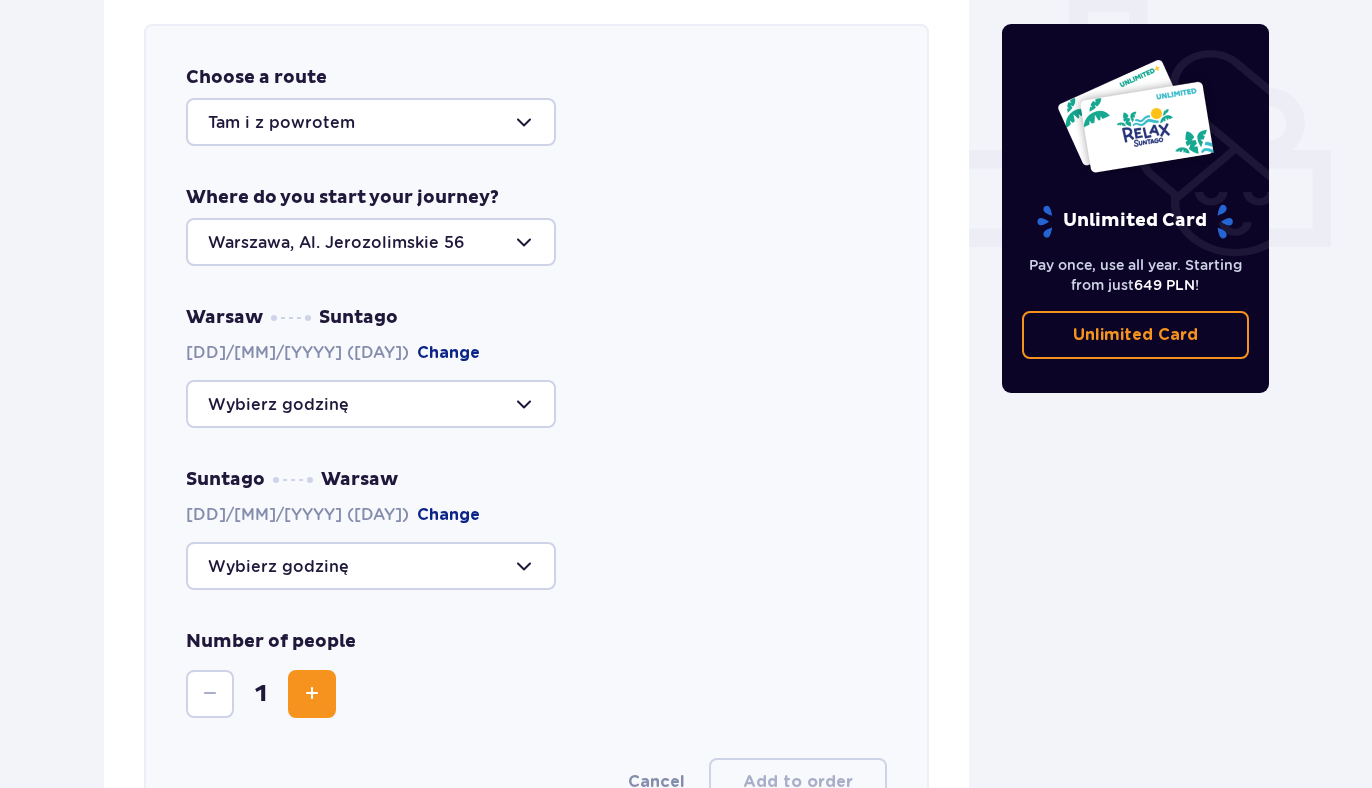 click at bounding box center (371, 404) 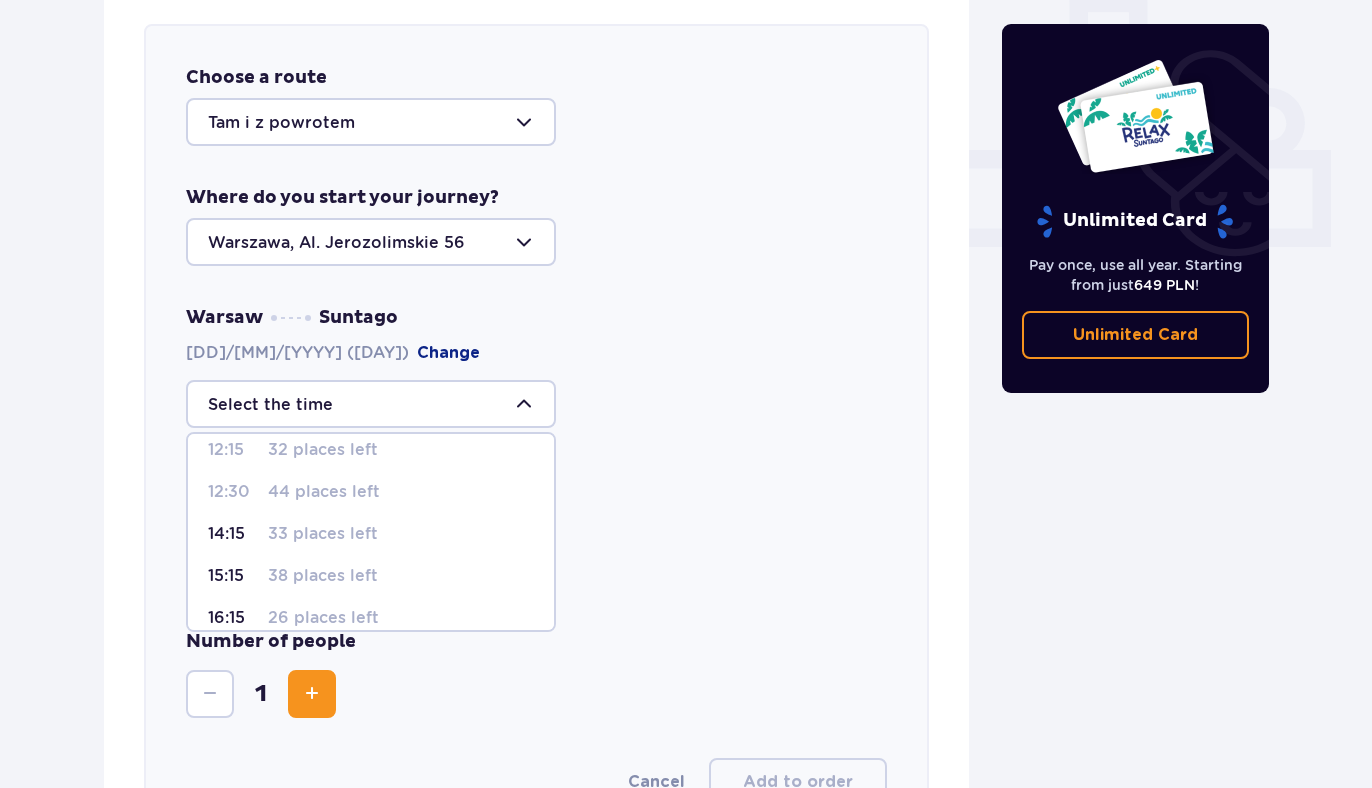 scroll, scrollTop: 276, scrollLeft: 0, axis: vertical 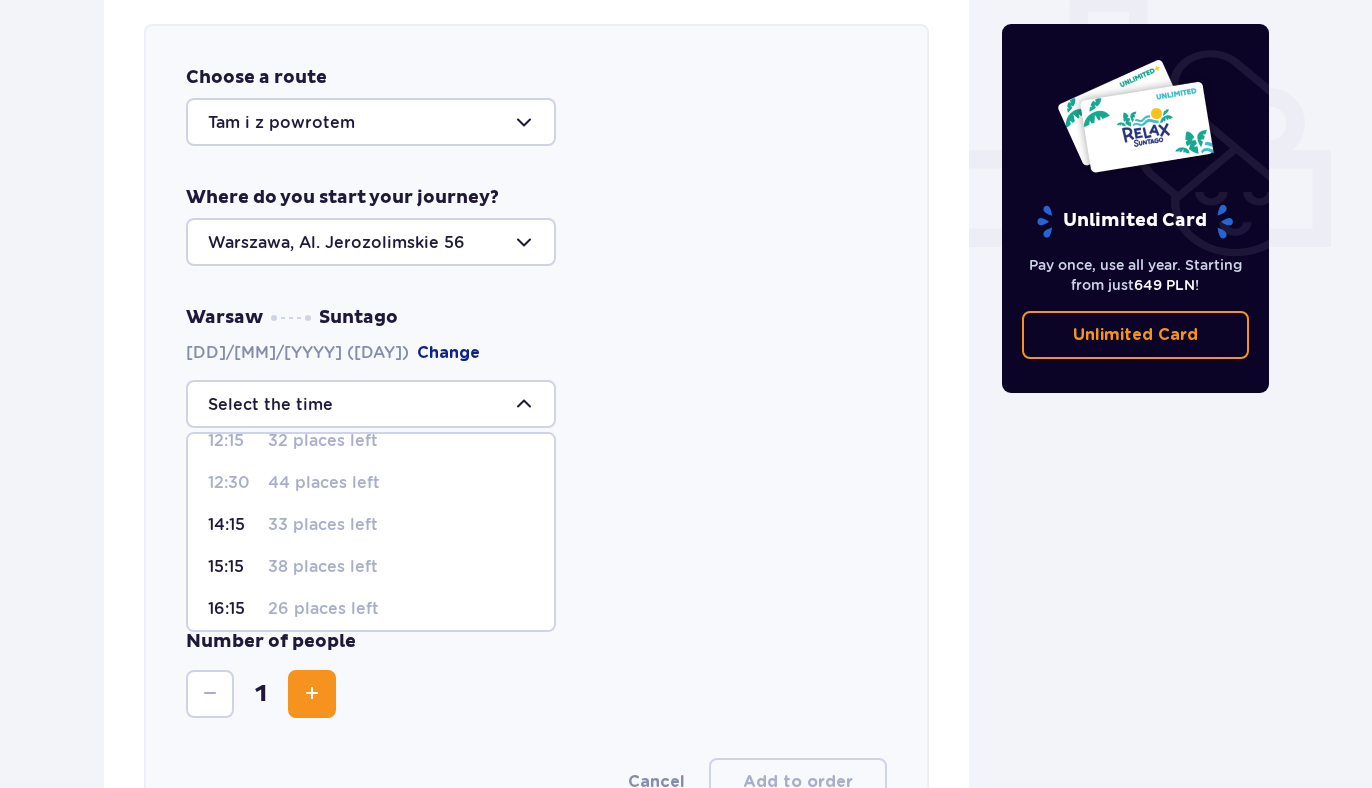click on "33 places left" at bounding box center [323, 524] 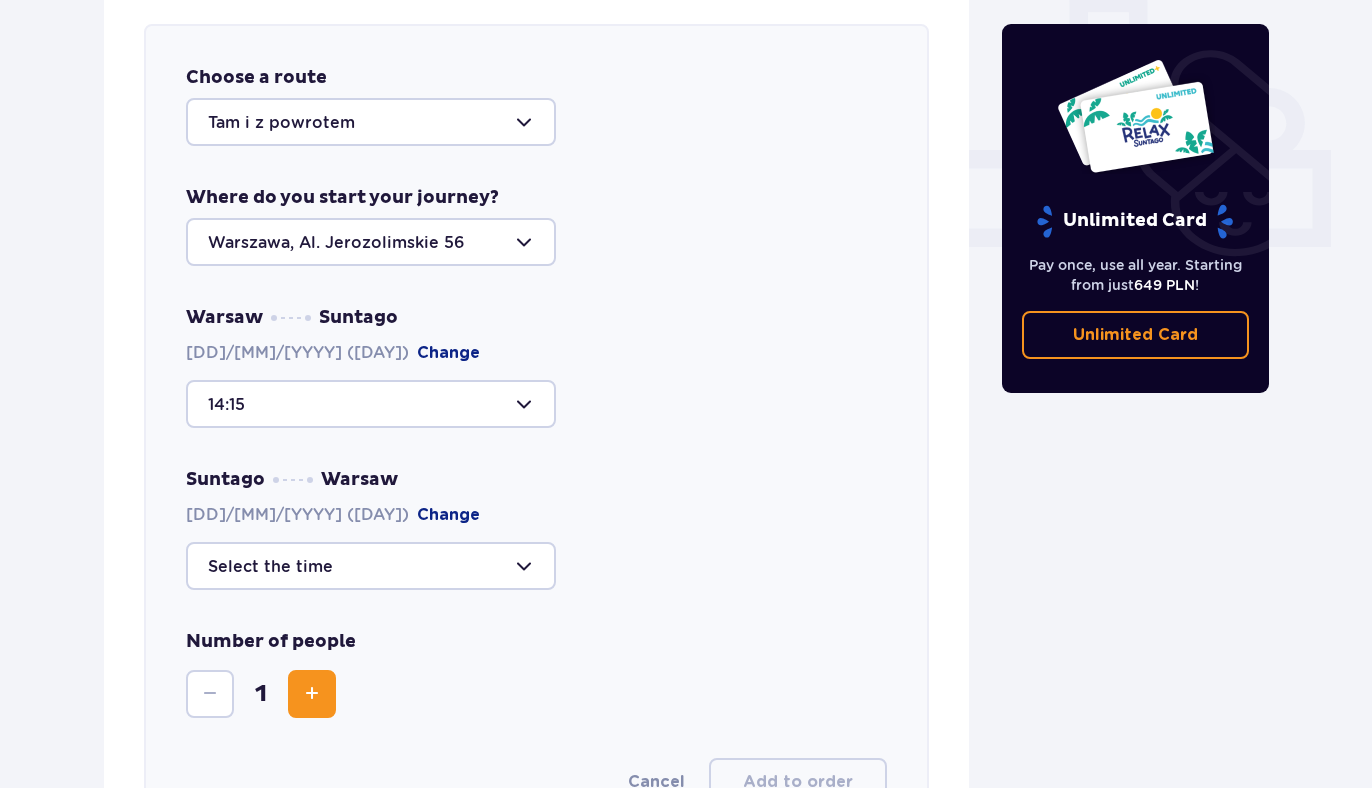 click at bounding box center [371, 566] 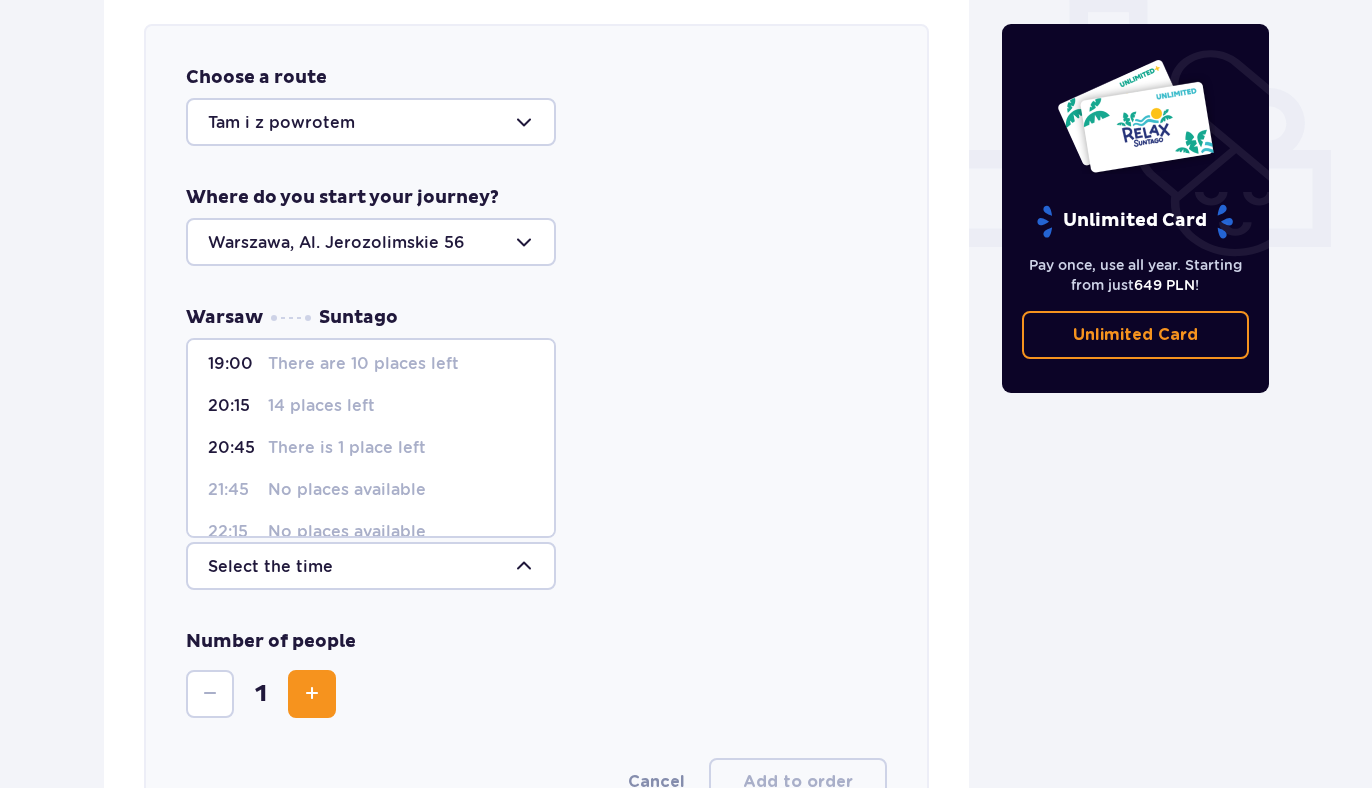 scroll, scrollTop: 136, scrollLeft: 0, axis: vertical 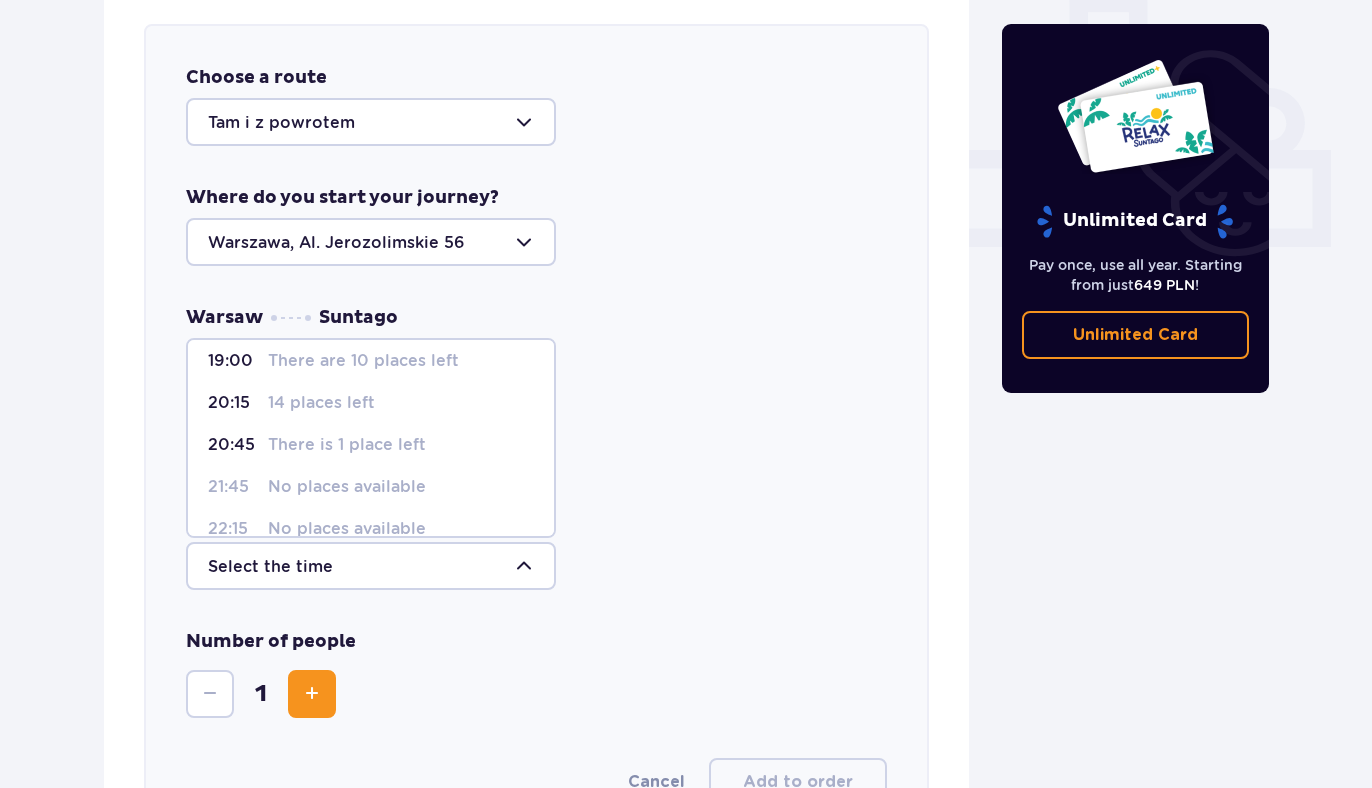 click on "14 places left" at bounding box center [321, 402] 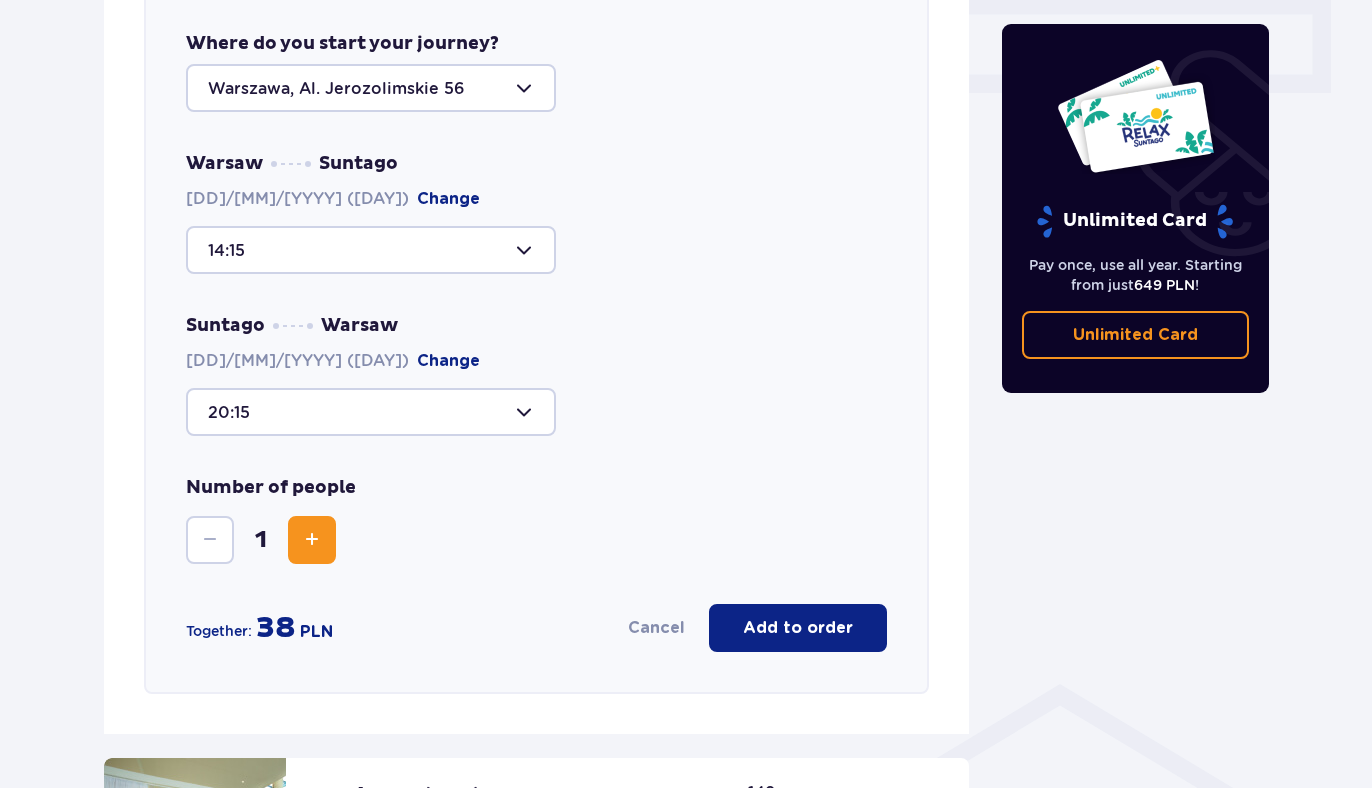 scroll, scrollTop: 941, scrollLeft: 0, axis: vertical 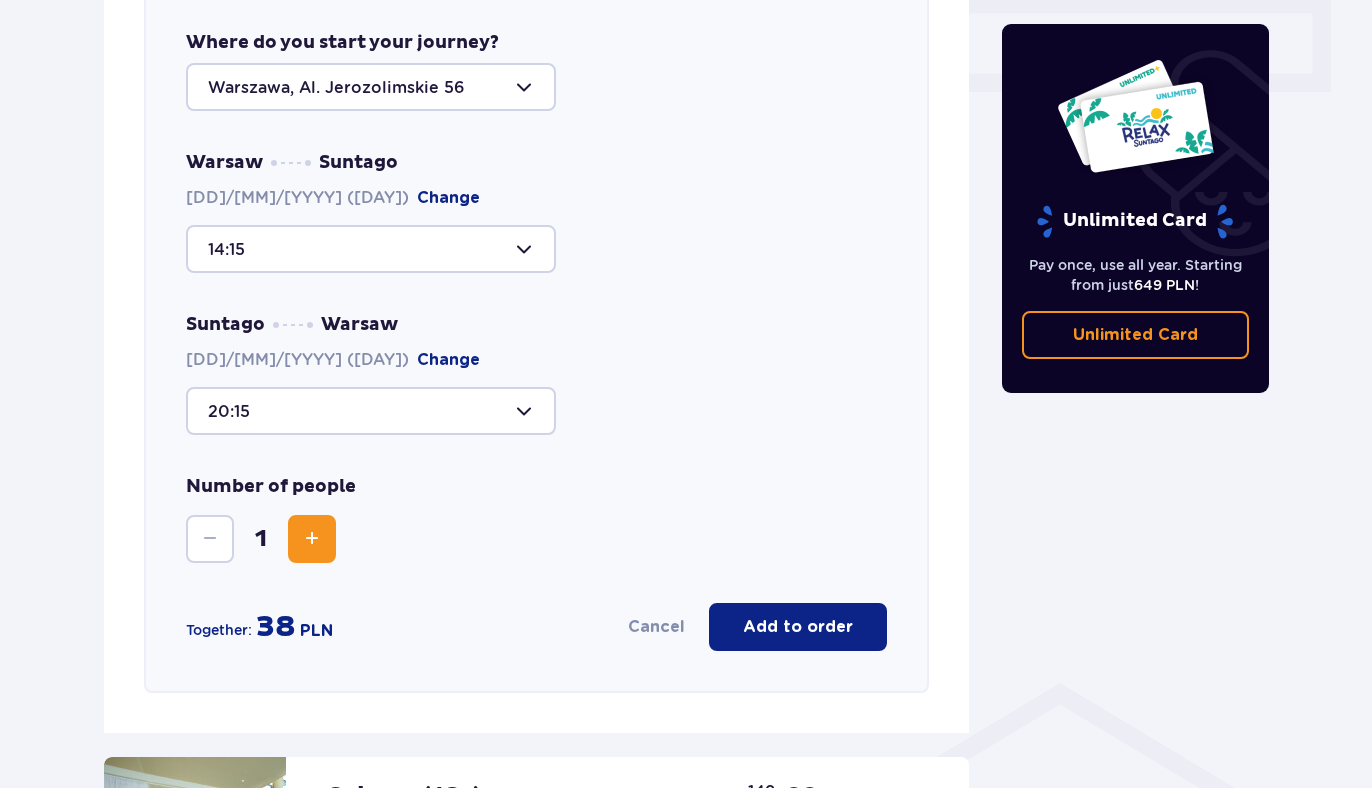 click at bounding box center (312, 539) 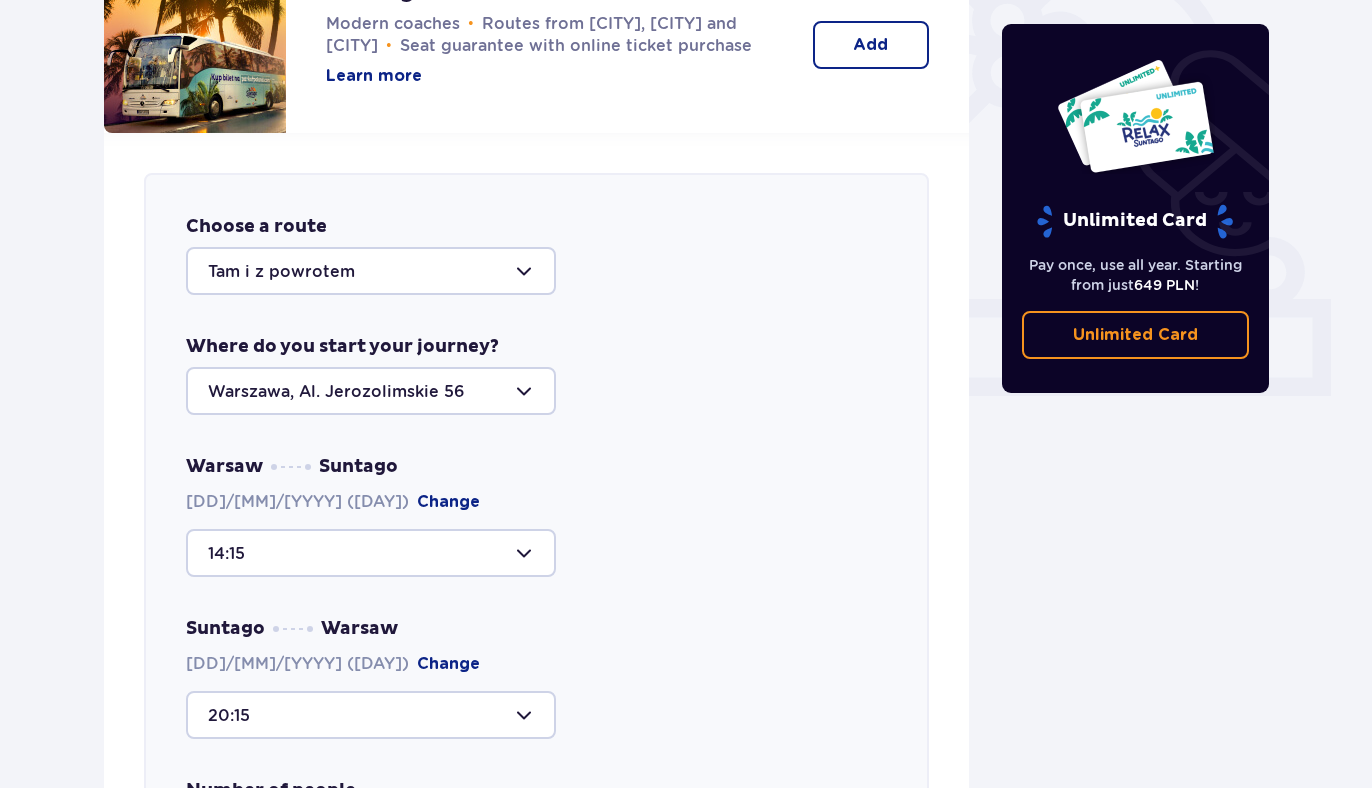 scroll, scrollTop: 616, scrollLeft: 0, axis: vertical 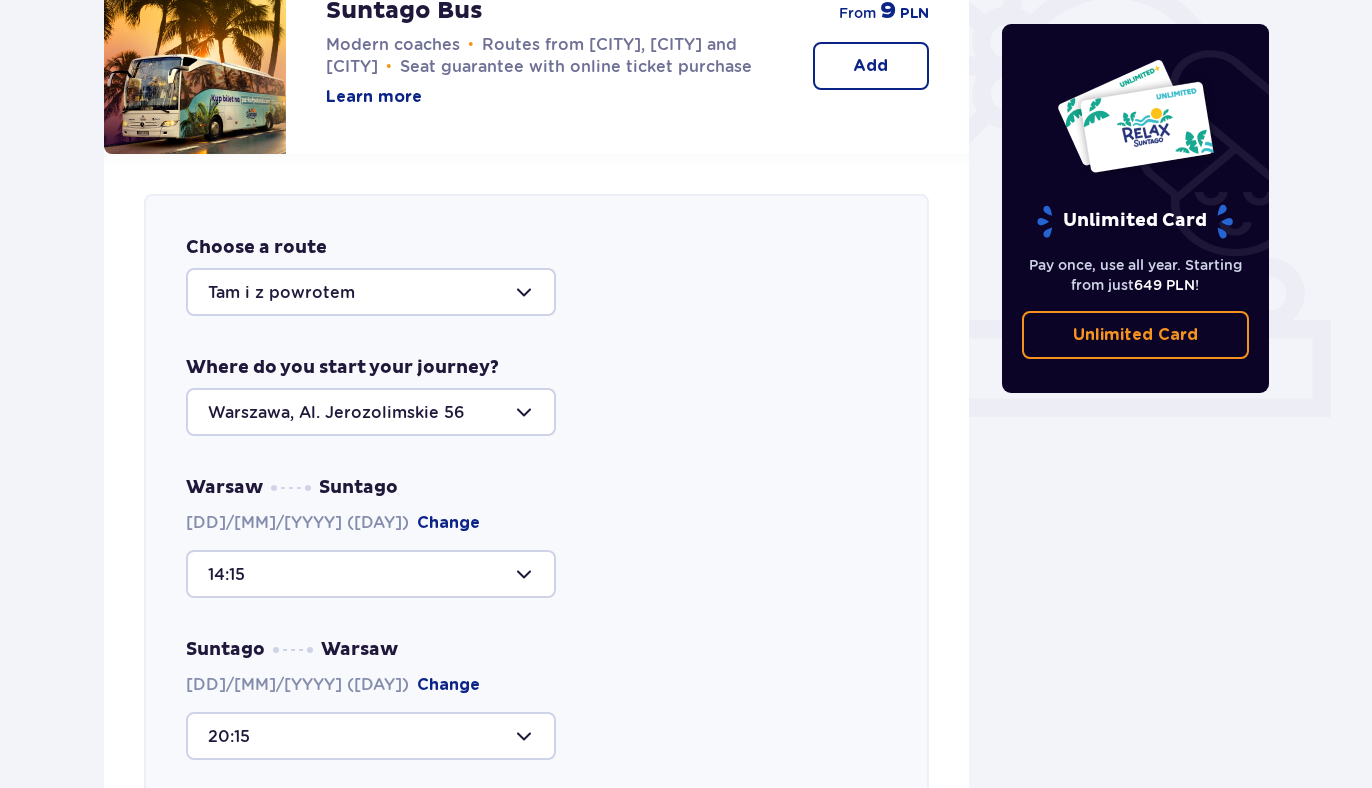 click at bounding box center [371, 292] 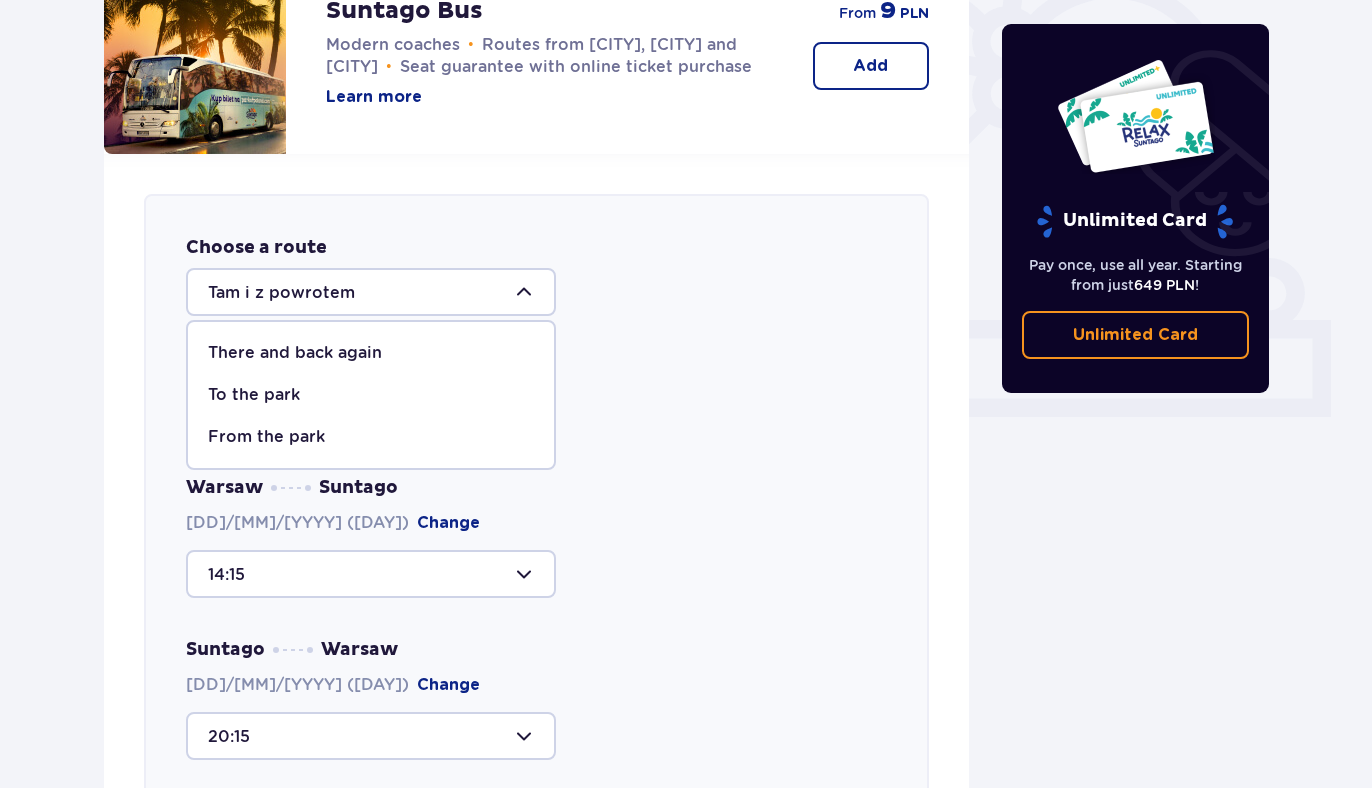 click on "From the park" at bounding box center [266, 436] 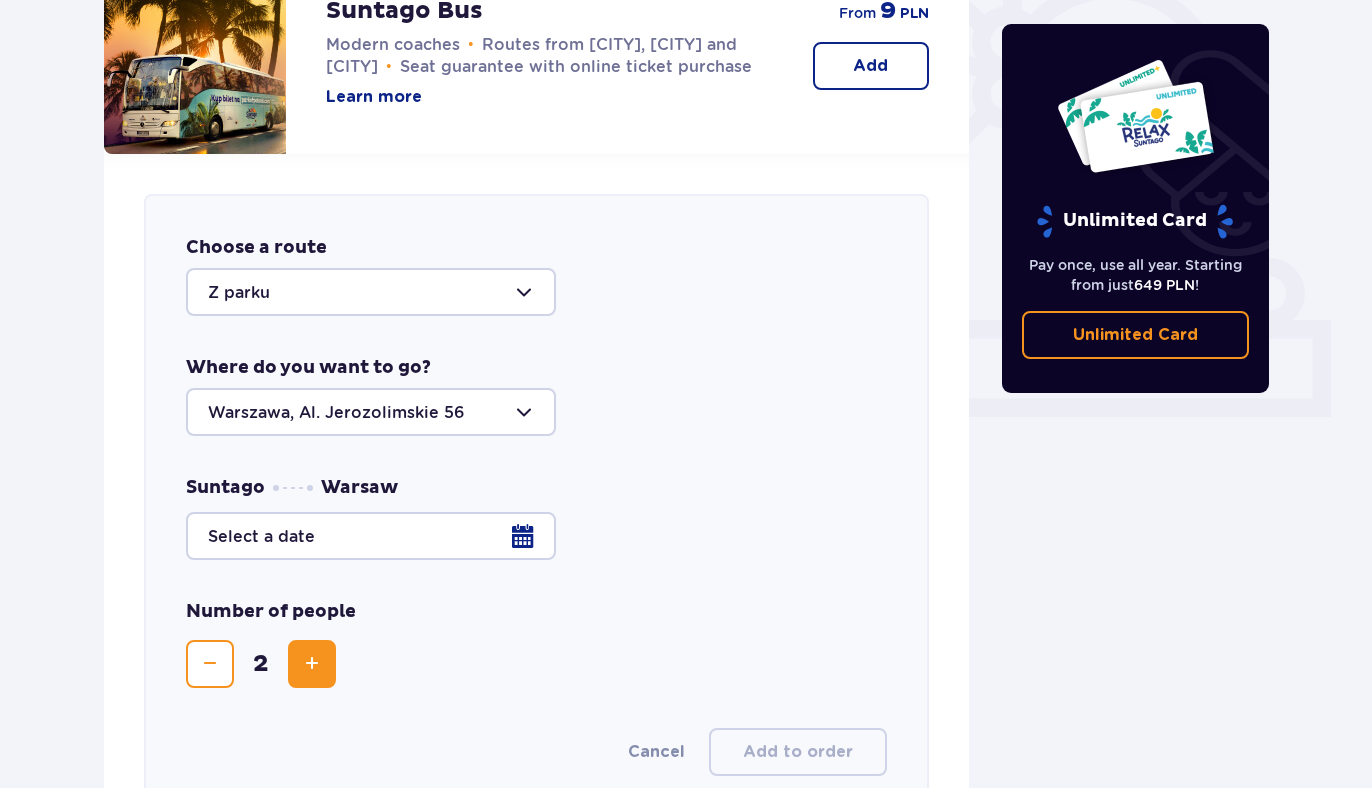 click at bounding box center (371, 412) 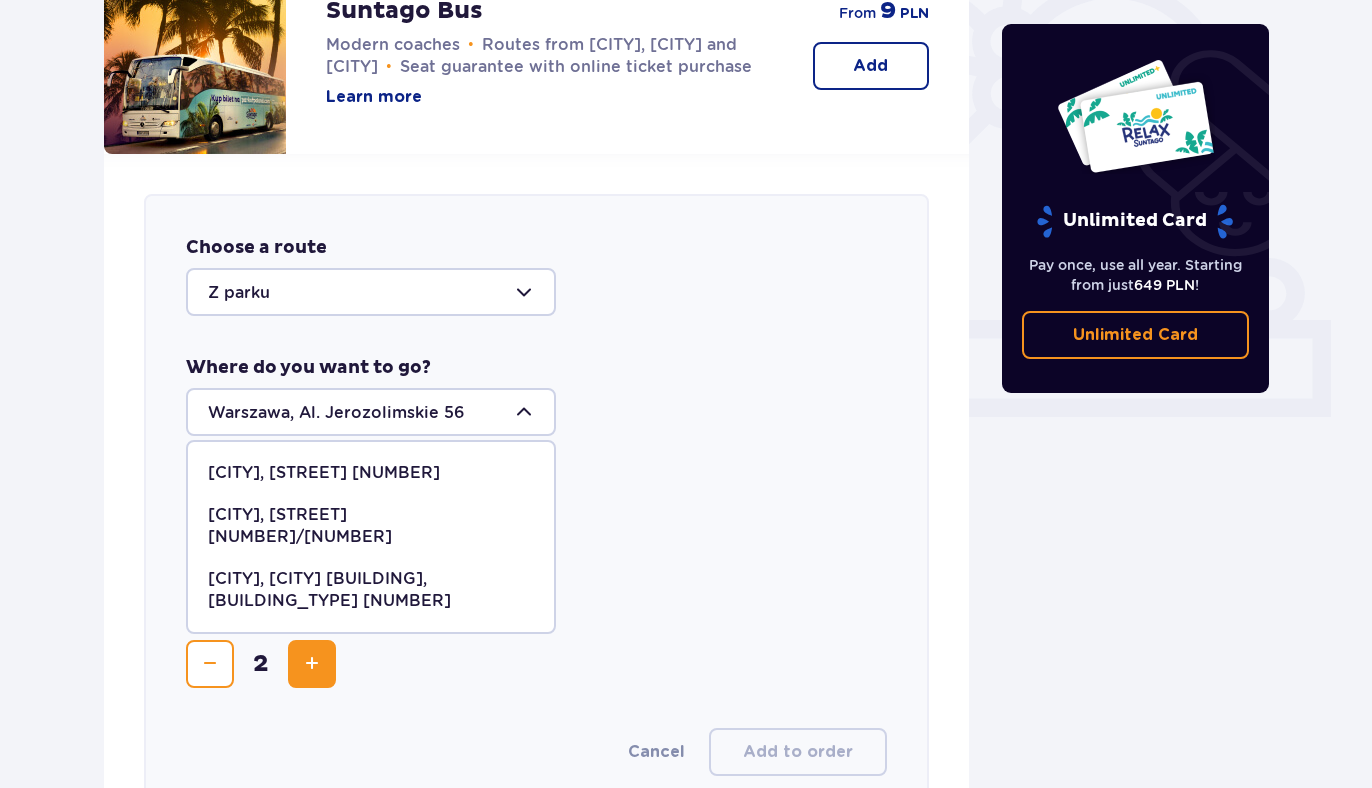 click at bounding box center (371, 412) 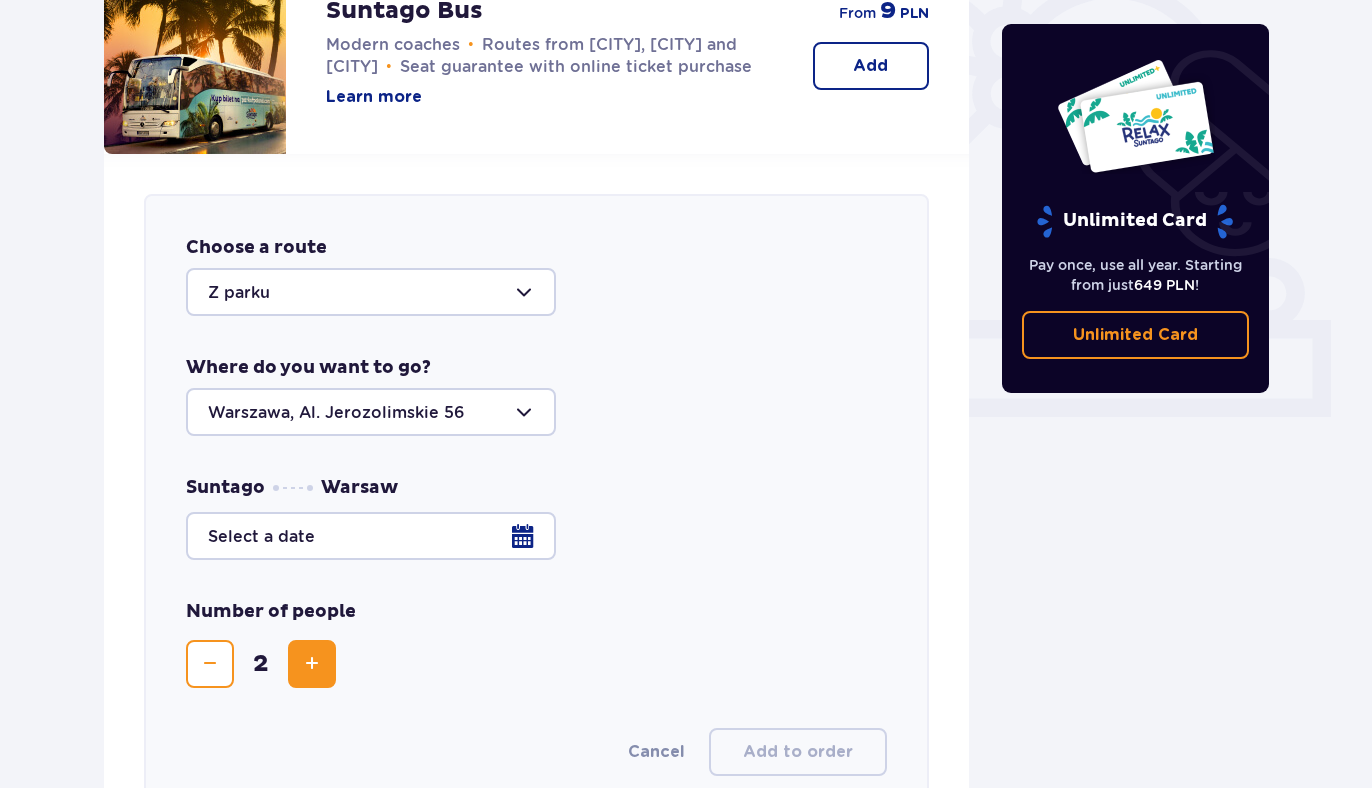 click at bounding box center (536, 536) 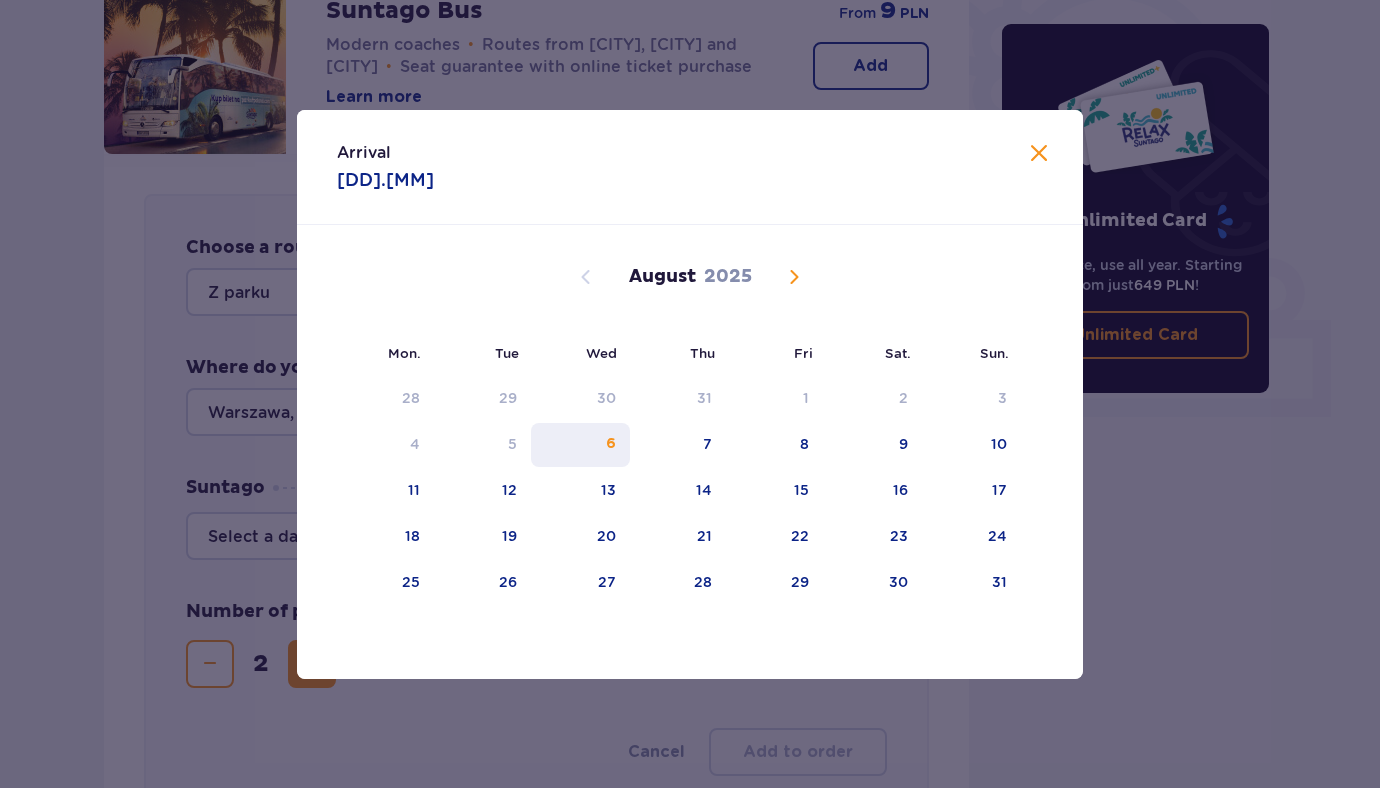 click on "6" at bounding box center [580, 445] 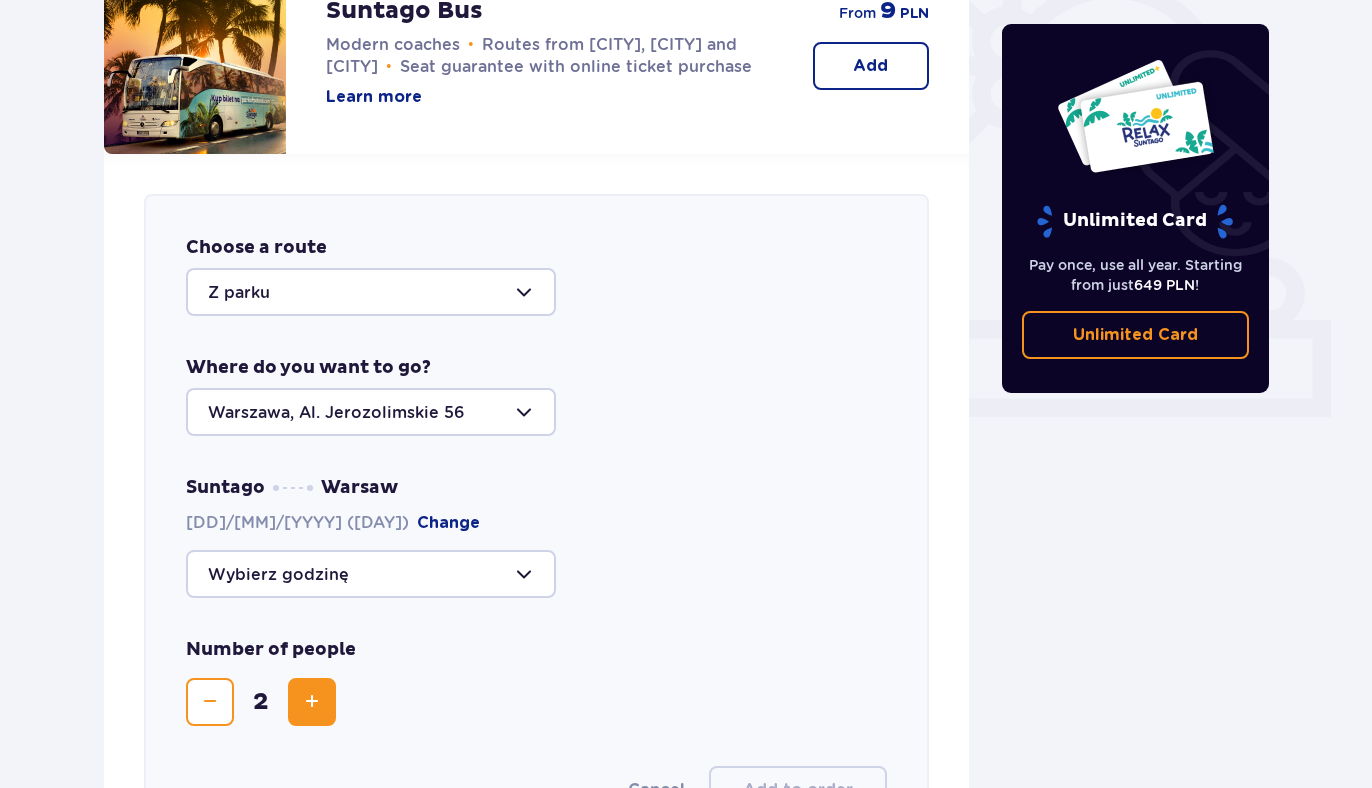 click at bounding box center (371, 574) 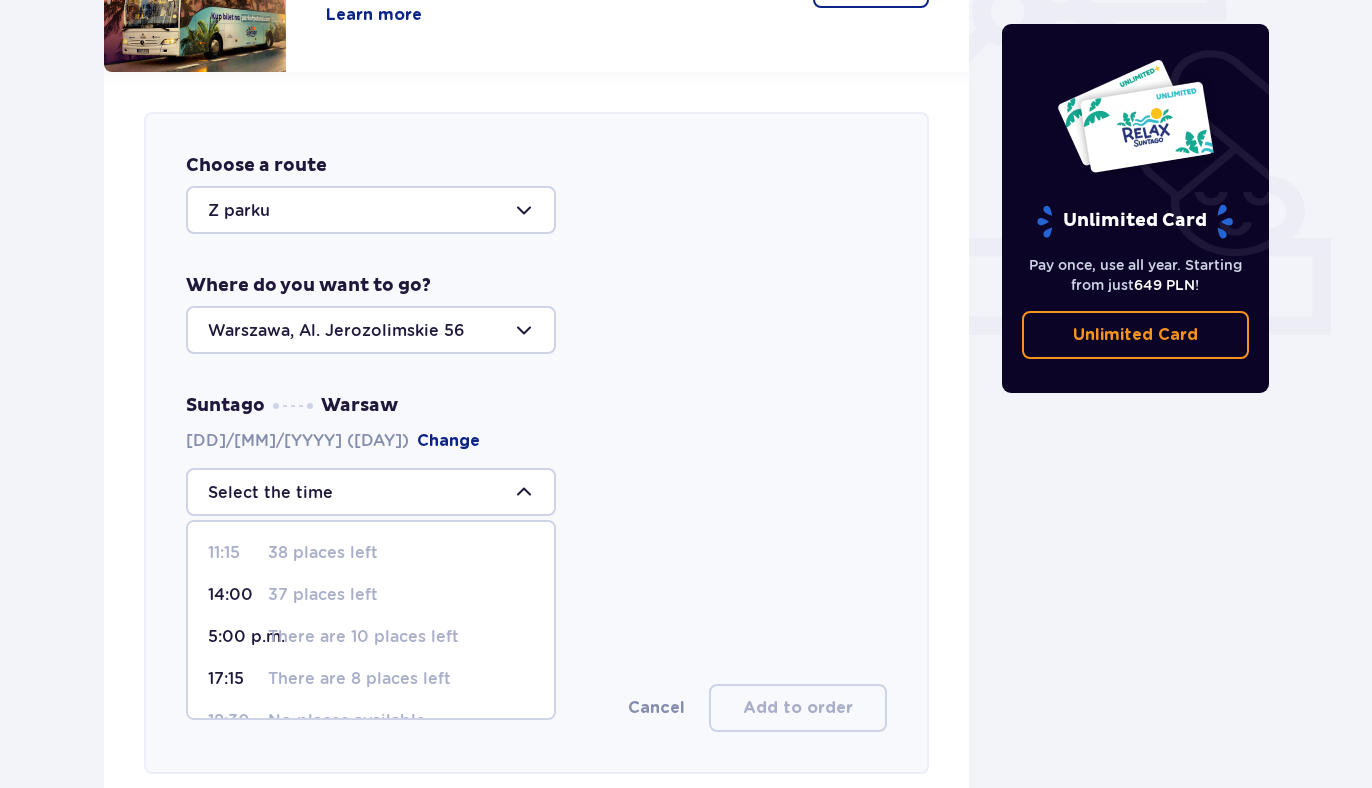 scroll, scrollTop: 722, scrollLeft: 0, axis: vertical 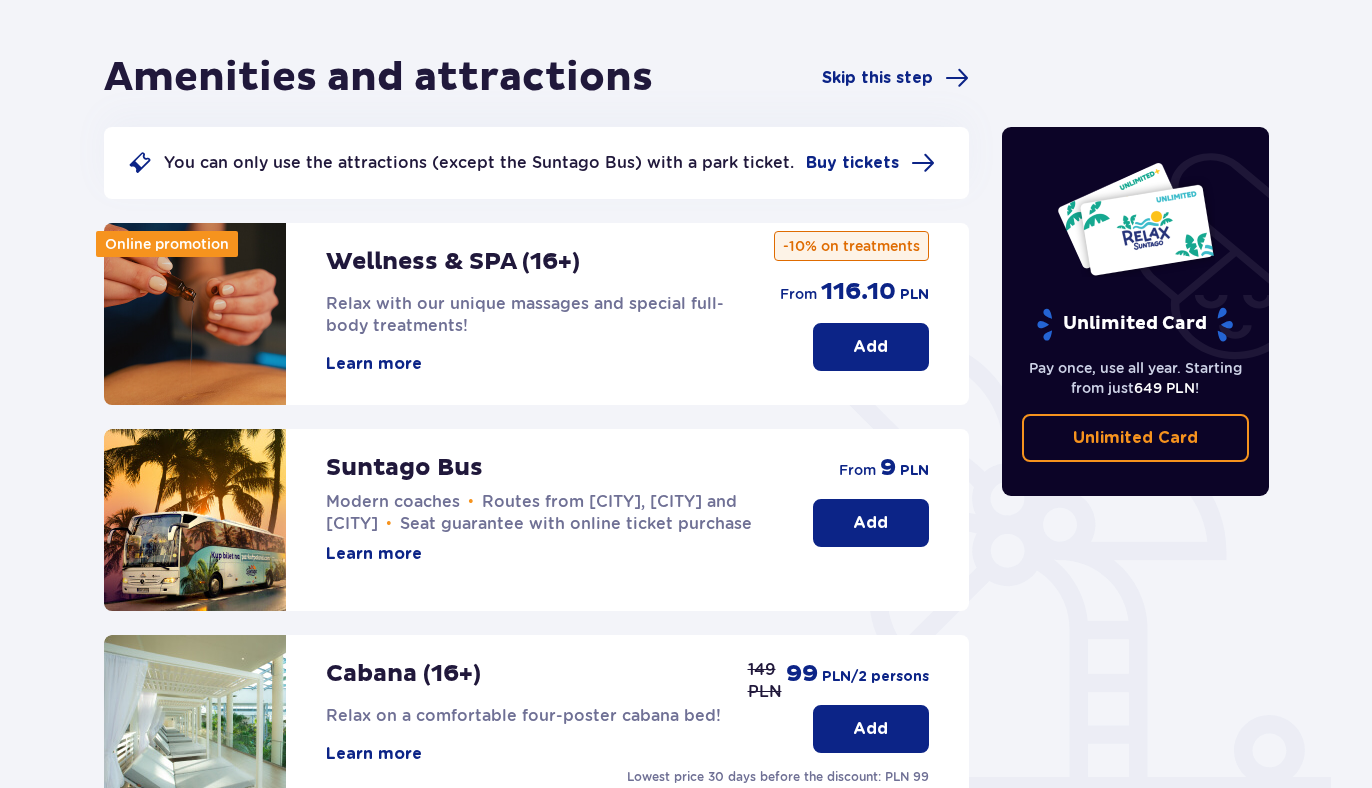 click on "Add" at bounding box center (870, 523) 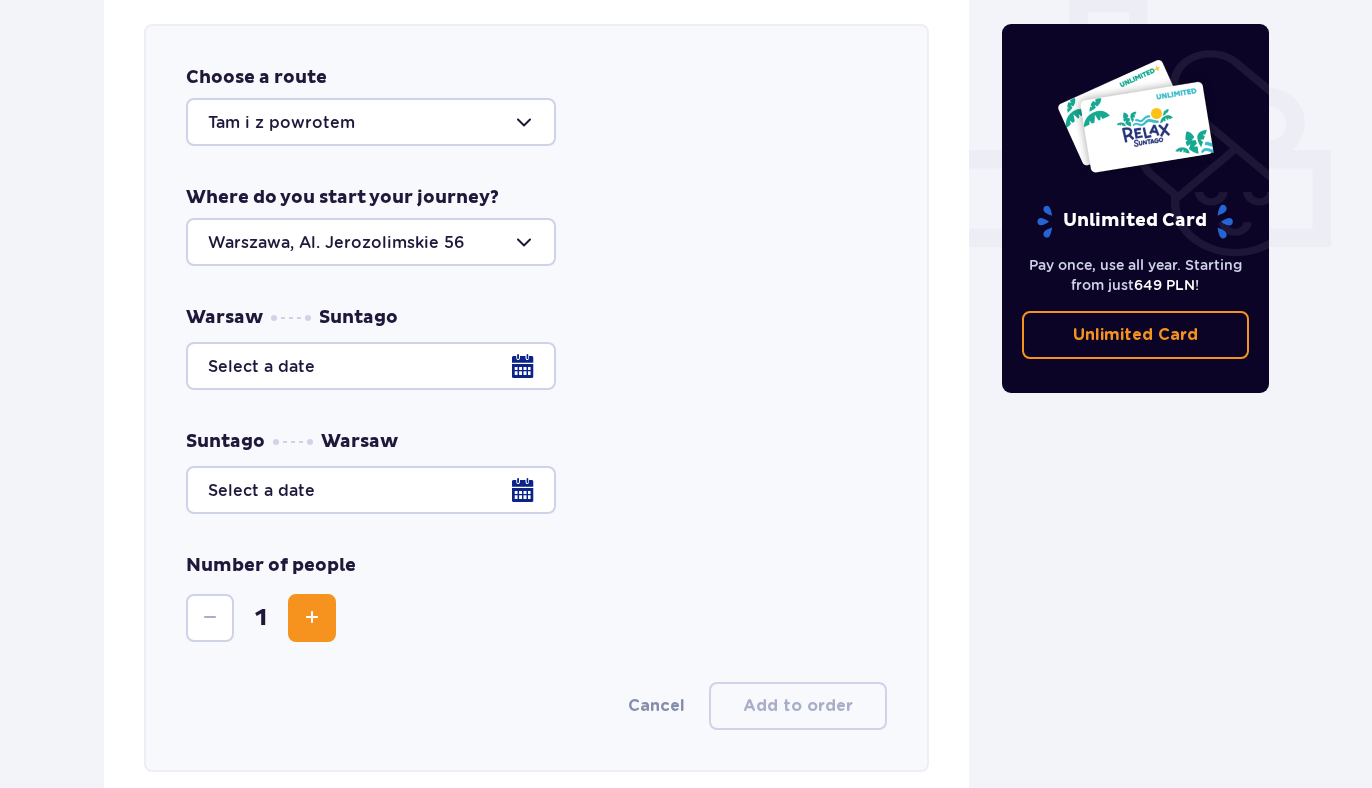 scroll, scrollTop: 822, scrollLeft: 0, axis: vertical 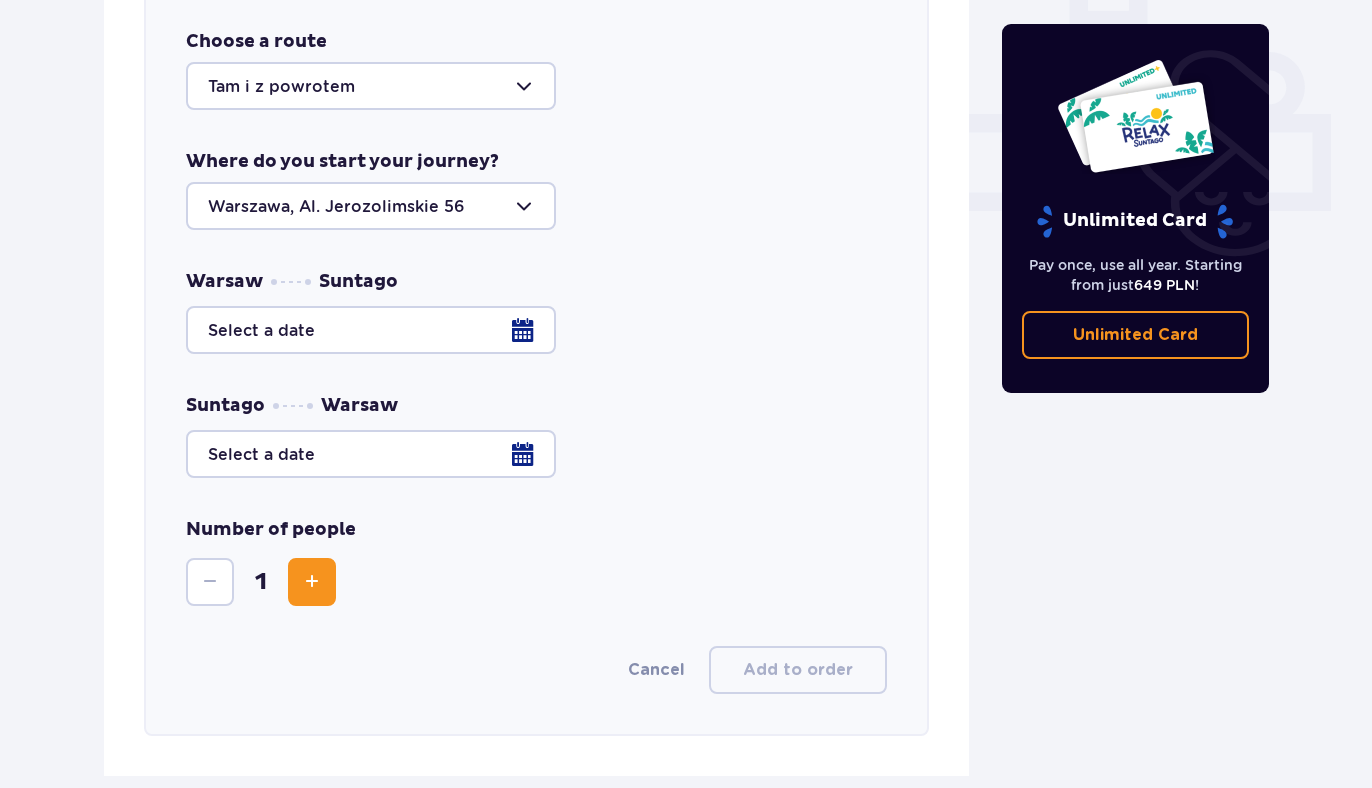 click at bounding box center (371, 86) 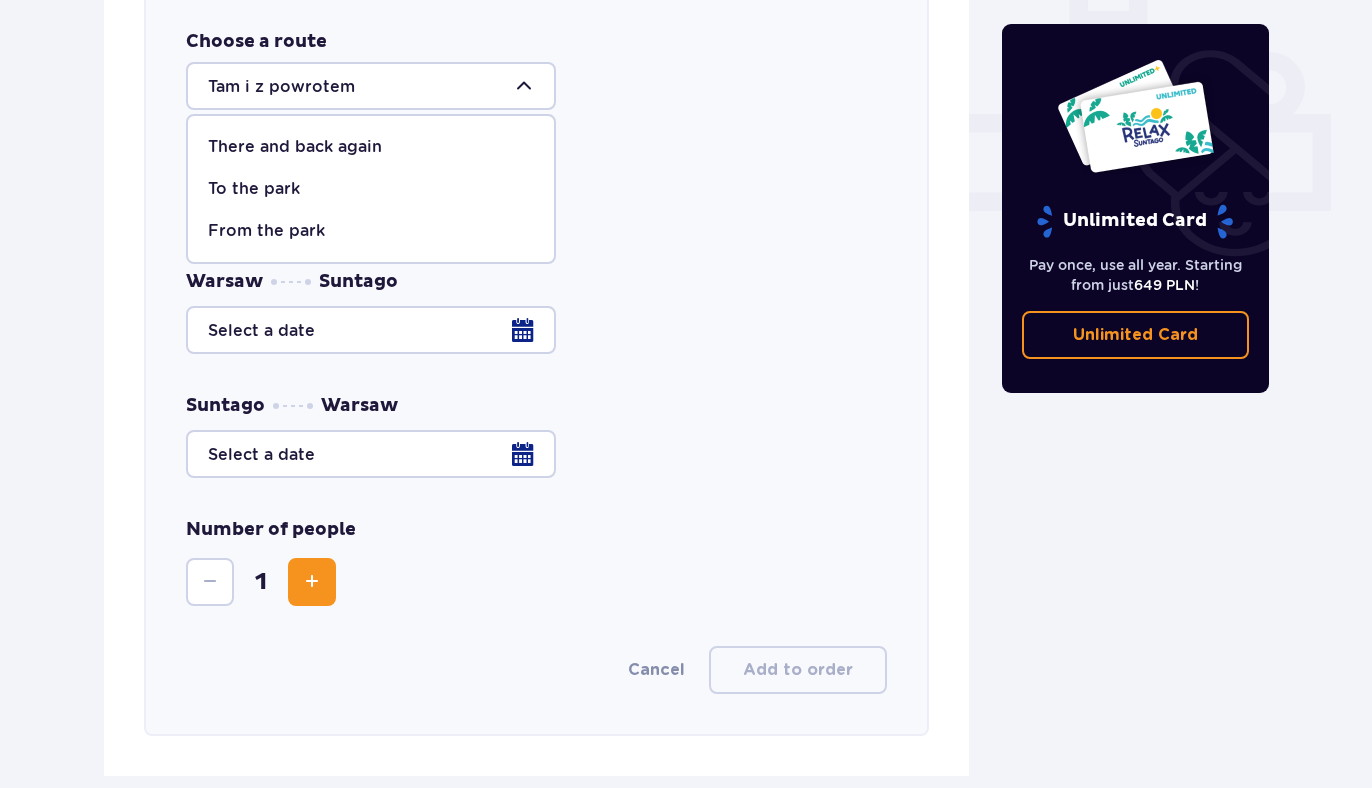 click on "From the park" at bounding box center (266, 230) 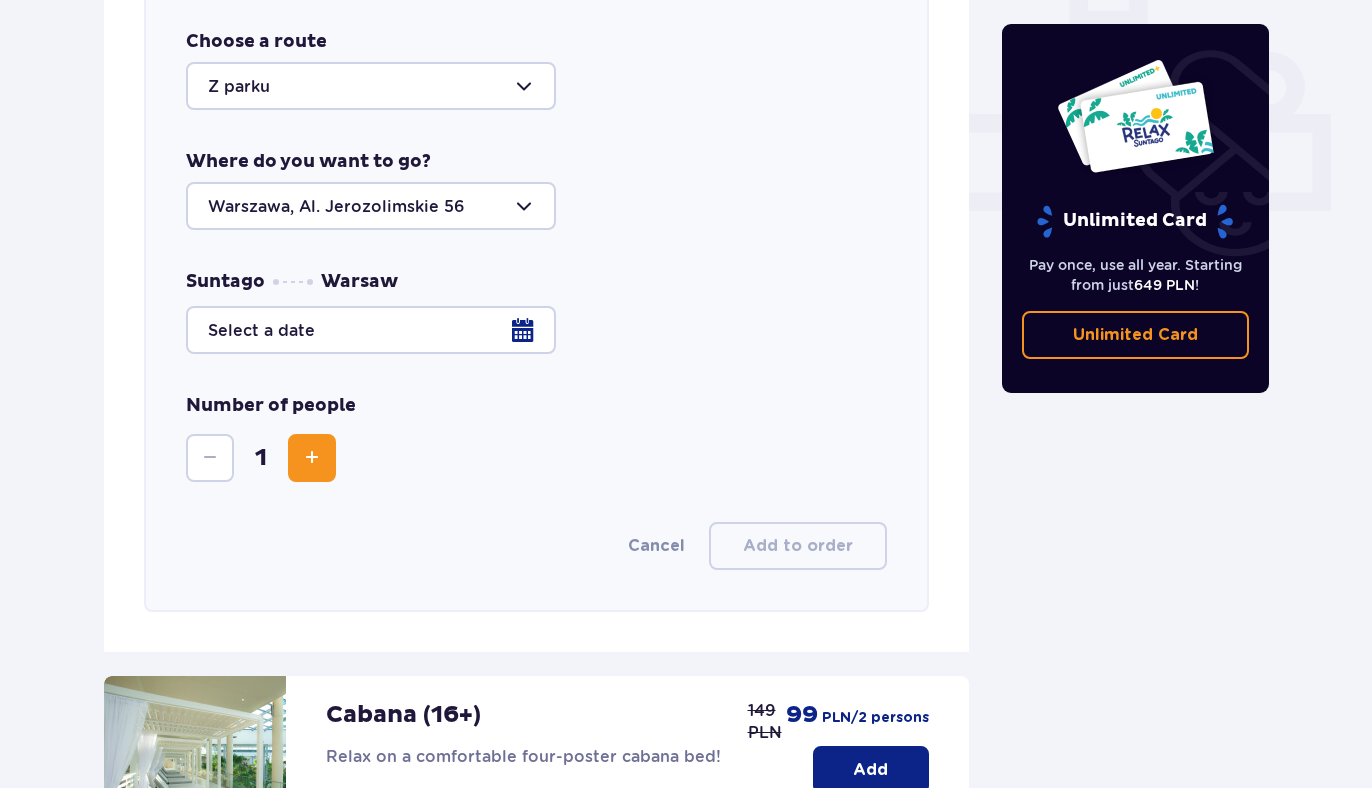 click at bounding box center (536, 330) 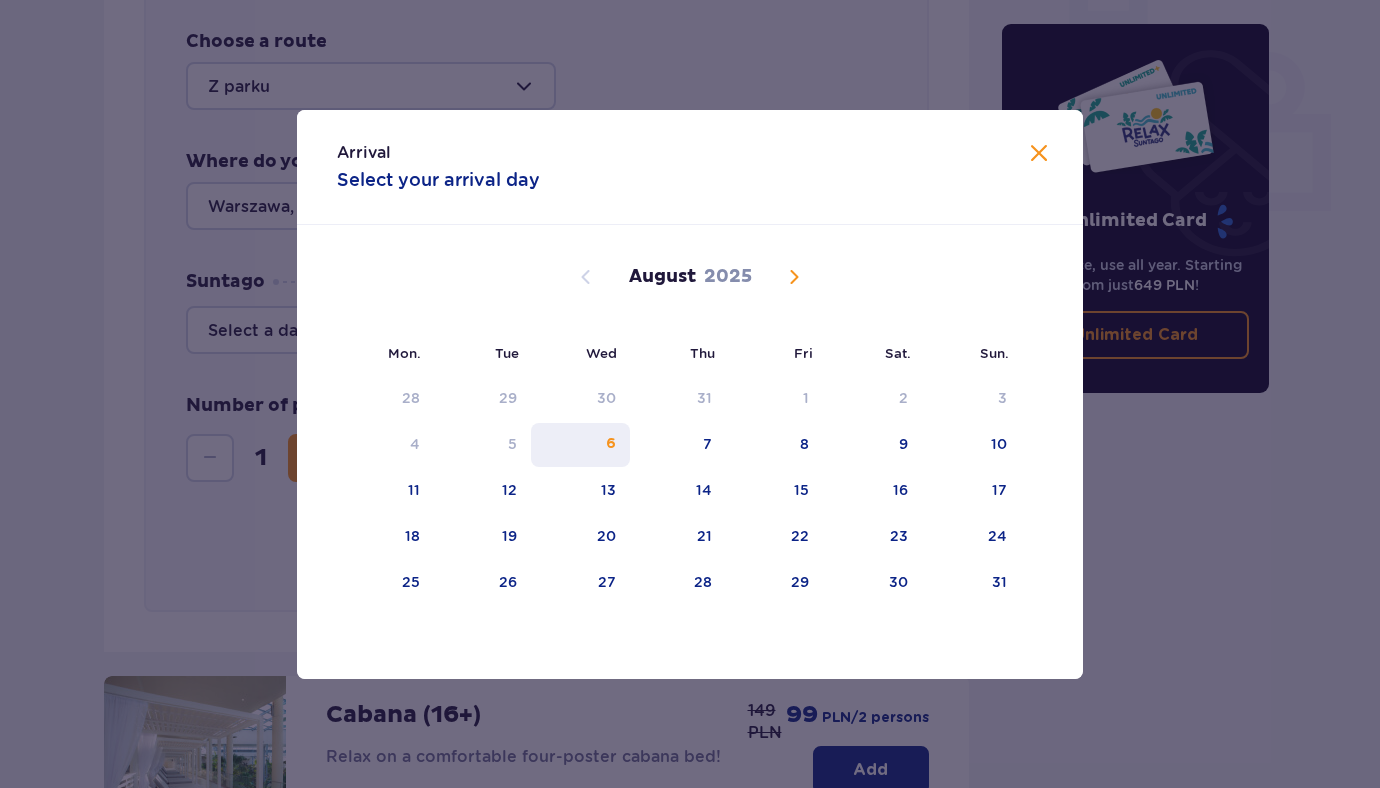 click on "6" at bounding box center (580, 445) 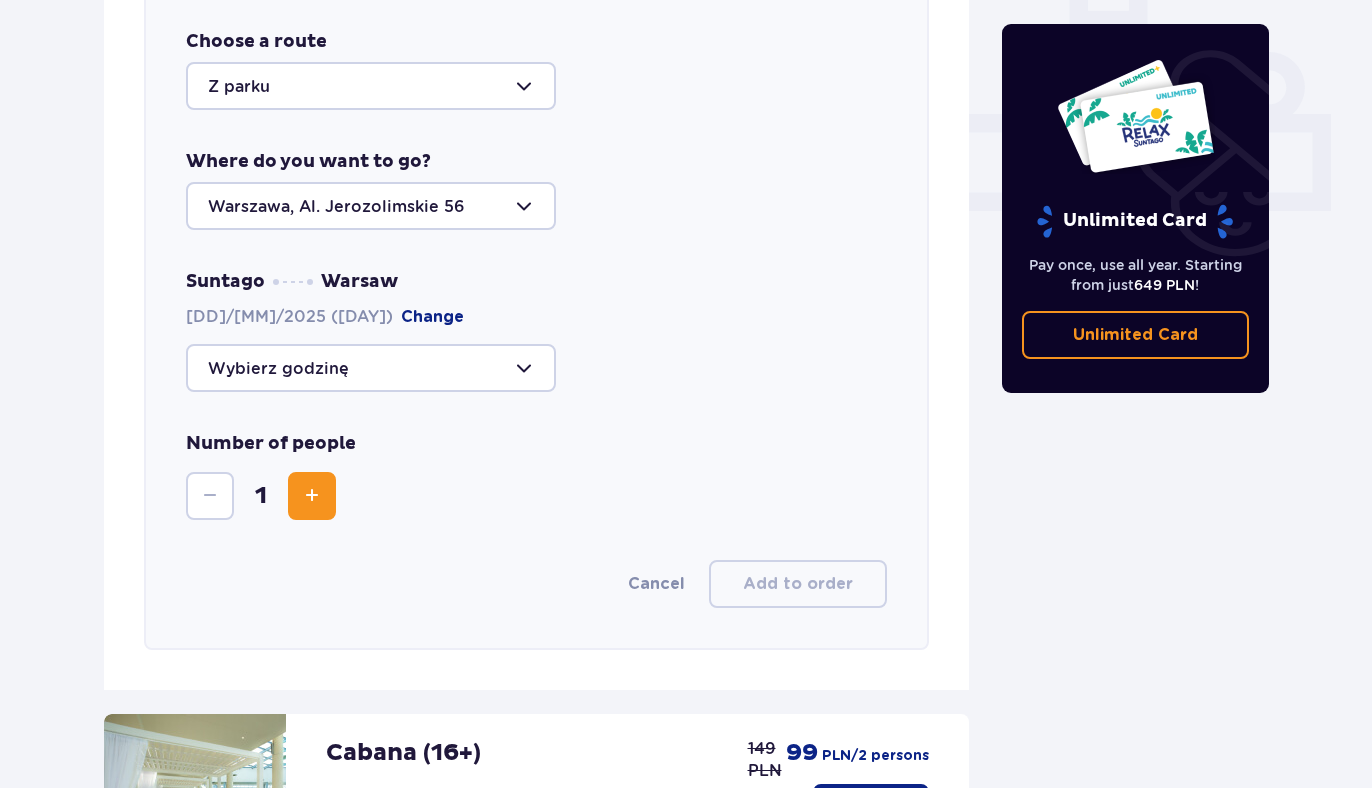 click at bounding box center [371, 368] 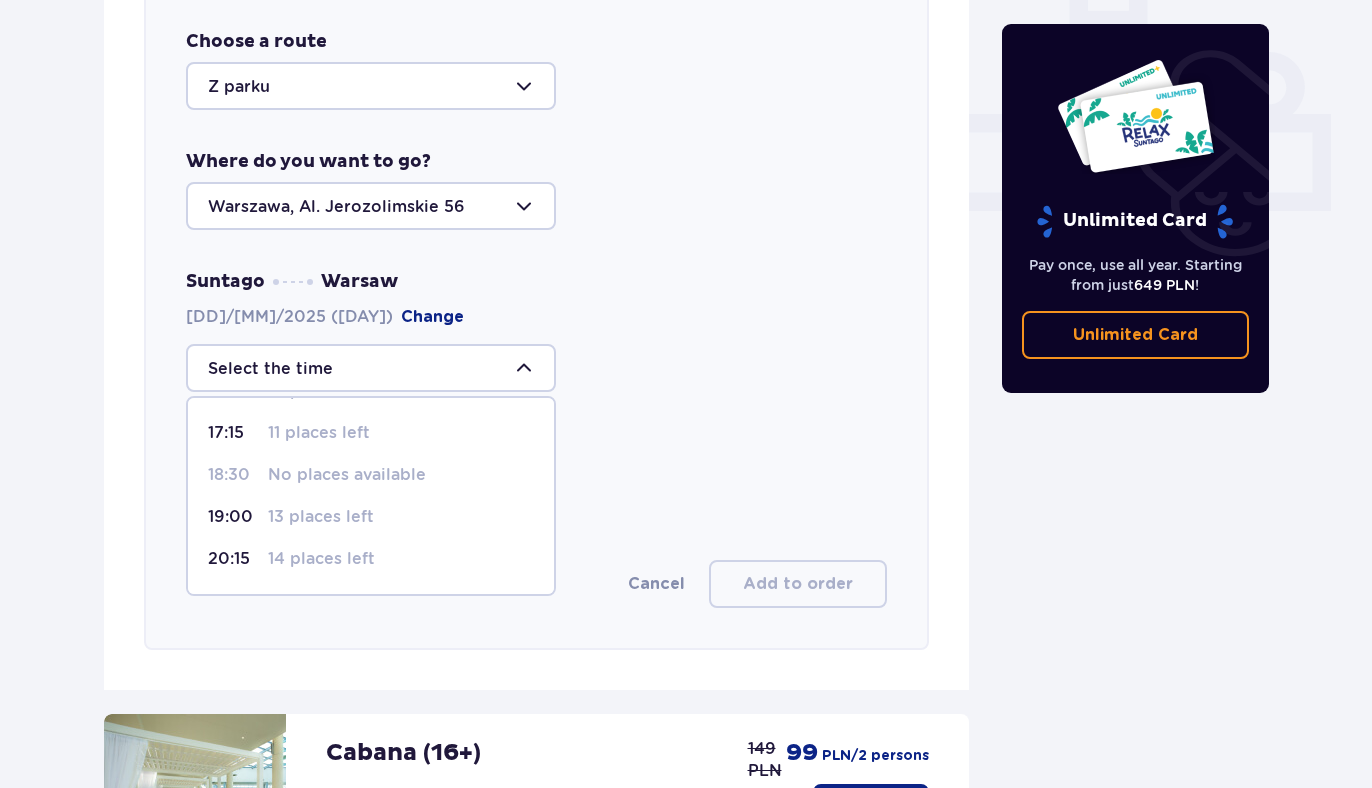 scroll, scrollTop: 123, scrollLeft: 0, axis: vertical 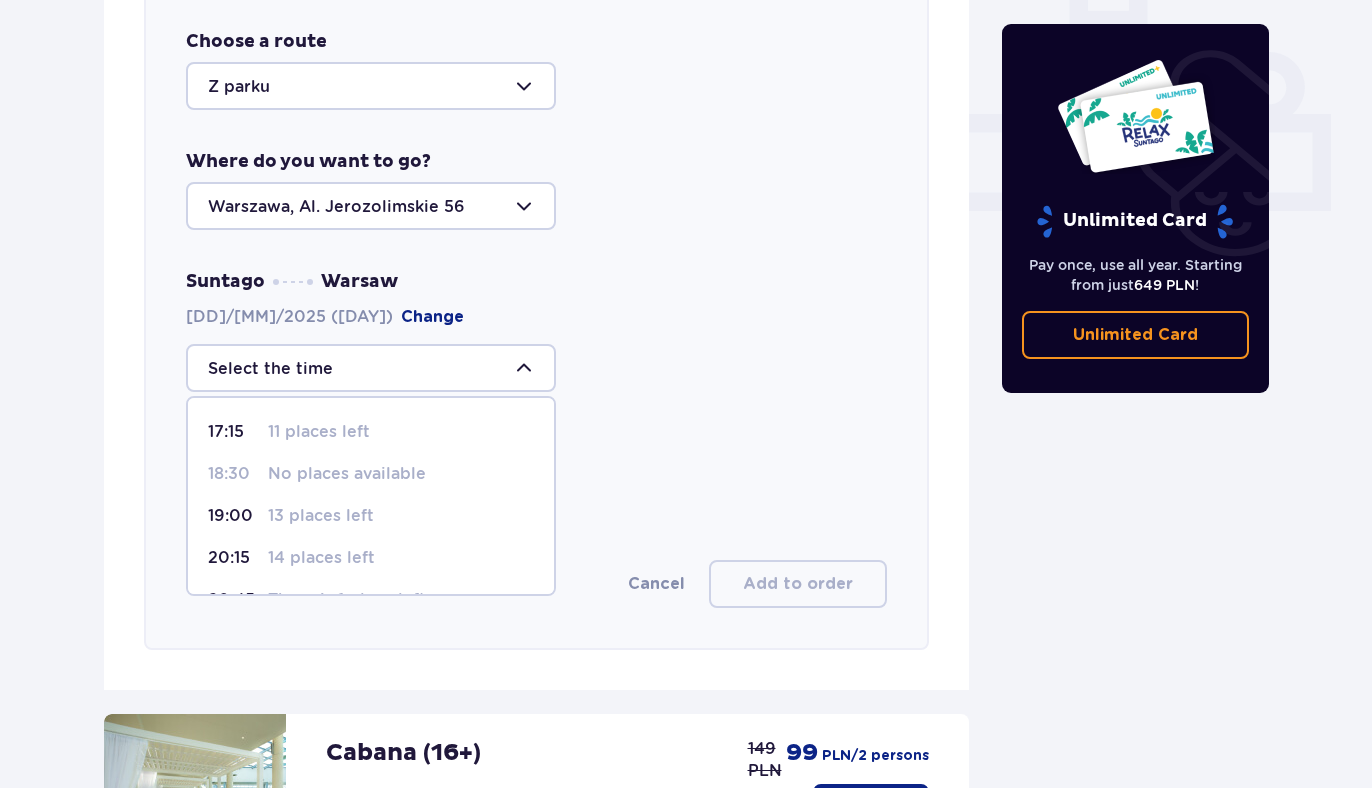 click on "13 places left" at bounding box center (321, 515) 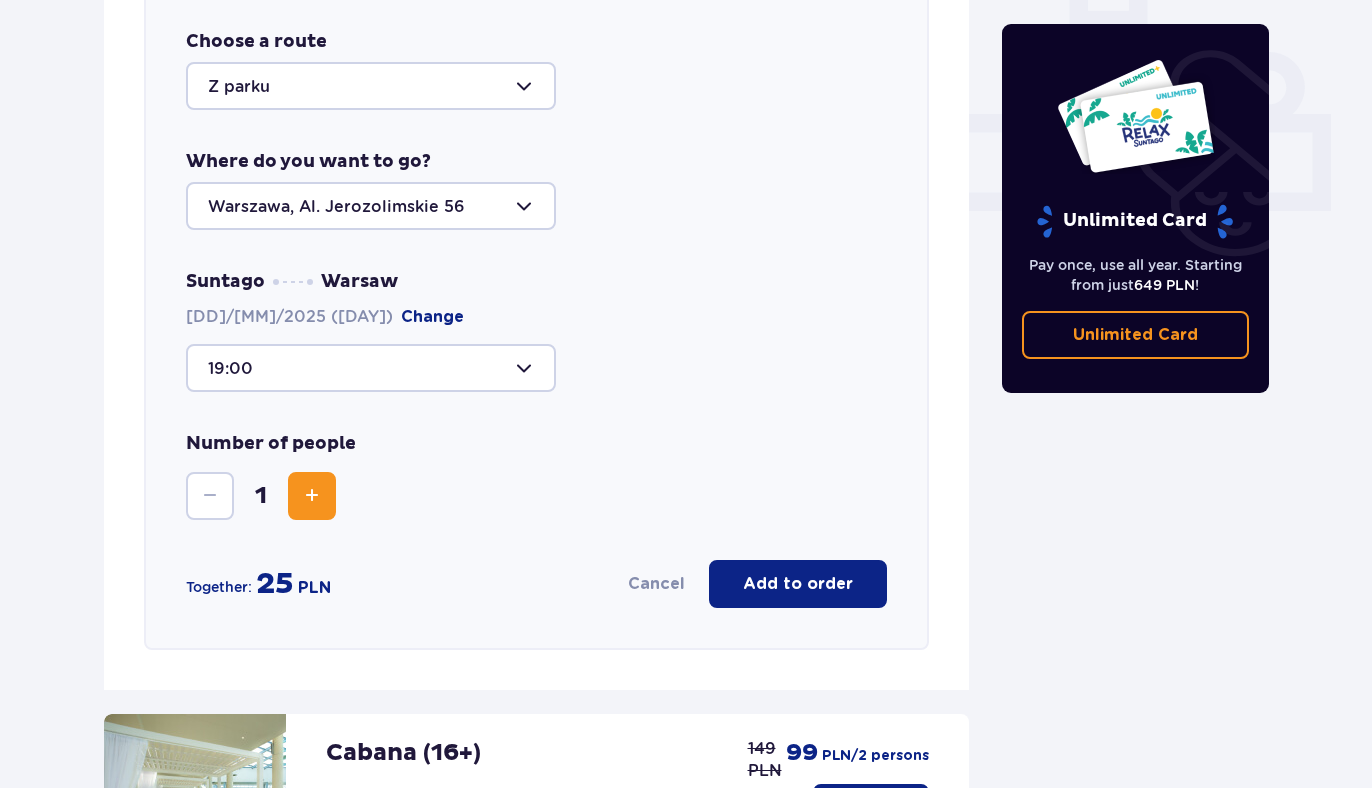 click at bounding box center (312, 496) 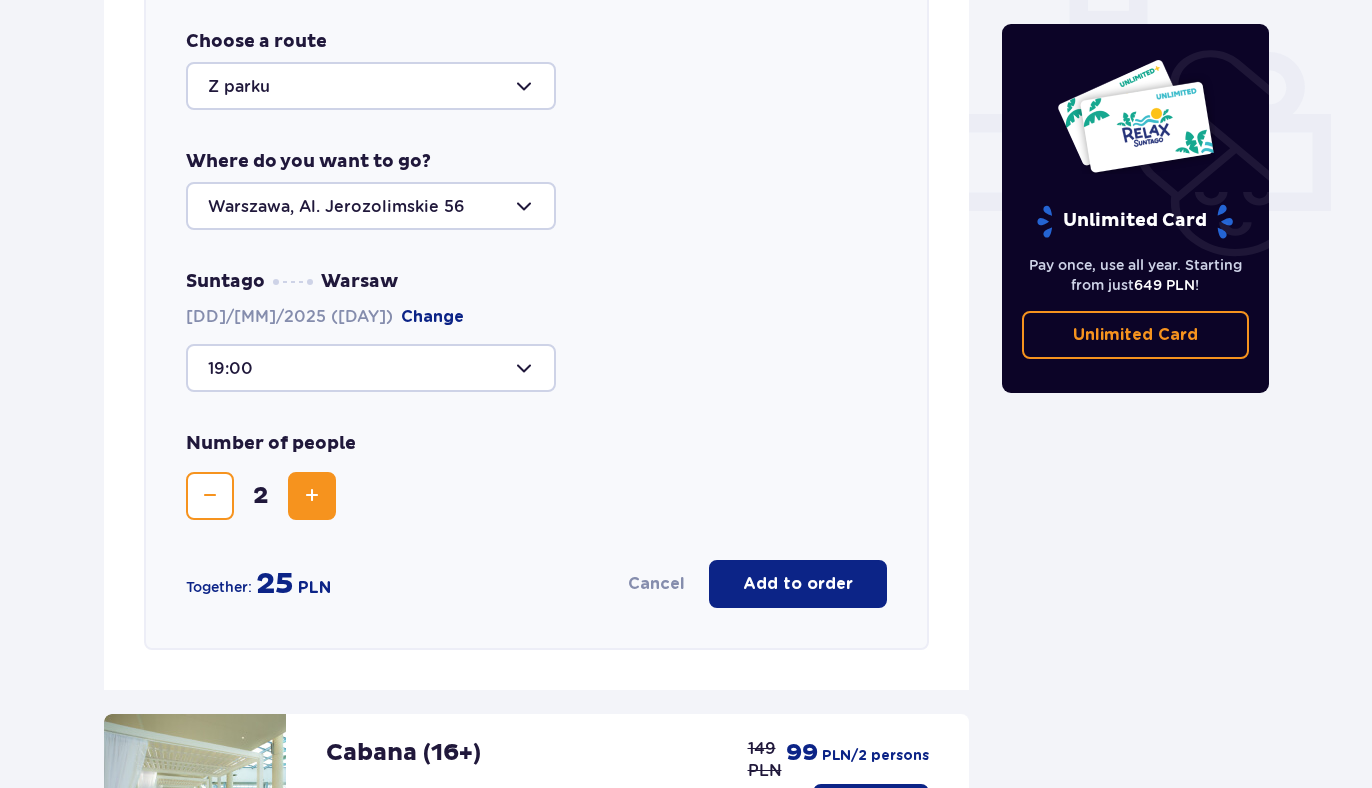 click on "Add to order" at bounding box center [798, 584] 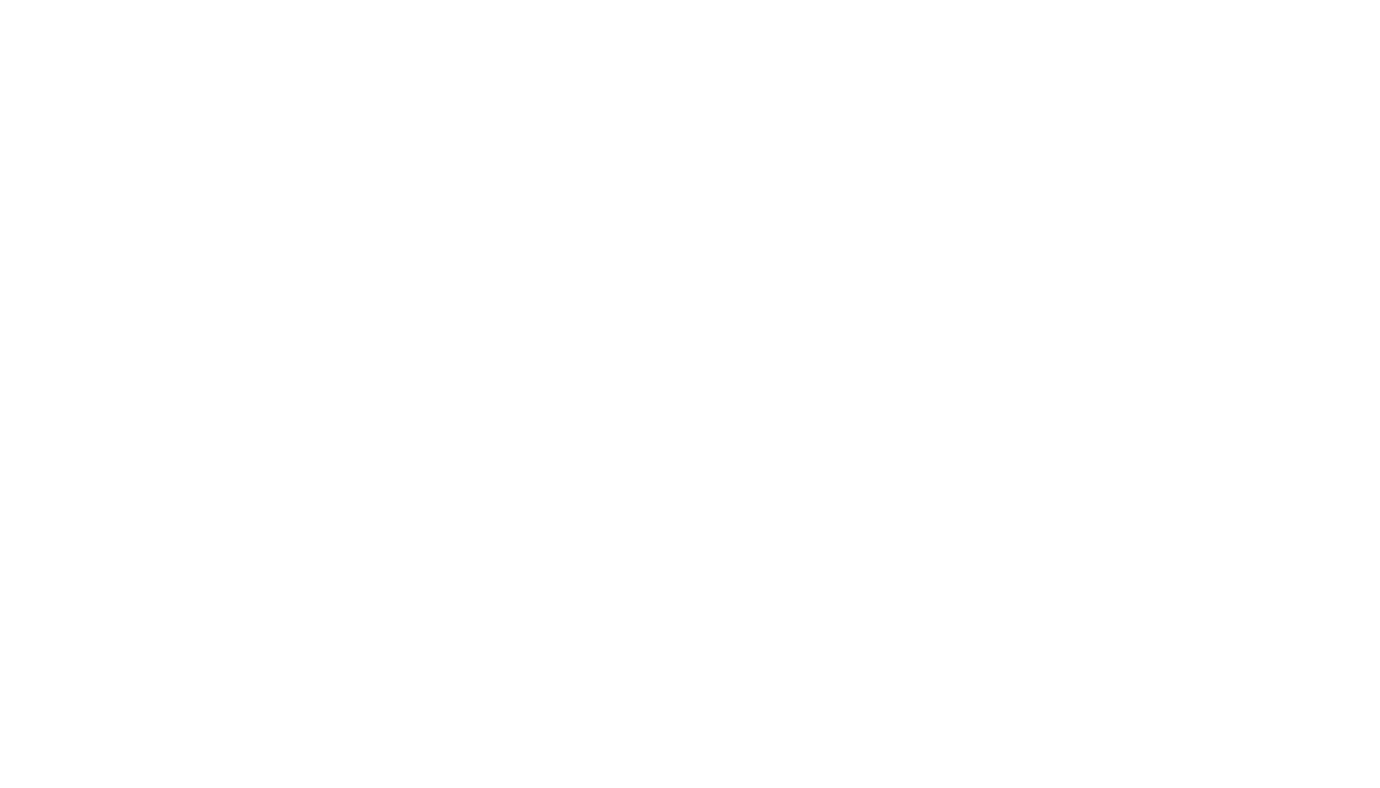 scroll, scrollTop: 0, scrollLeft: 0, axis: both 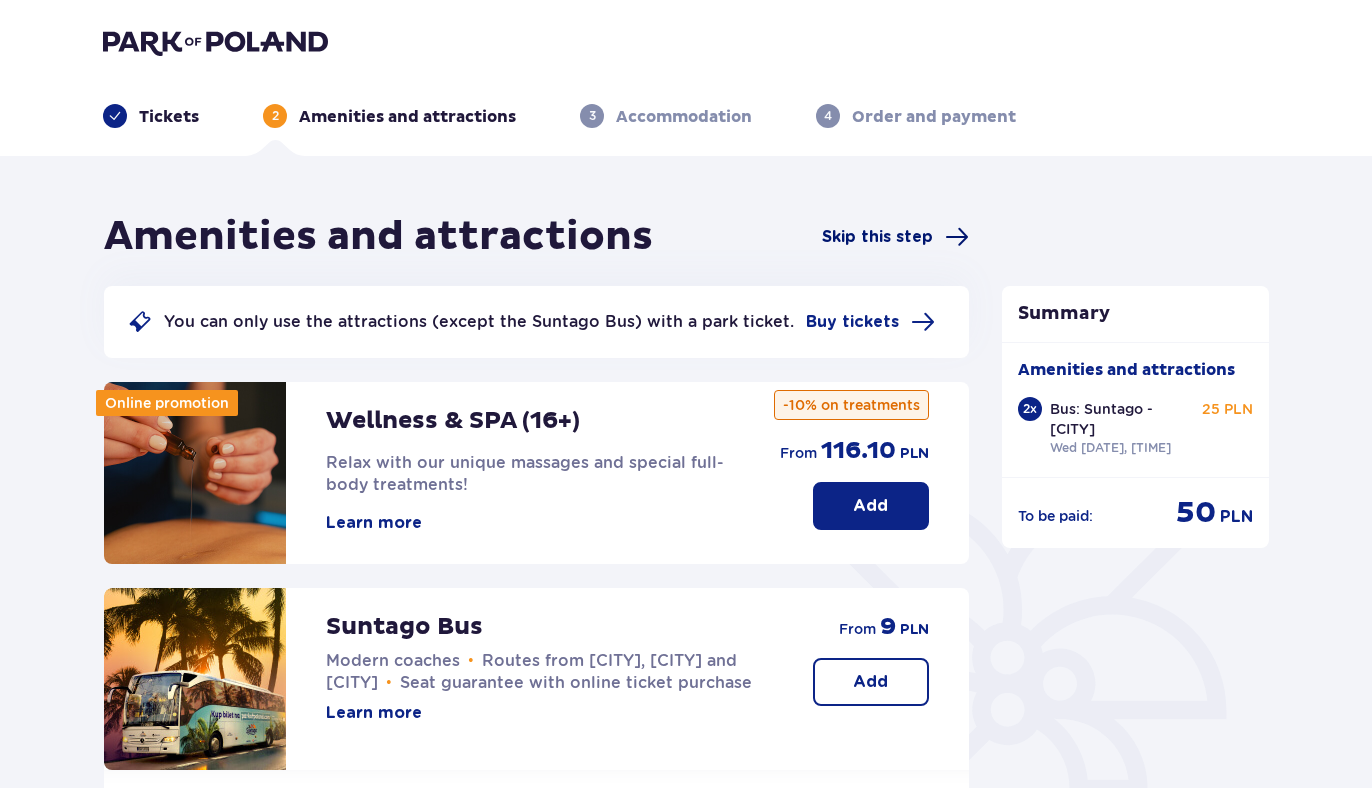 click on "Skip this step" at bounding box center (877, 237) 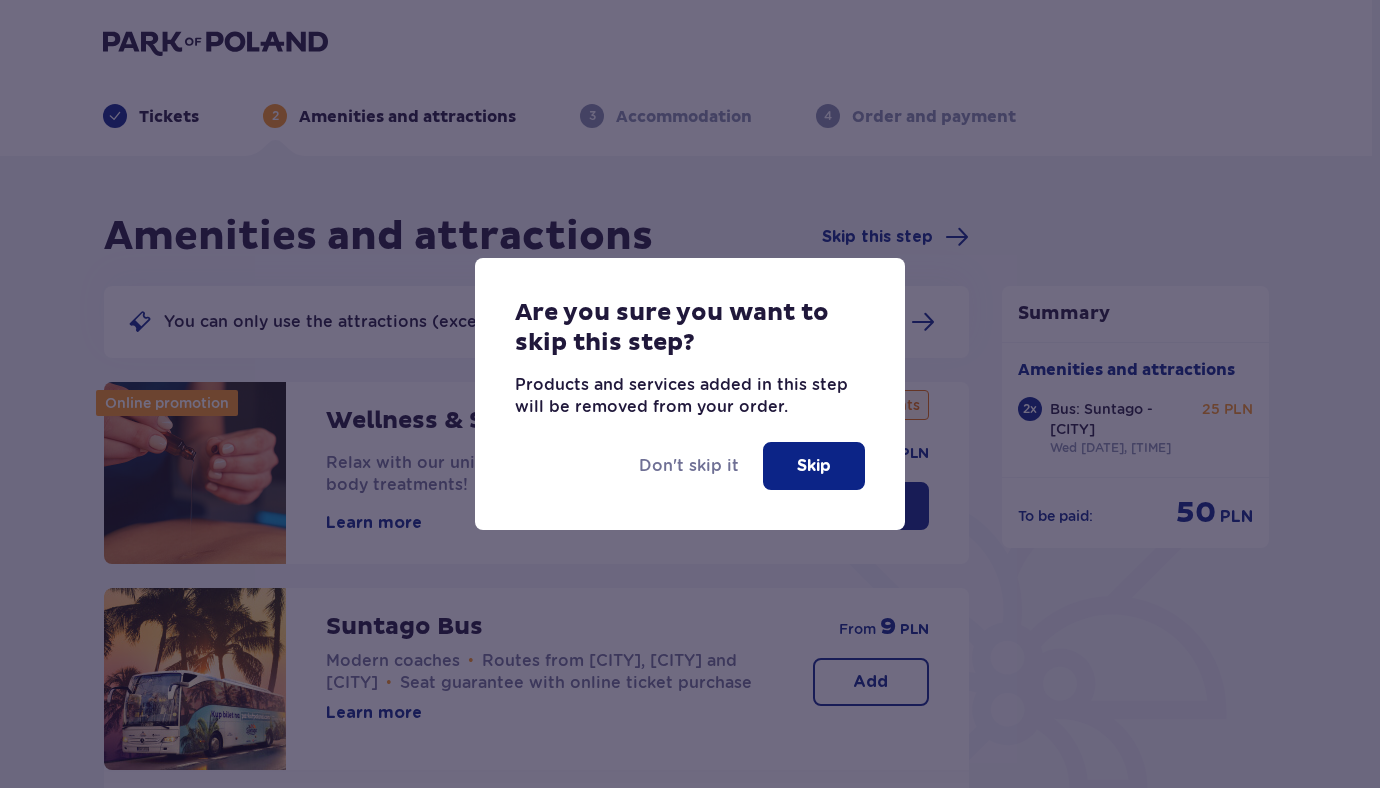 click on "Skip" at bounding box center [814, 466] 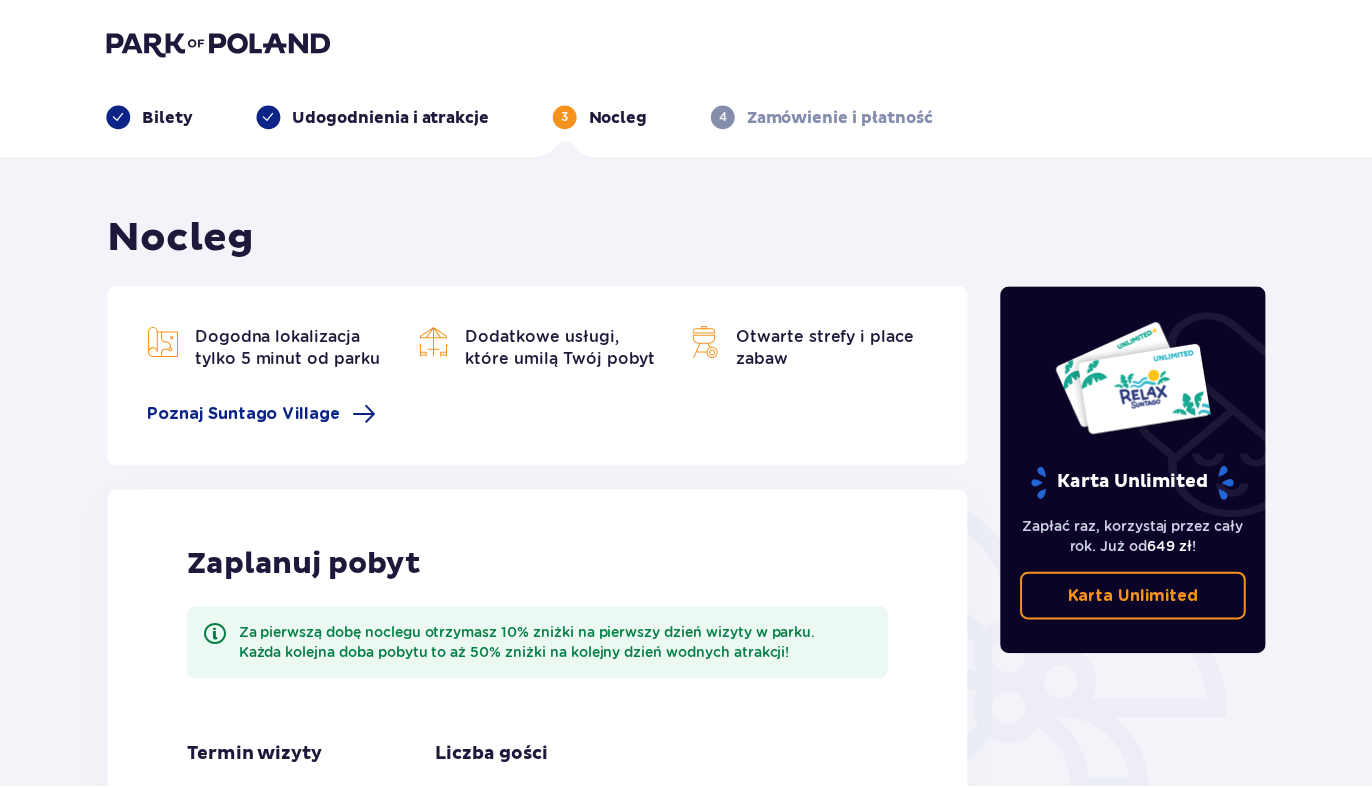 scroll, scrollTop: 0, scrollLeft: 0, axis: both 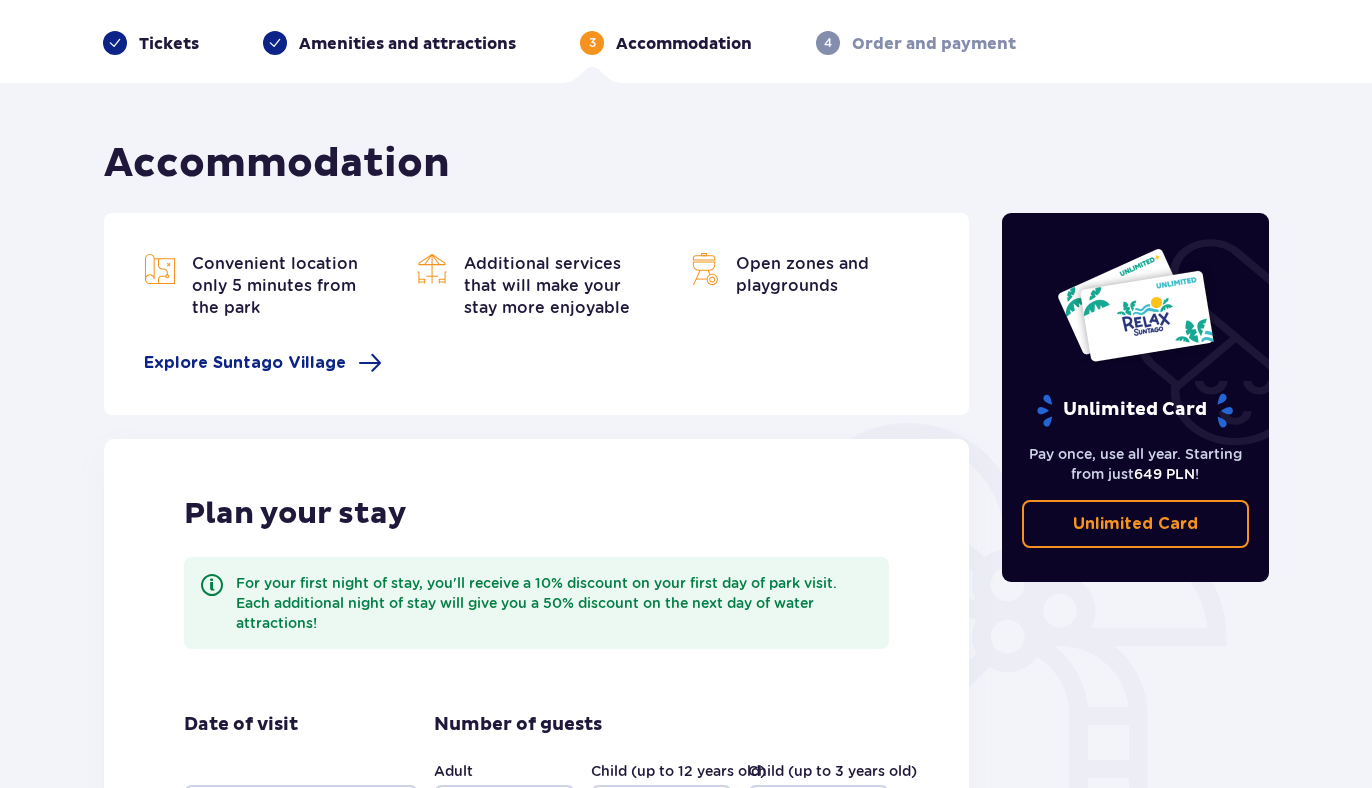 click on "Accommodation" at bounding box center [536, 164] 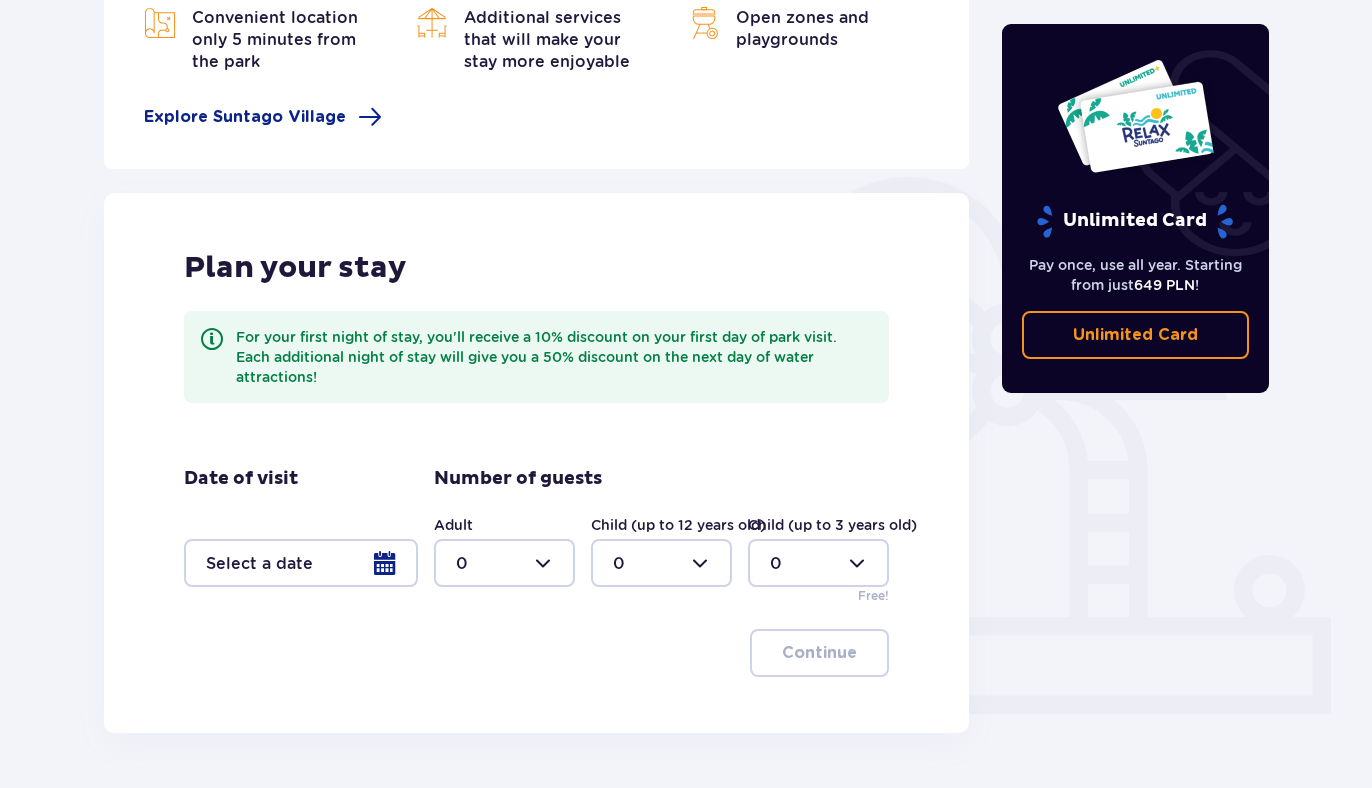 scroll, scrollTop: 384, scrollLeft: 0, axis: vertical 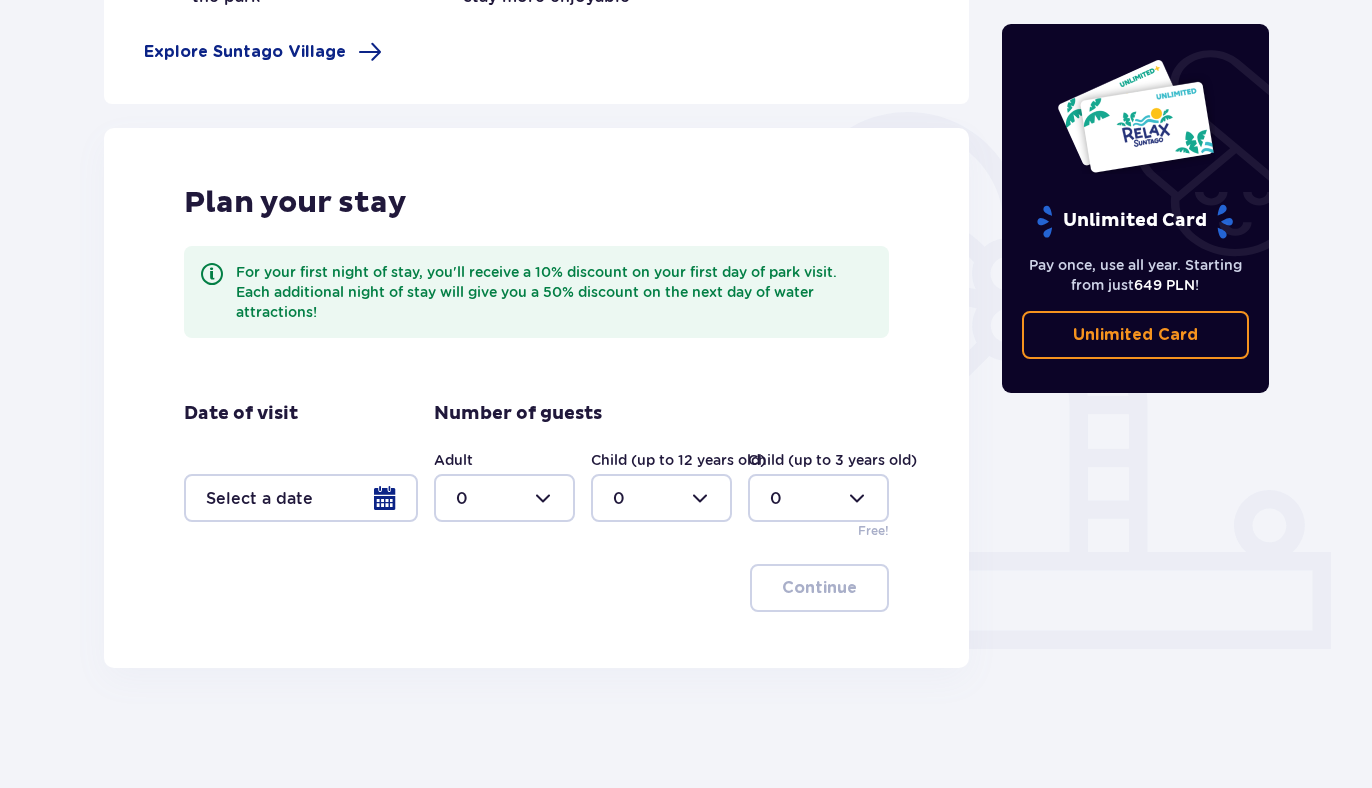 click at bounding box center (301, 498) 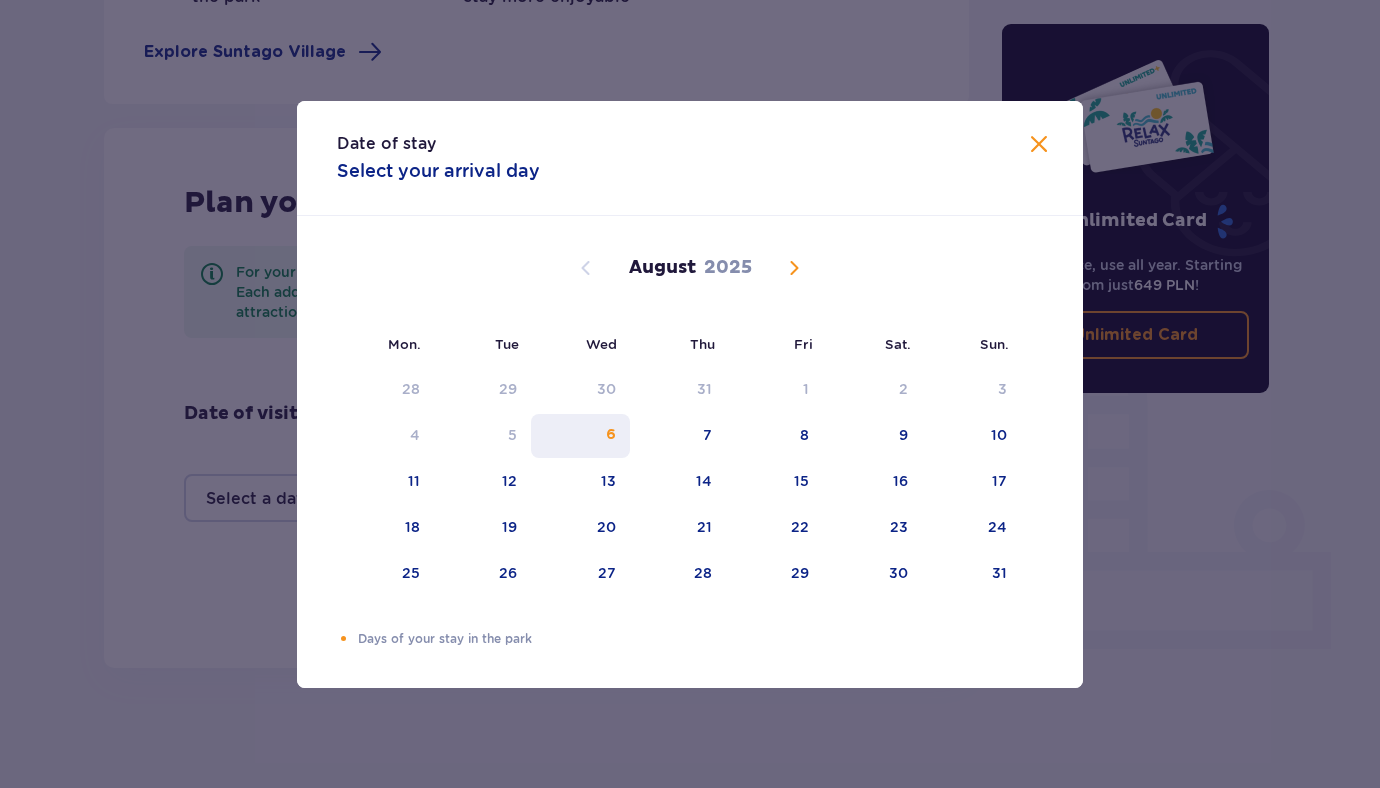 click on "6" at bounding box center [580, 436] 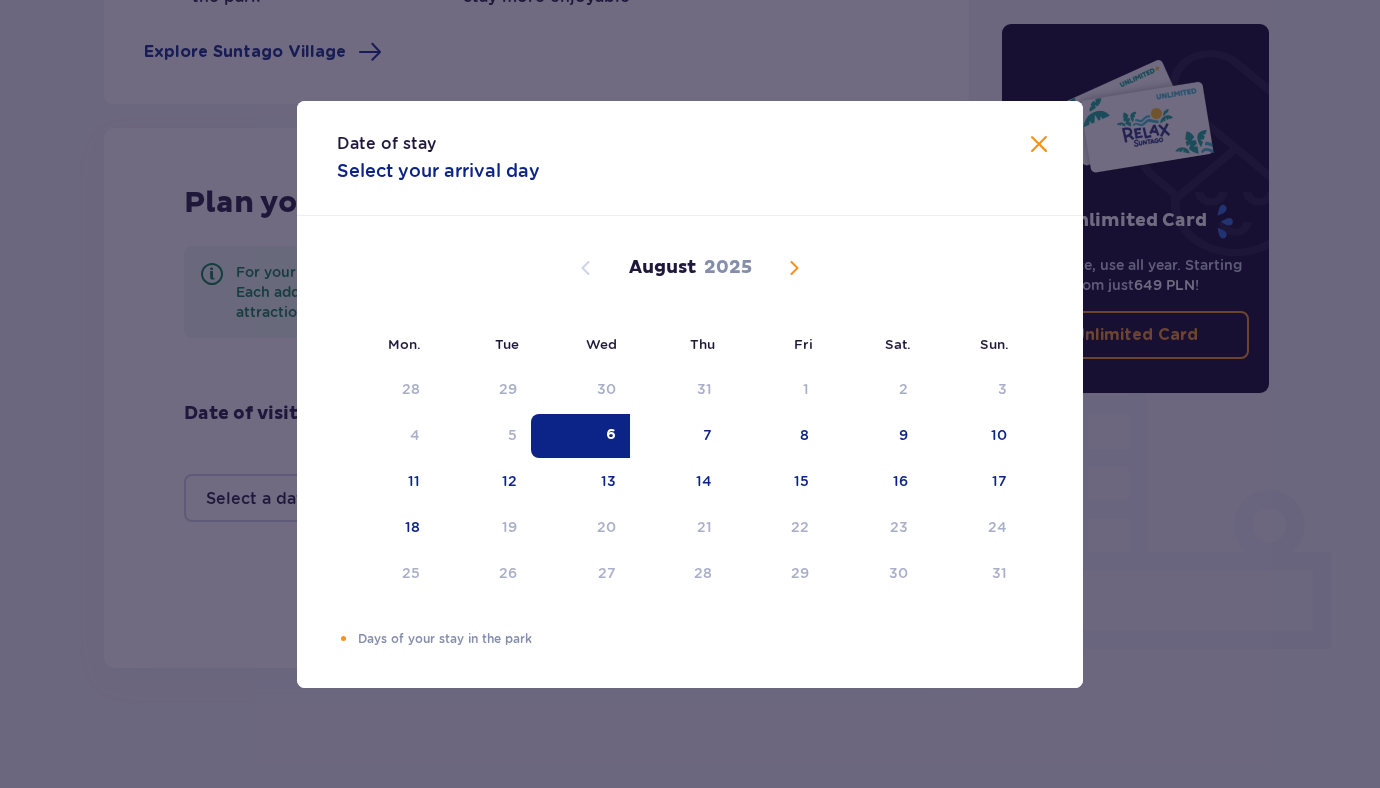 click at bounding box center (1039, 145) 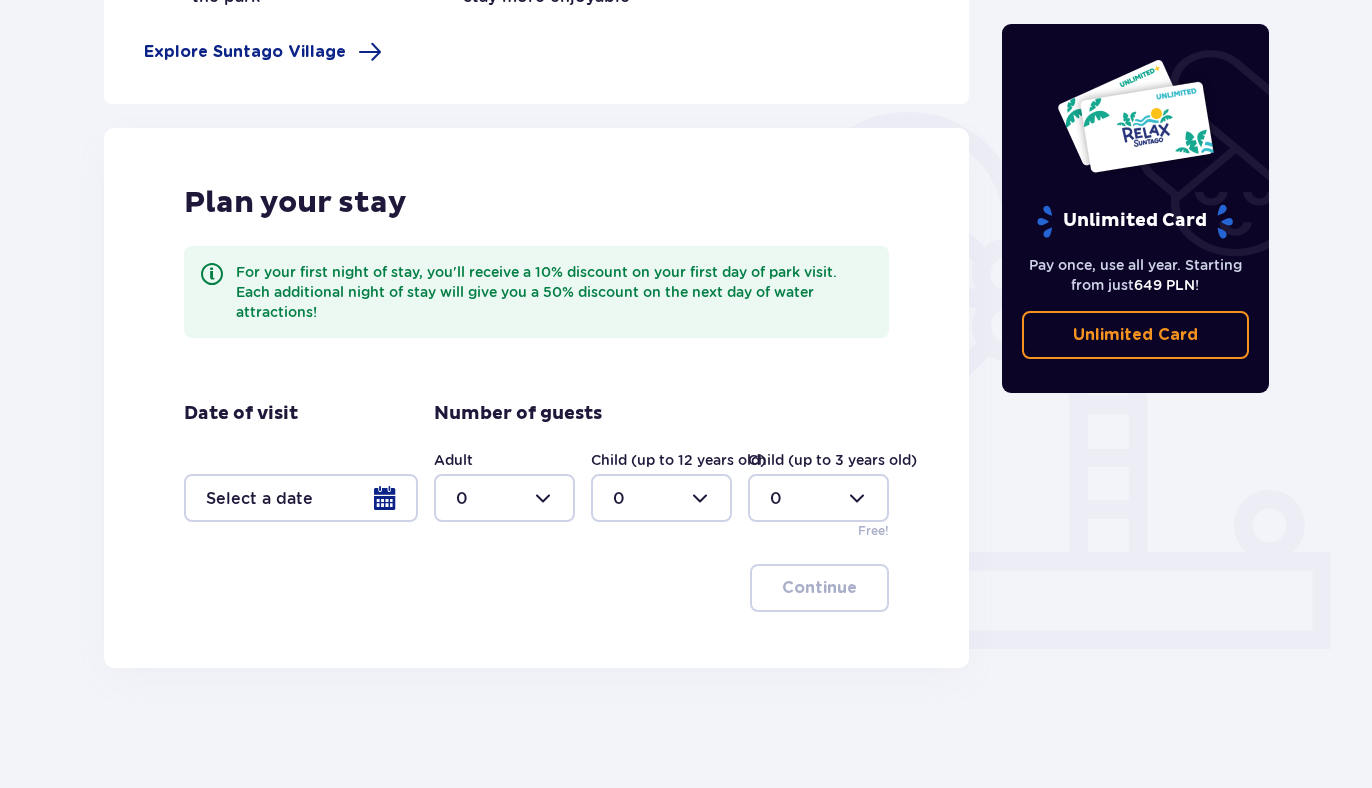 click at bounding box center [504, 498] 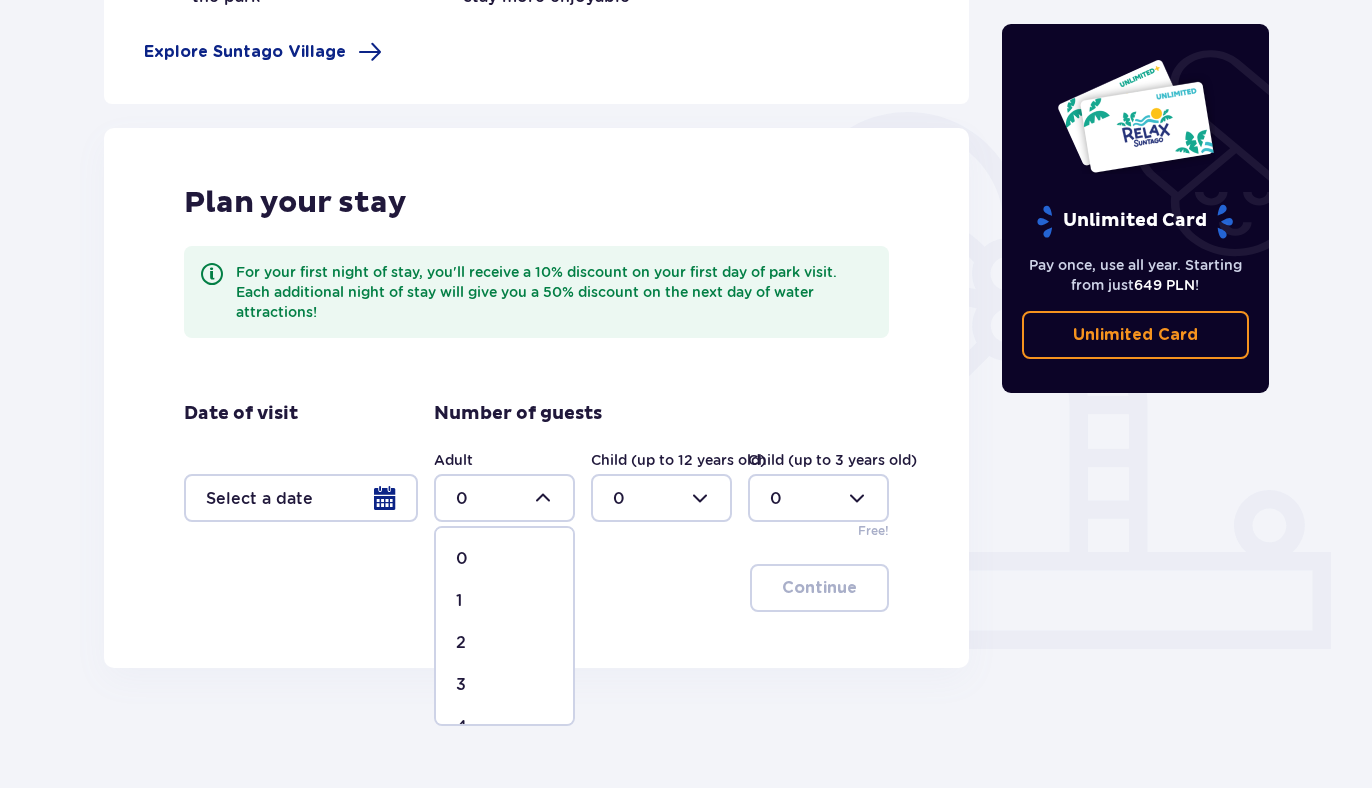 click on "1" at bounding box center (504, 601) 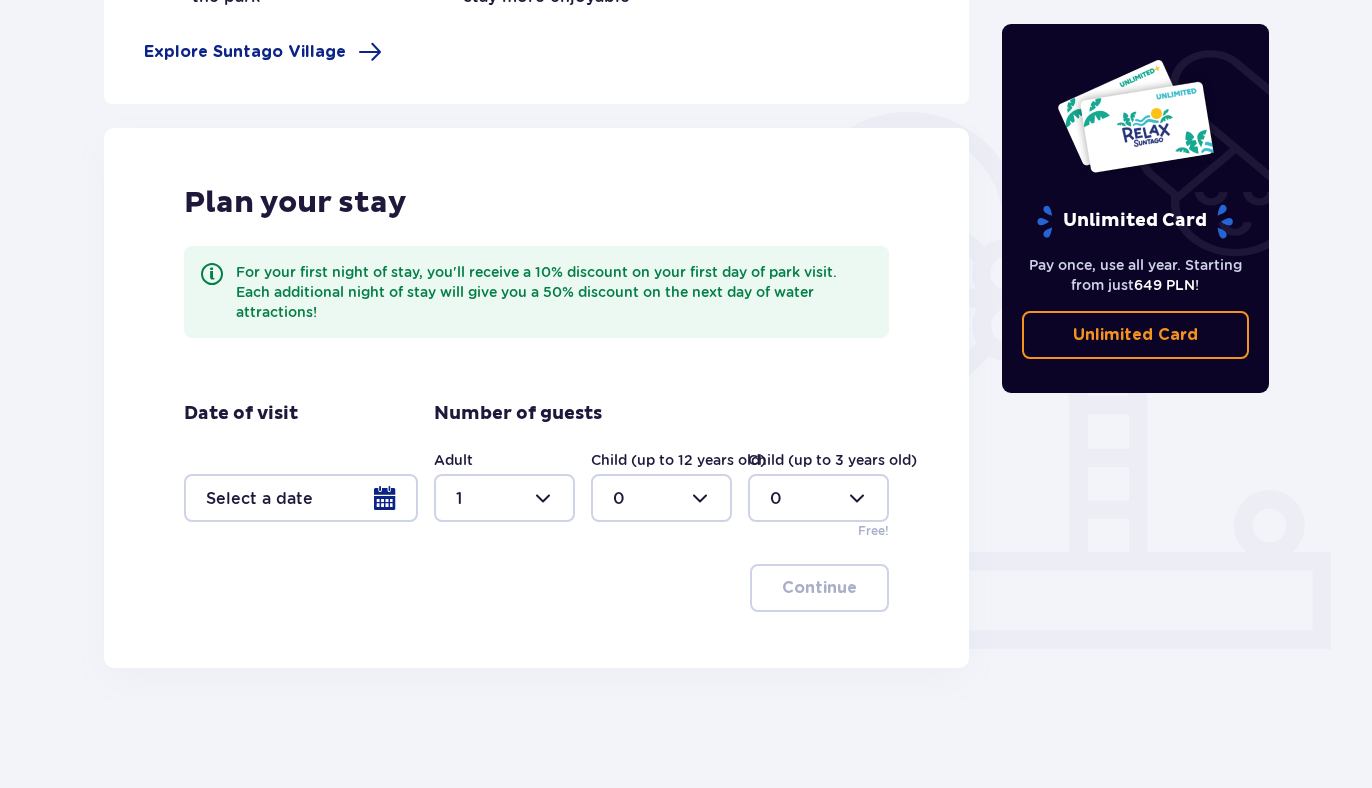 type on "1" 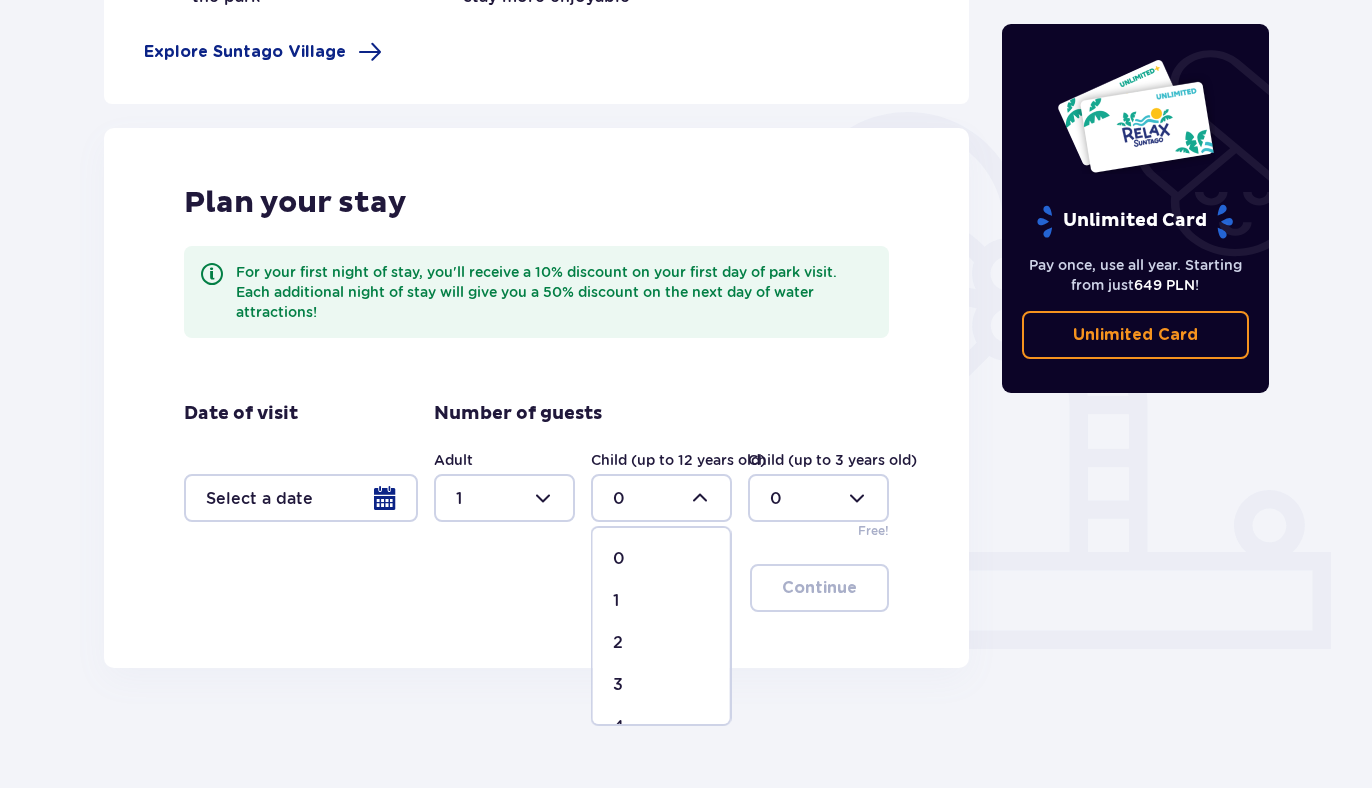 click on "1" at bounding box center [661, 601] 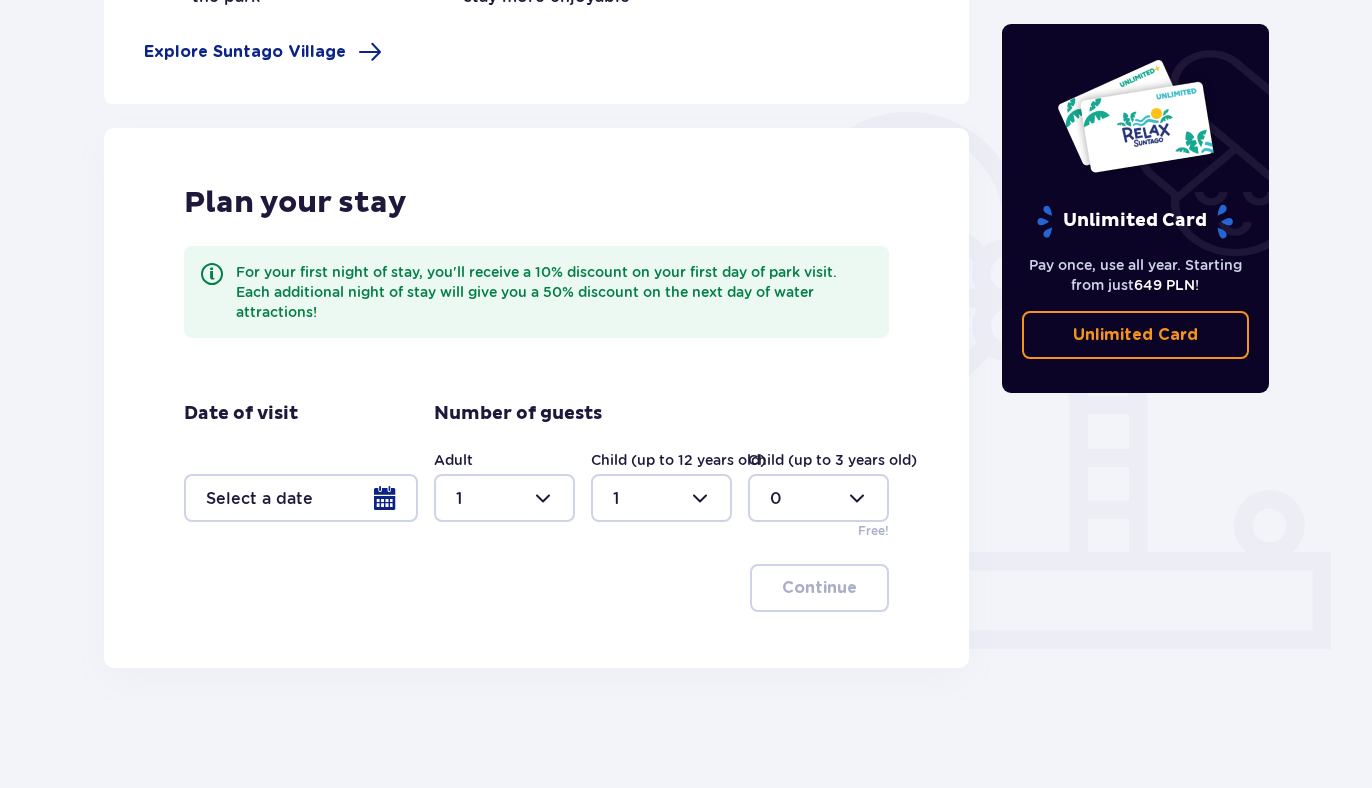 type on "1" 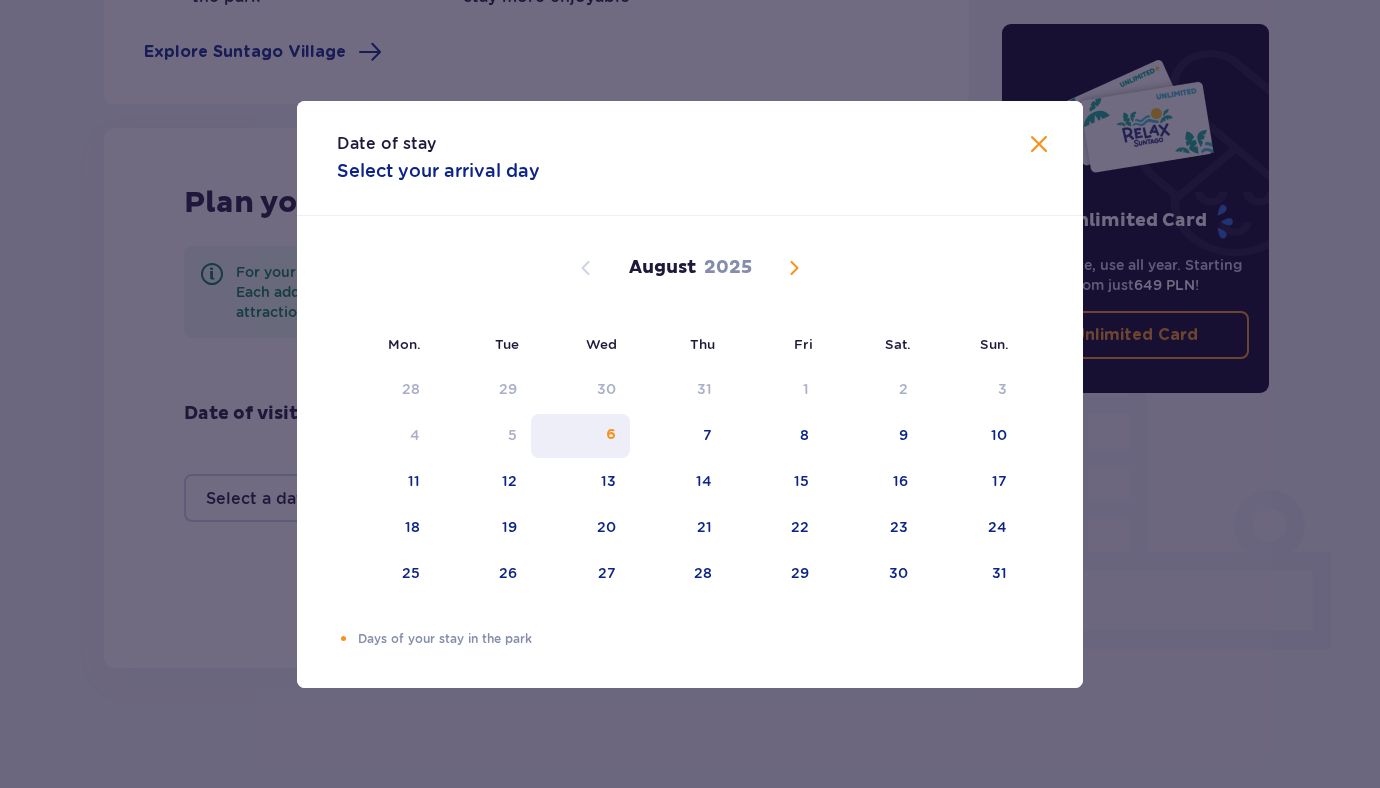 click on "6" at bounding box center [580, 436] 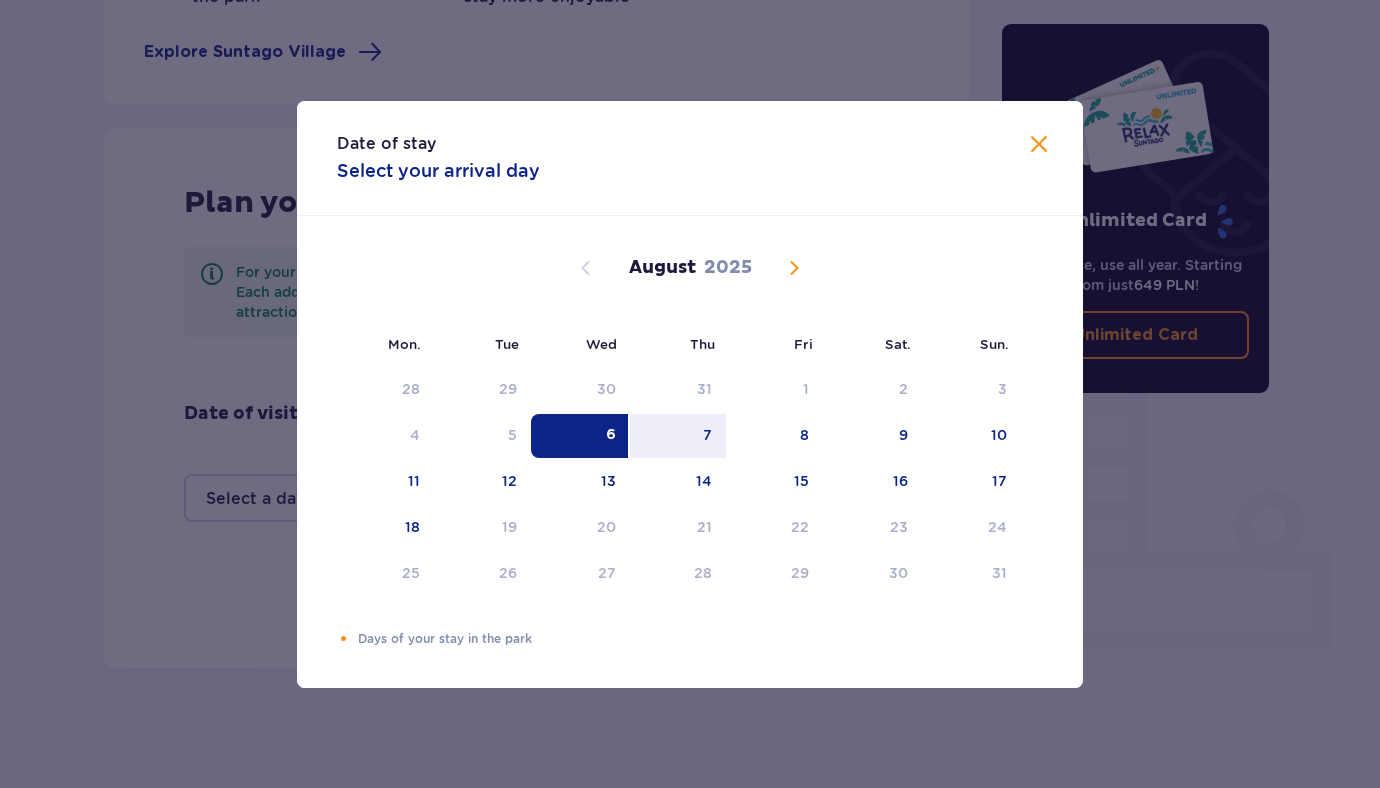 click on "6" at bounding box center [580, 436] 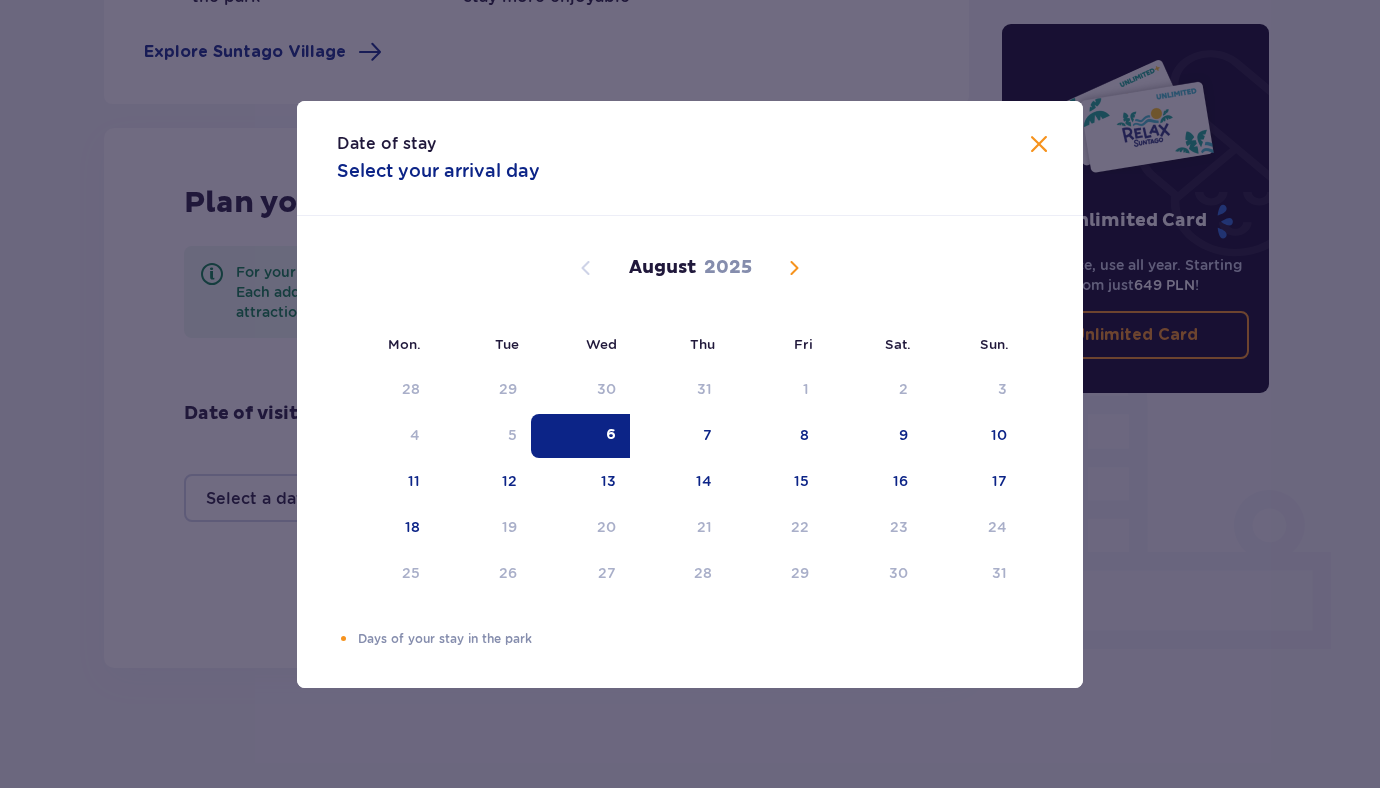 click at bounding box center (1039, 145) 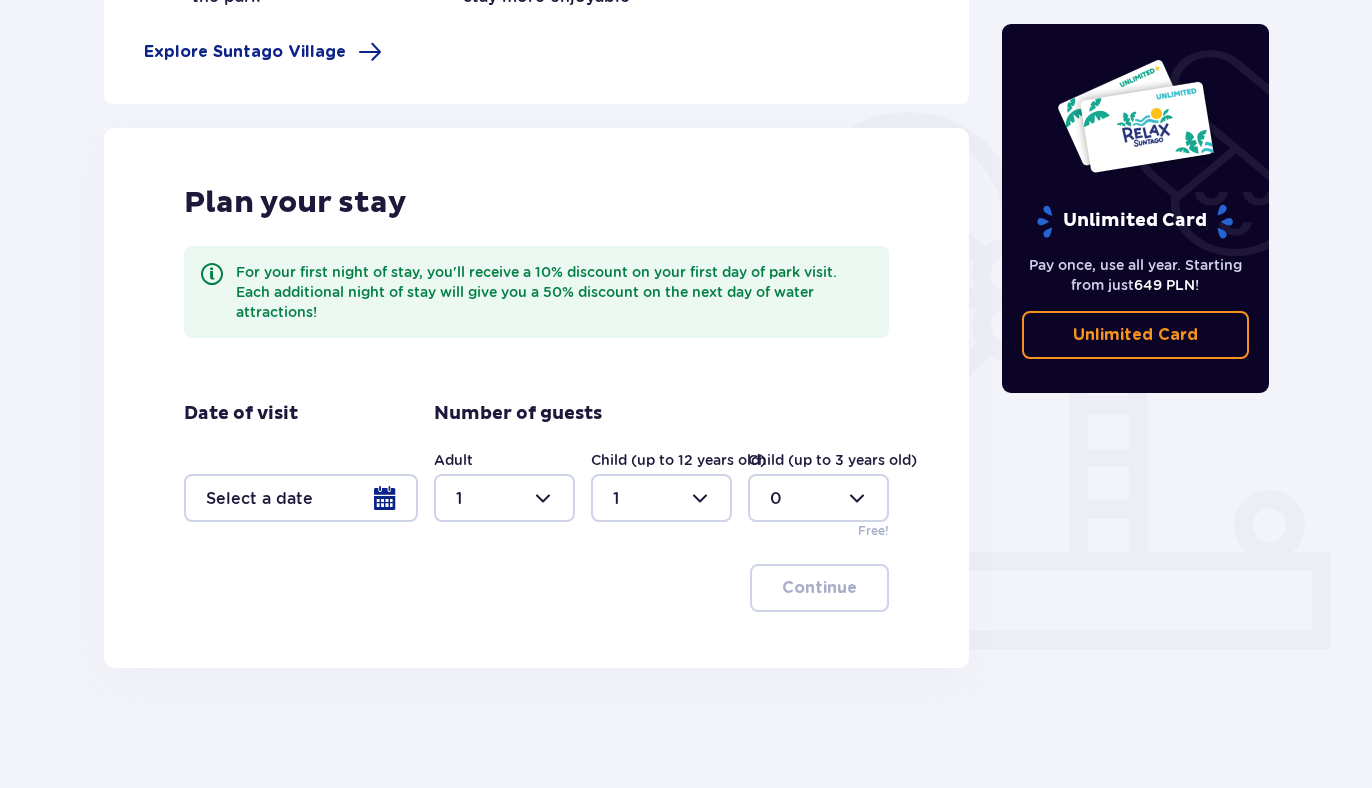 scroll, scrollTop: 0, scrollLeft: 0, axis: both 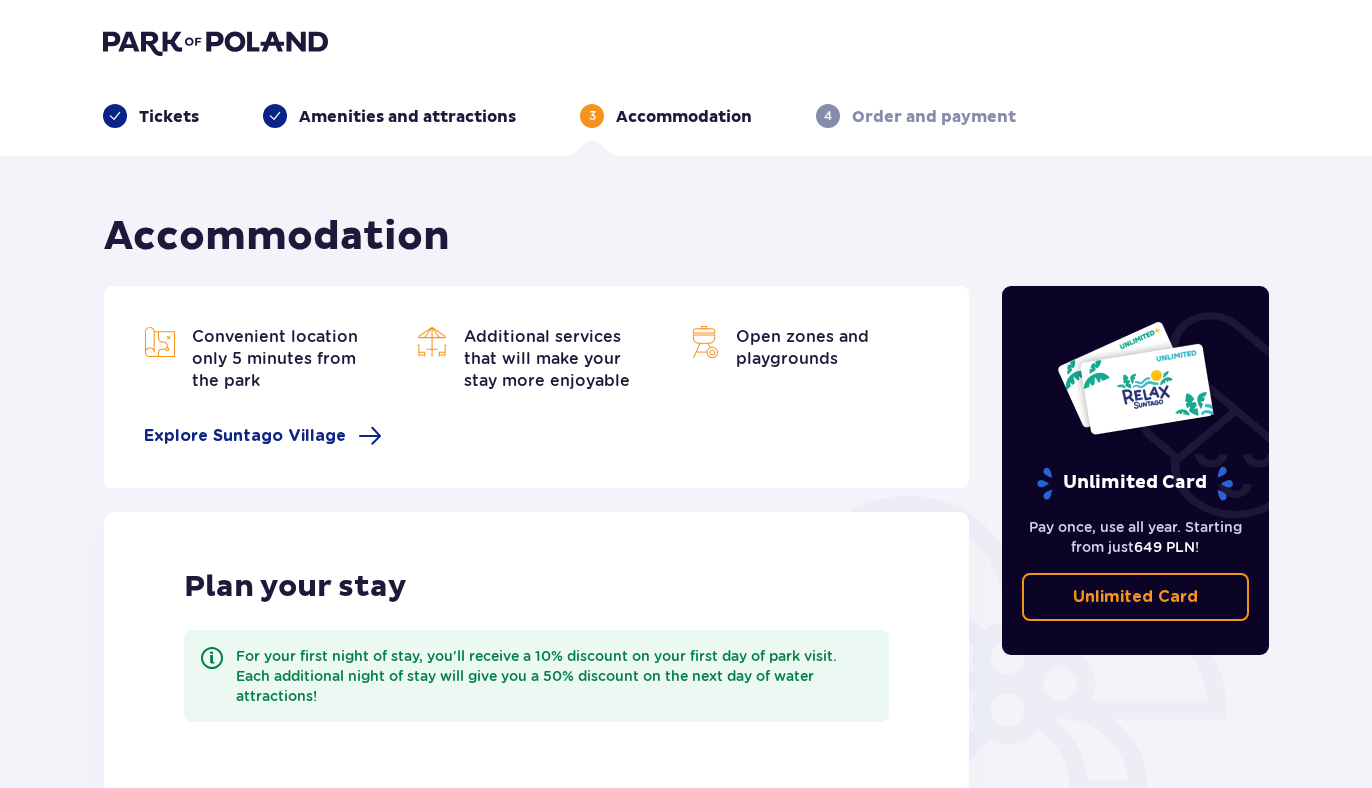 click on "Accommodation" at bounding box center [684, 117] 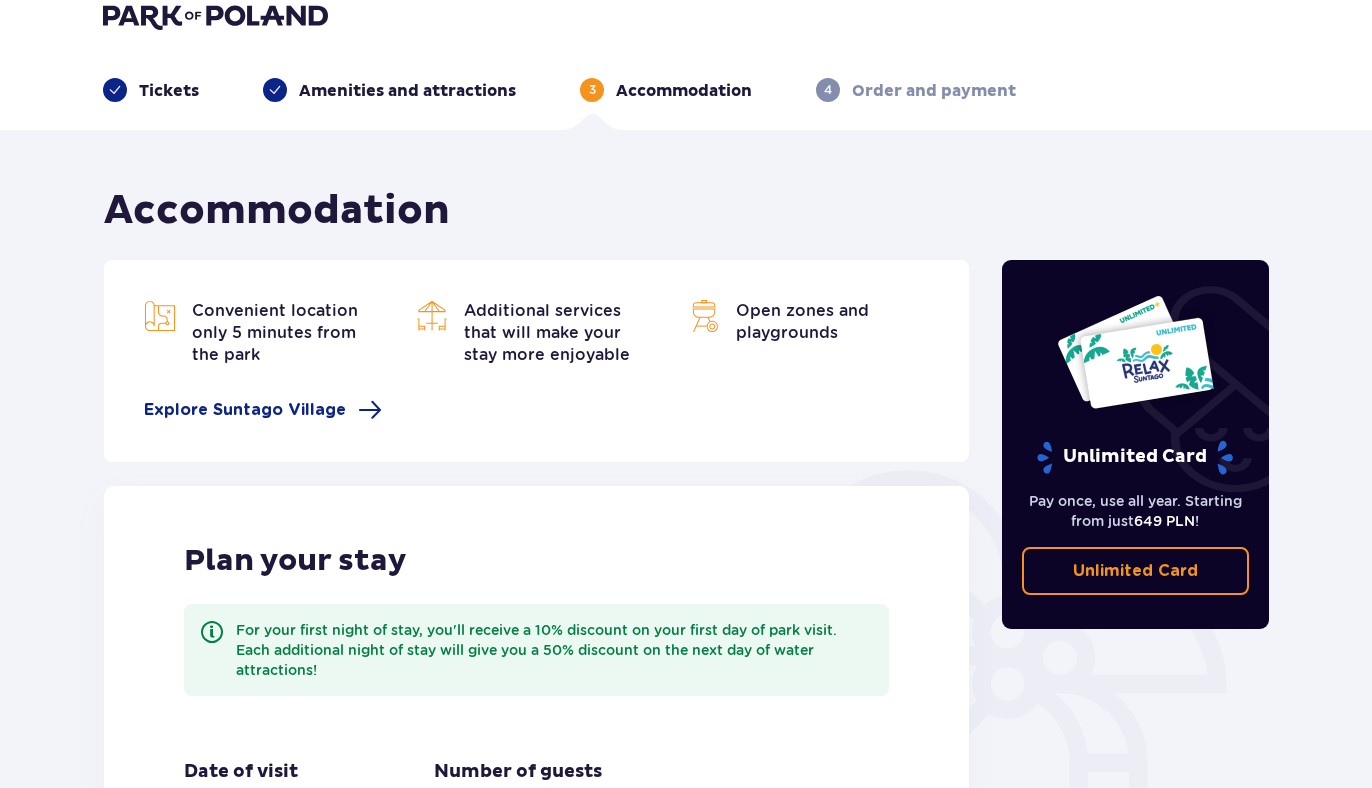 scroll, scrollTop: 0, scrollLeft: 0, axis: both 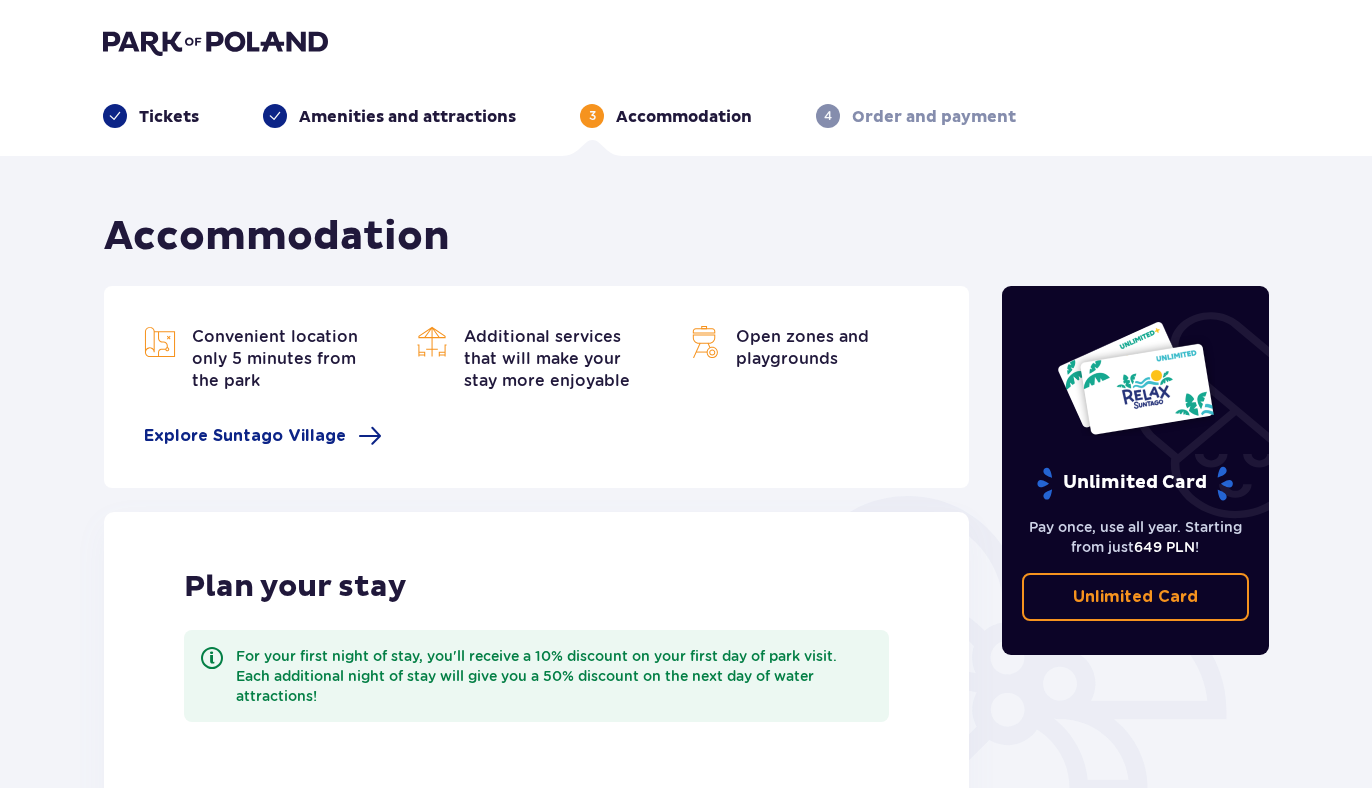 click on "Order and payment" at bounding box center (934, 117) 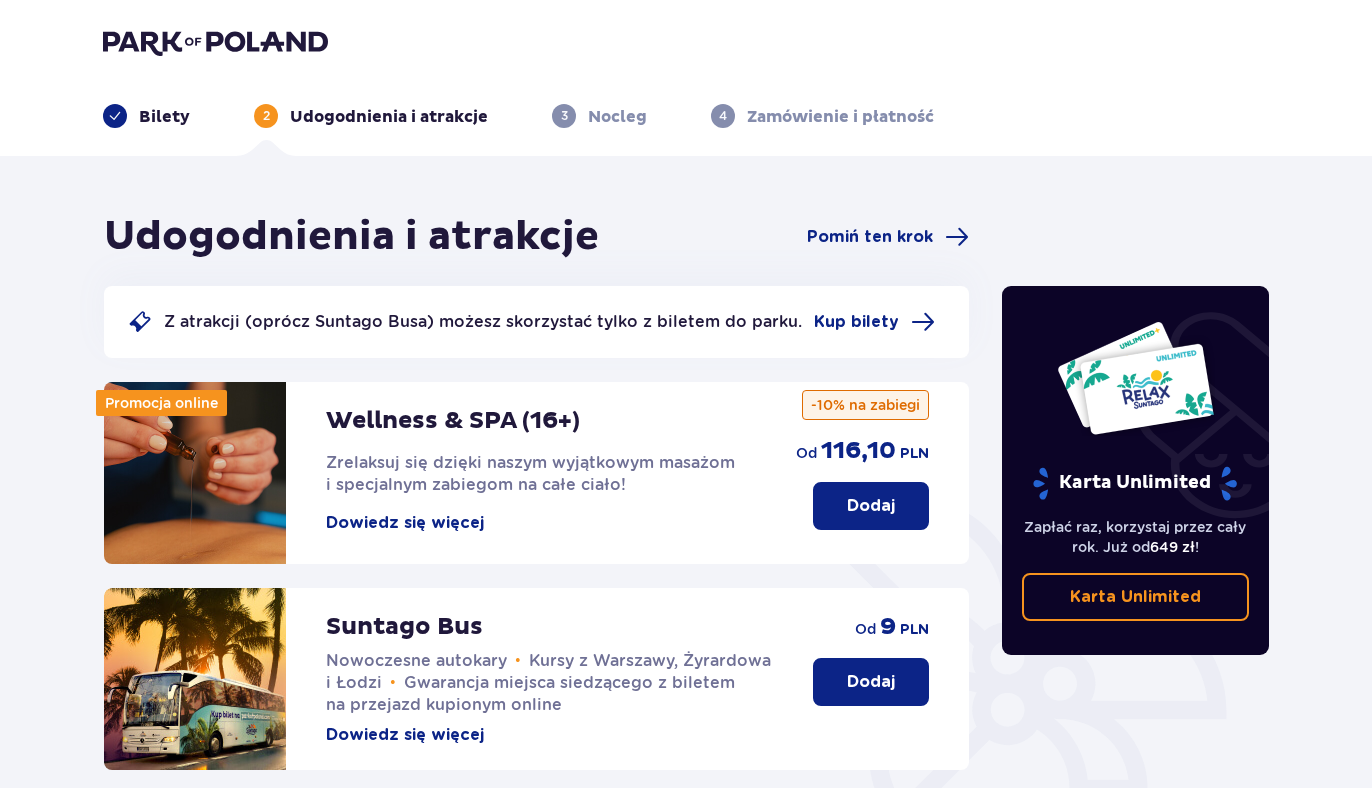 scroll, scrollTop: 0, scrollLeft: 0, axis: both 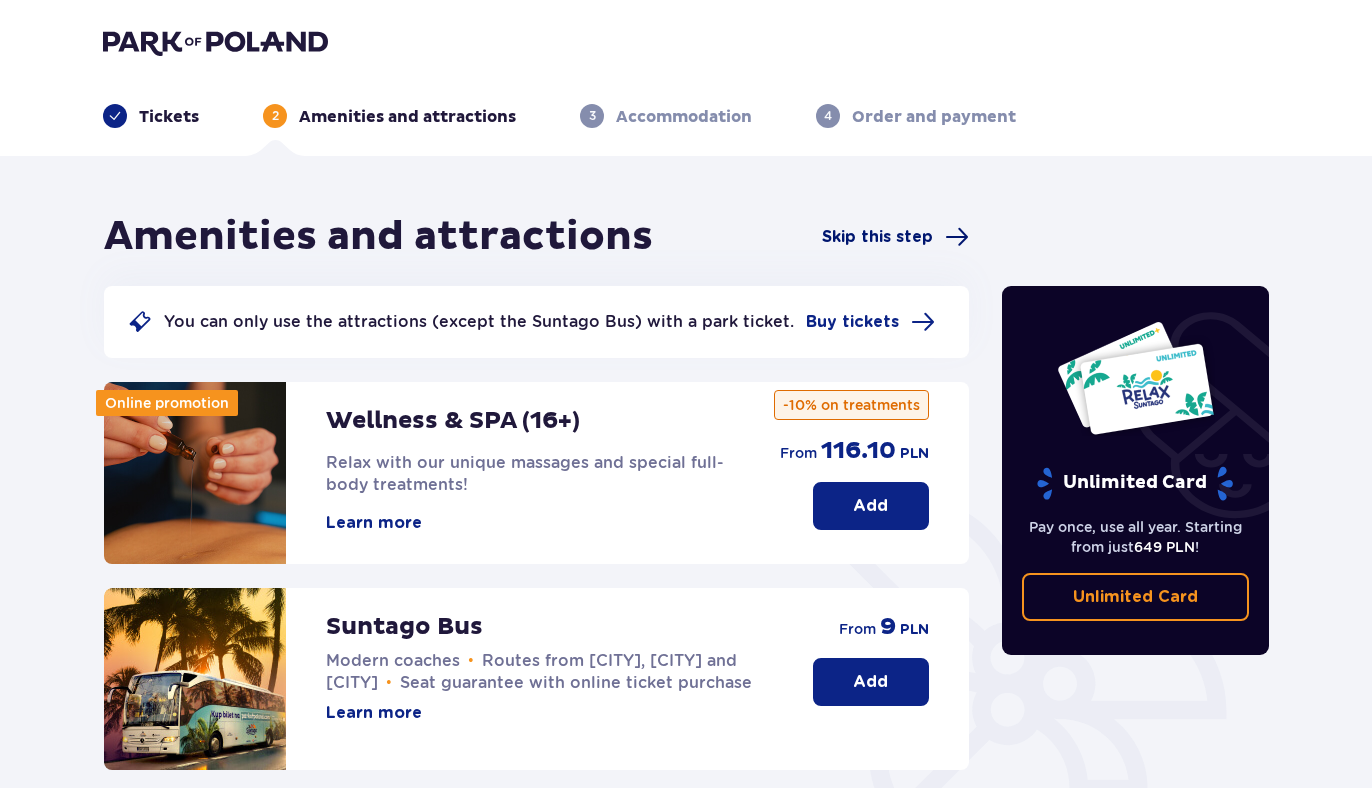 click on "Skip this step" at bounding box center (877, 237) 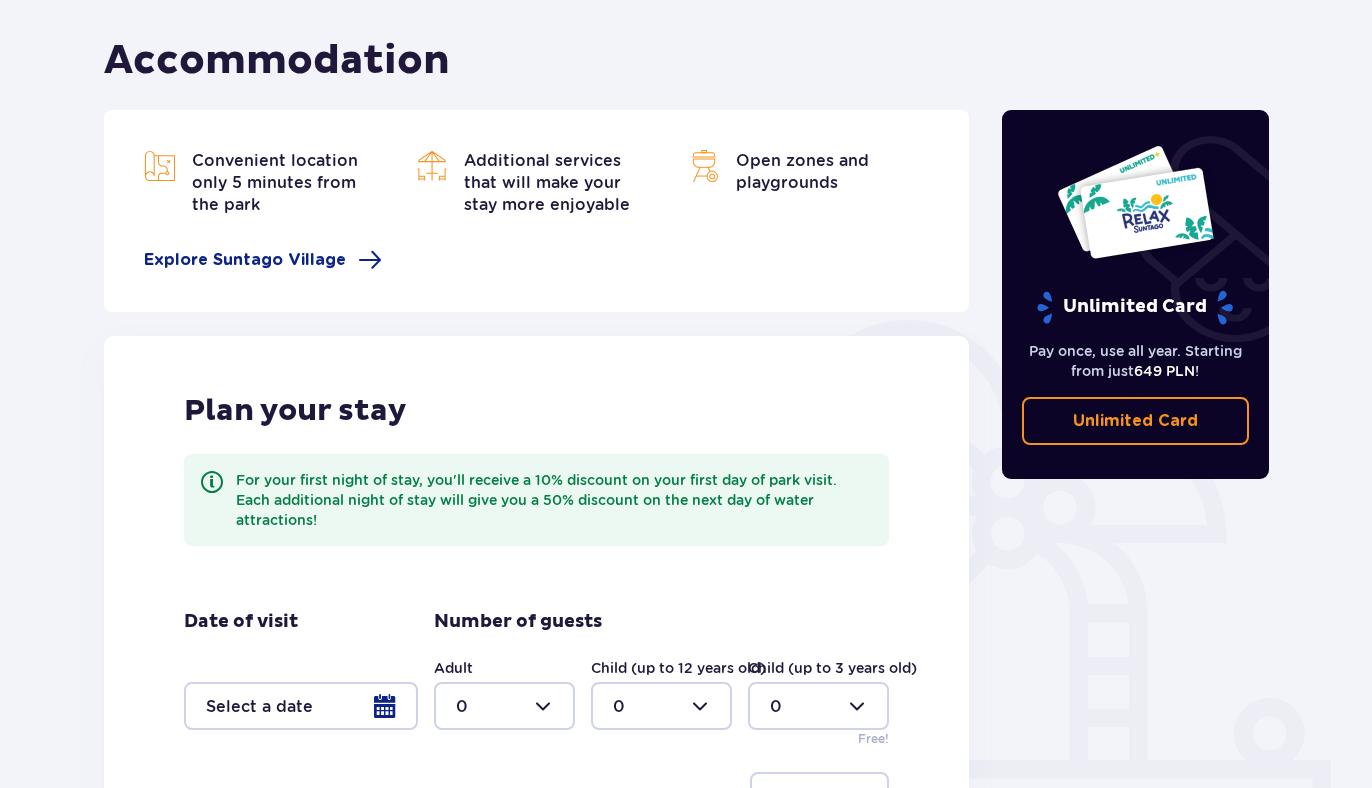 scroll, scrollTop: 165, scrollLeft: 0, axis: vertical 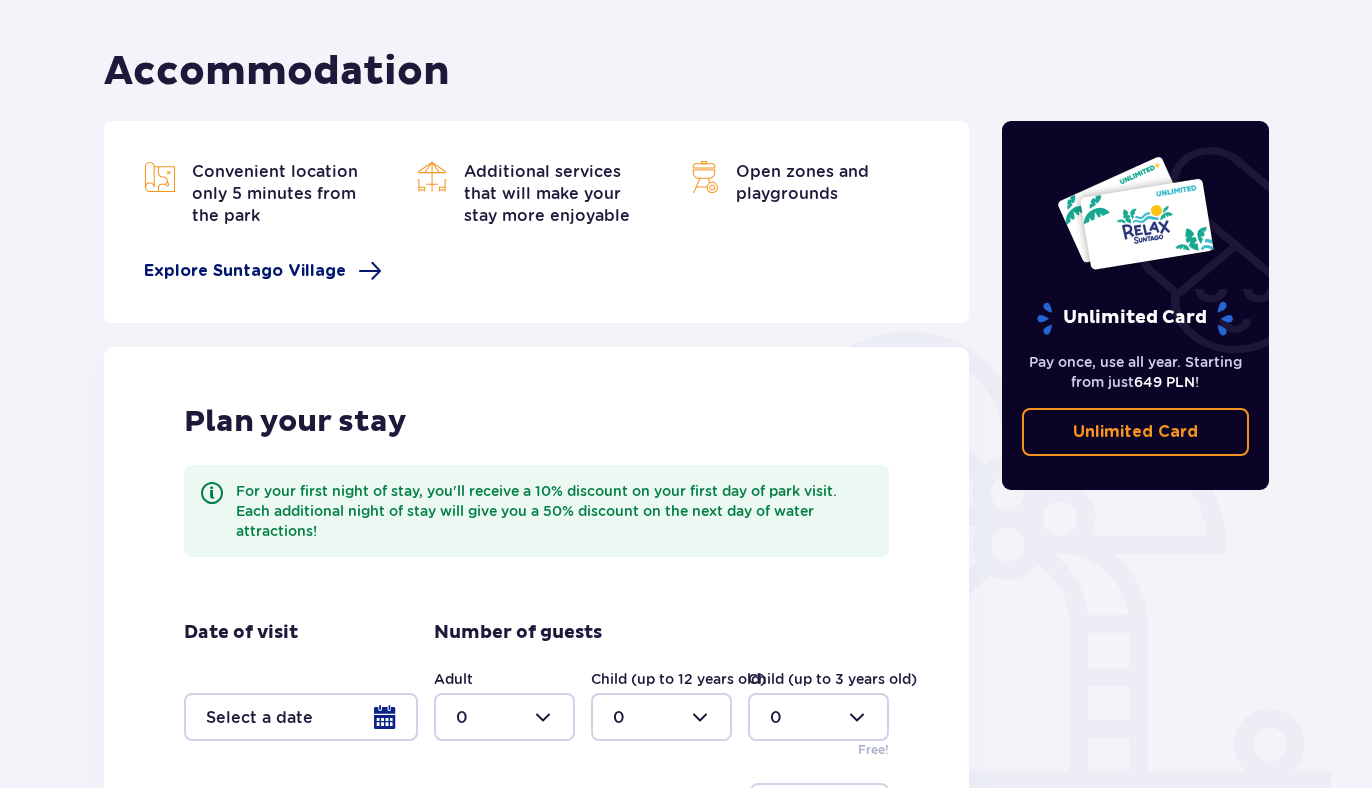 click on "Explore Suntago Village" at bounding box center [245, 271] 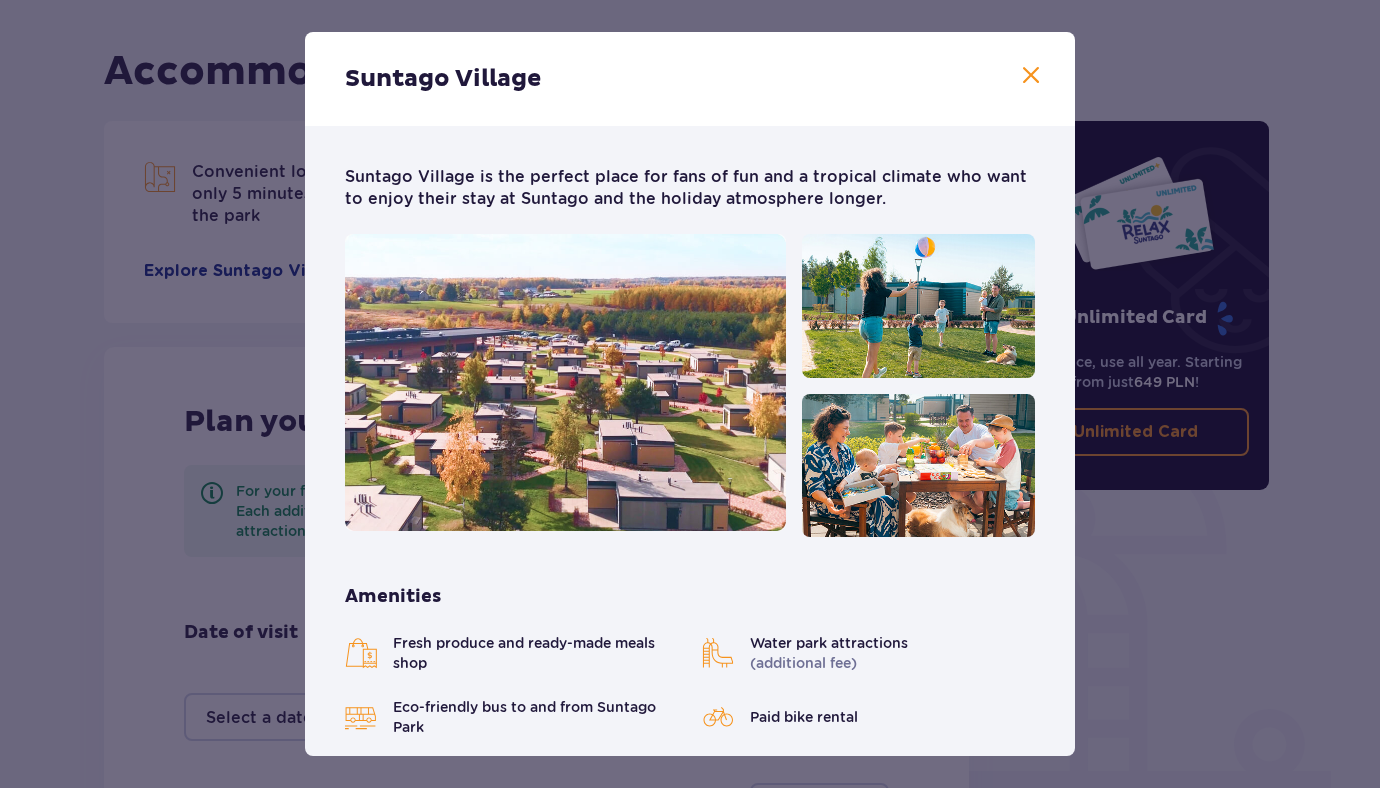 click at bounding box center (1031, 76) 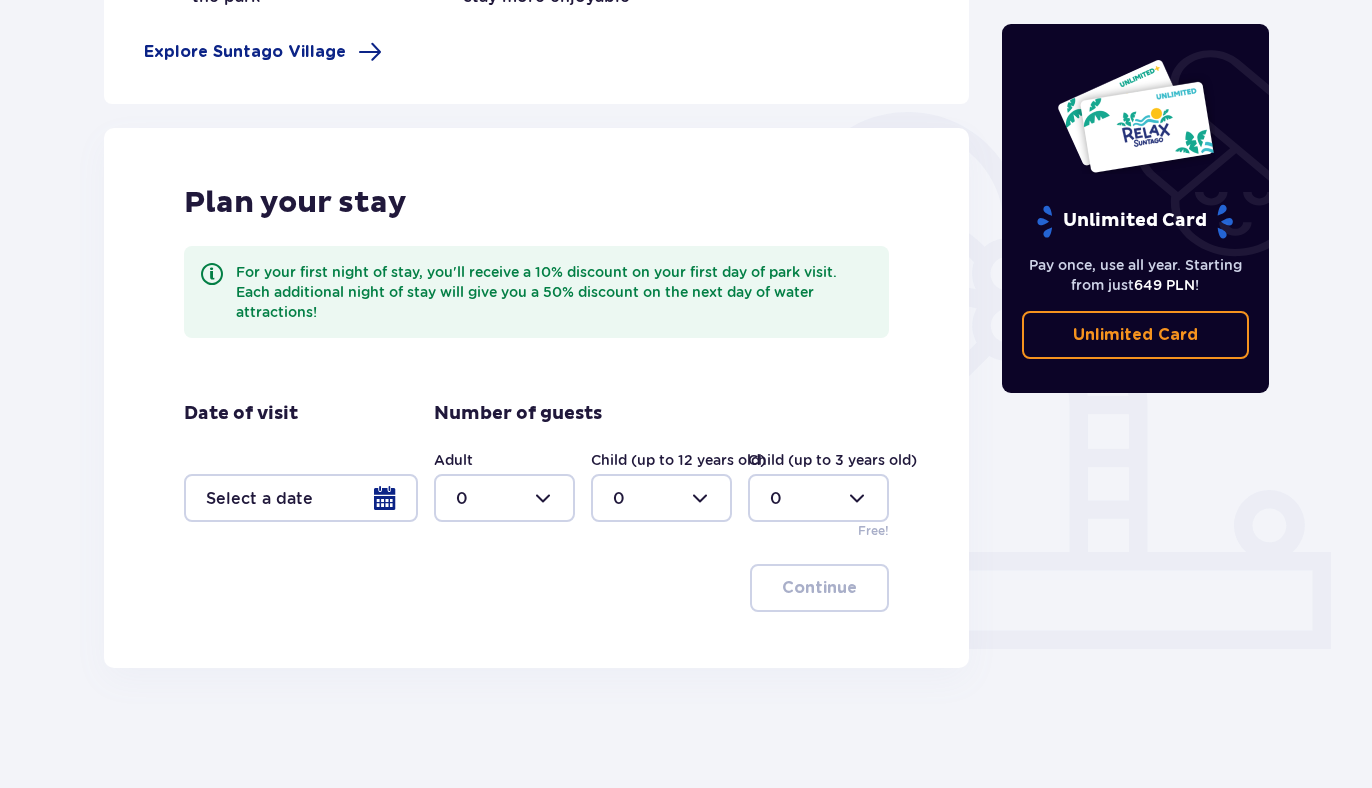 scroll, scrollTop: 0, scrollLeft: 0, axis: both 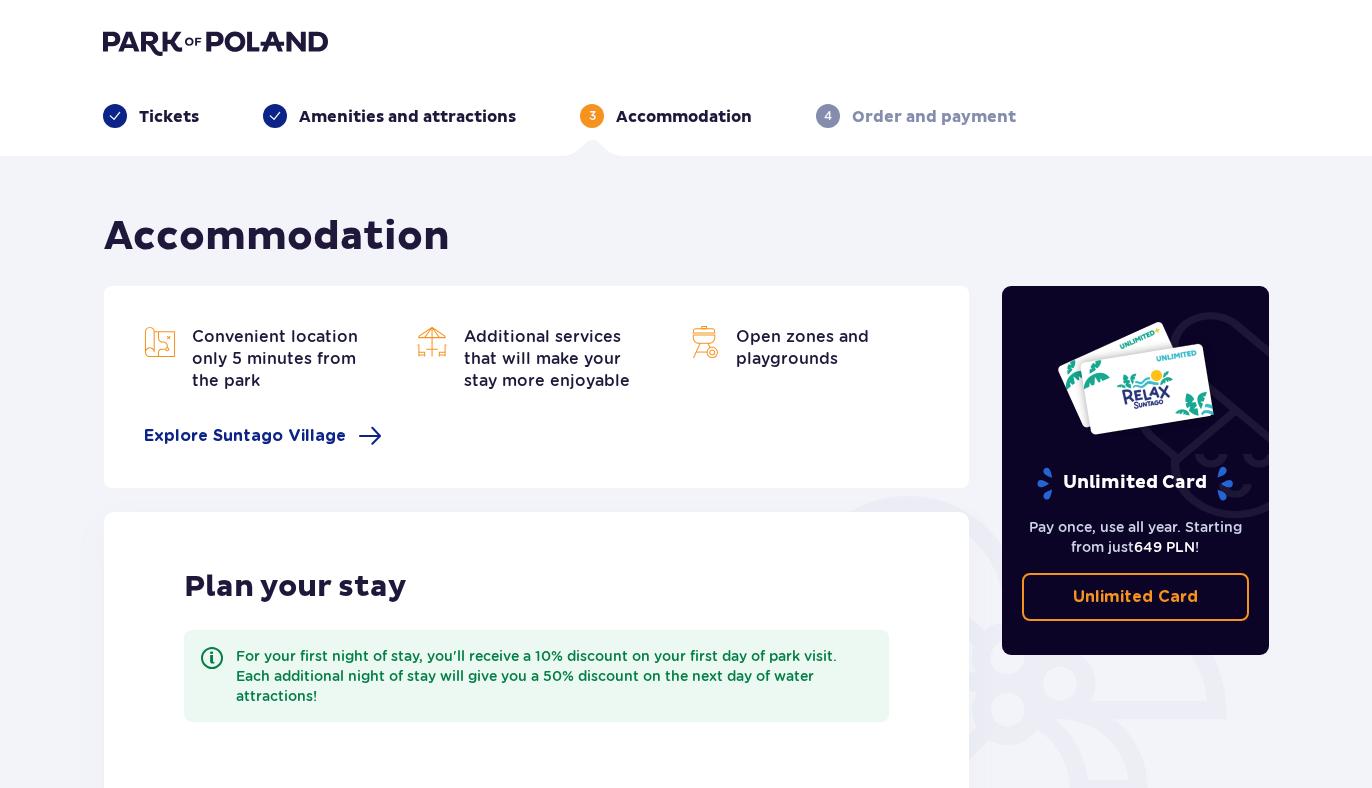 click at bounding box center [215, 42] 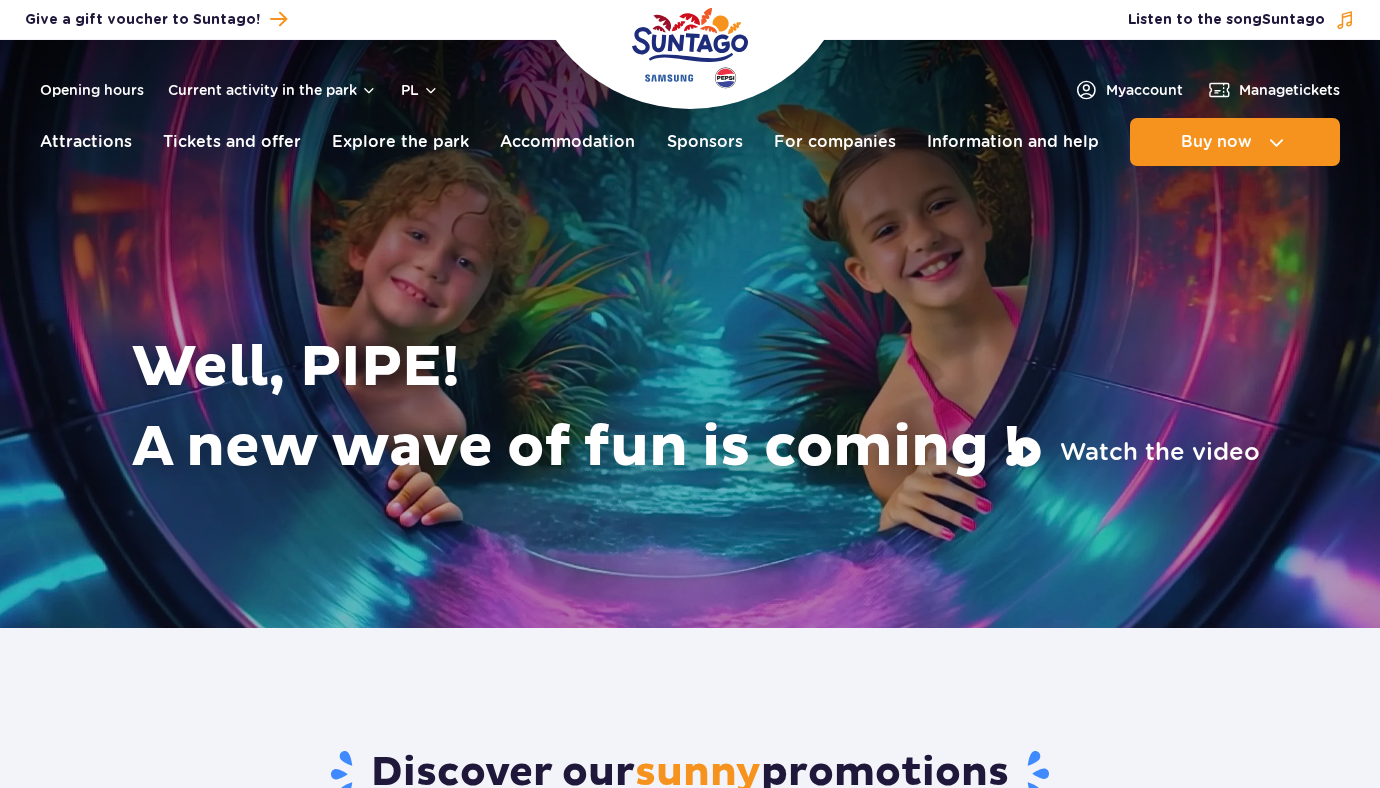 scroll, scrollTop: 0, scrollLeft: 0, axis: both 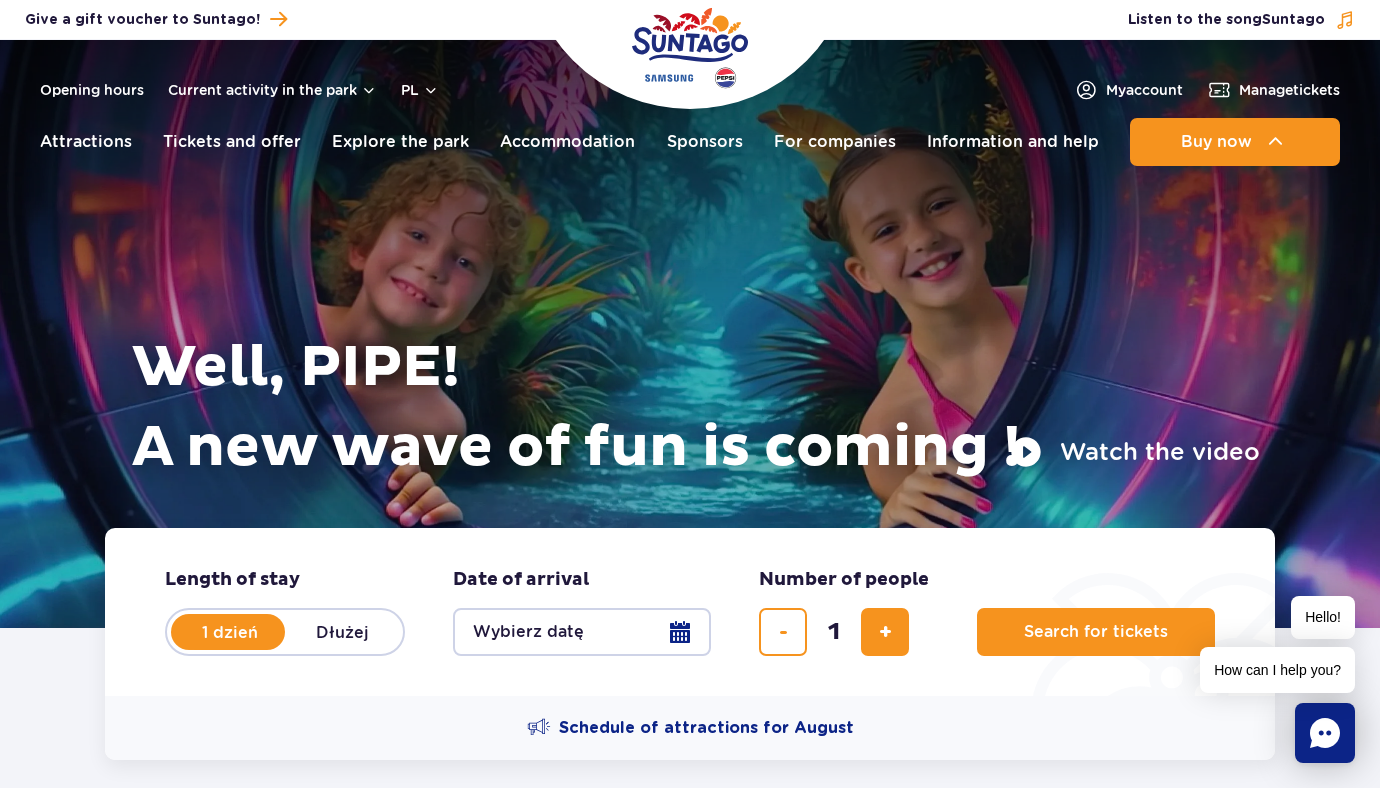 click on "Well, PIPE!  A new wave of fun is coming !
Watch the video" at bounding box center (690, 309) 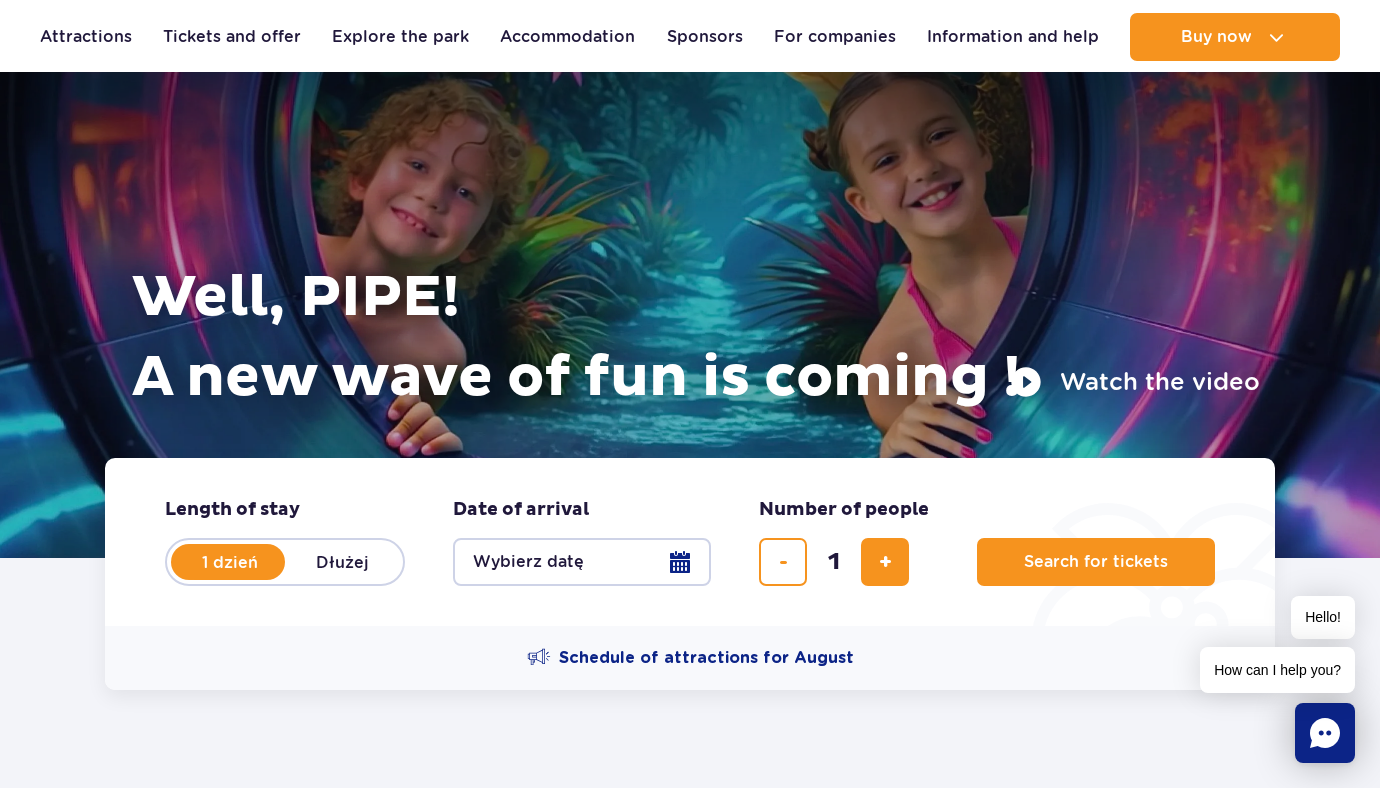 scroll, scrollTop: 0, scrollLeft: 0, axis: both 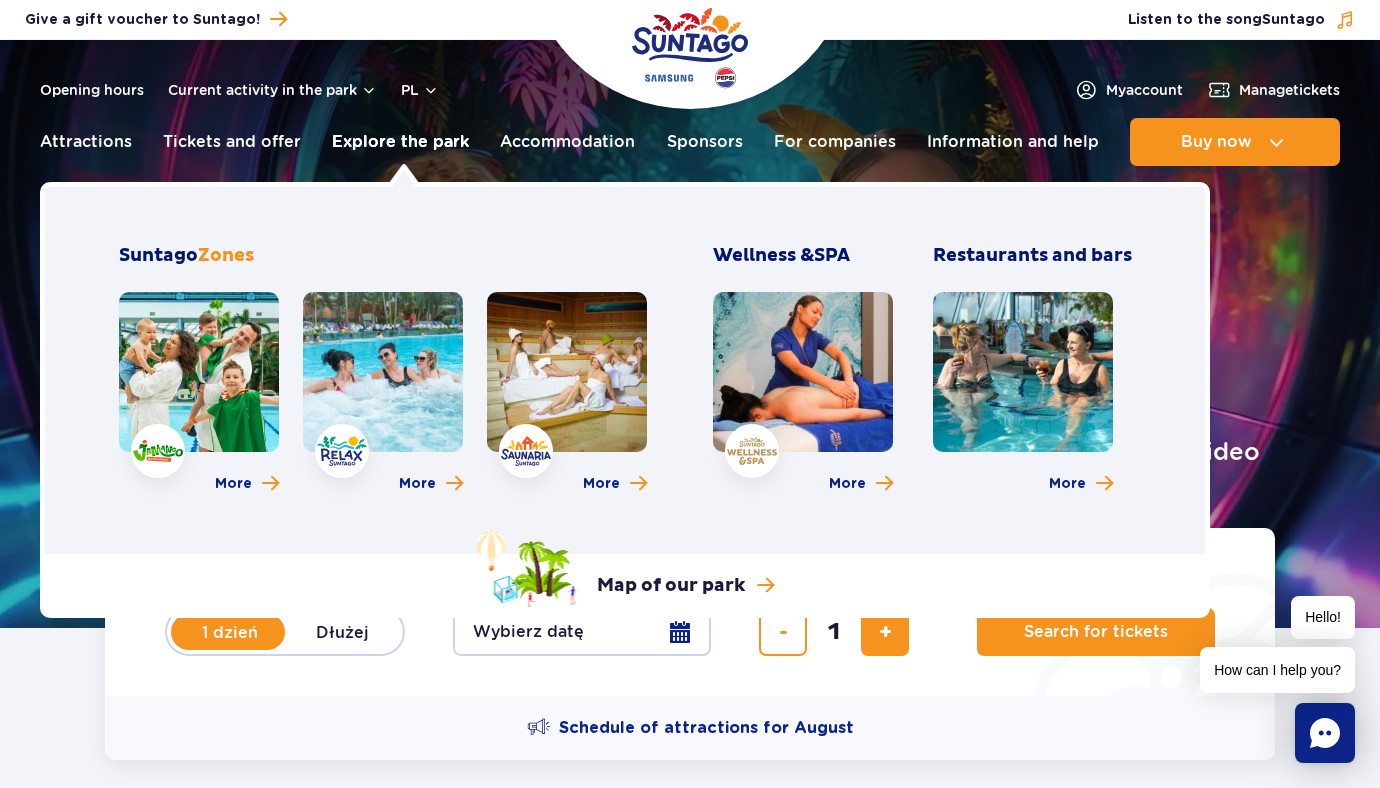 click on "Explore the park" at bounding box center [400, 141] 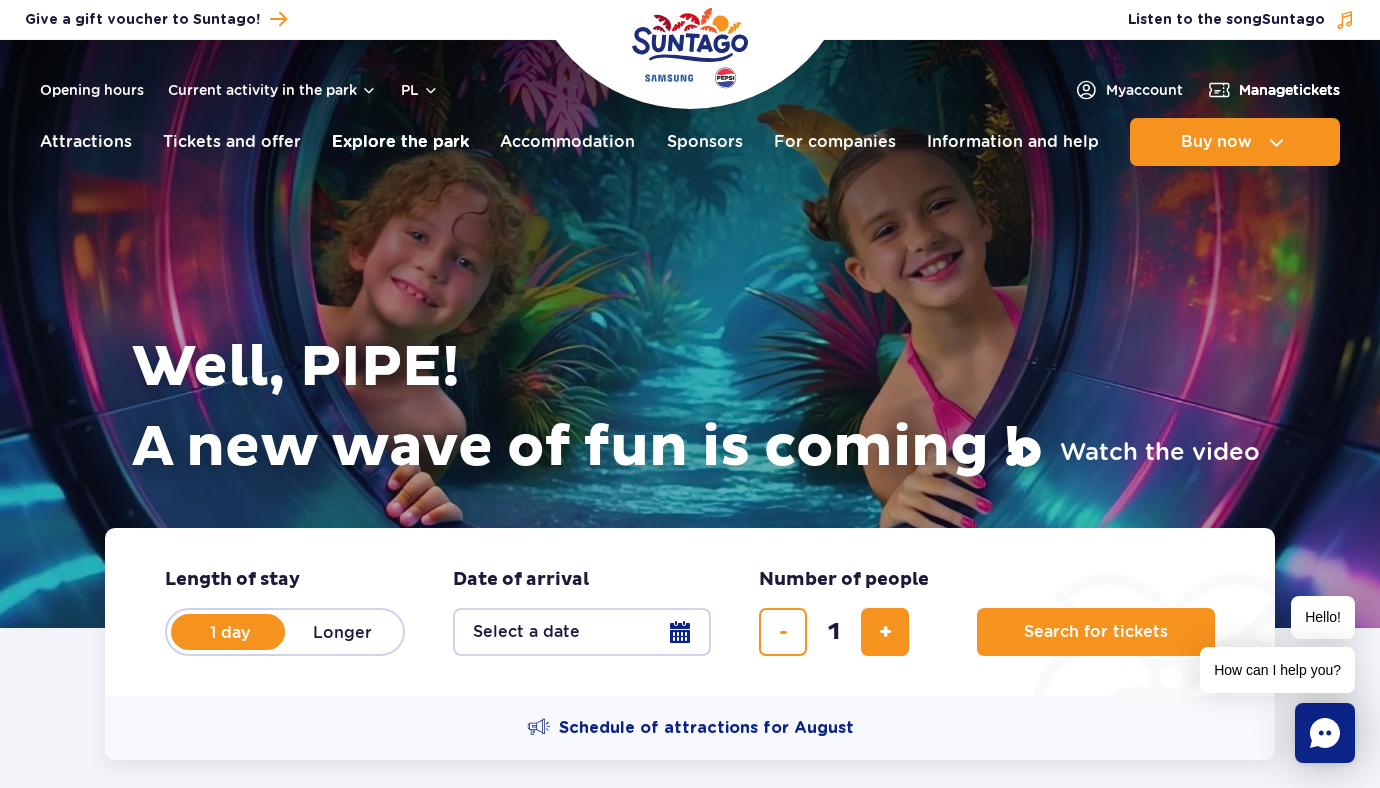 click on "Manage" at bounding box center [1266, 90] 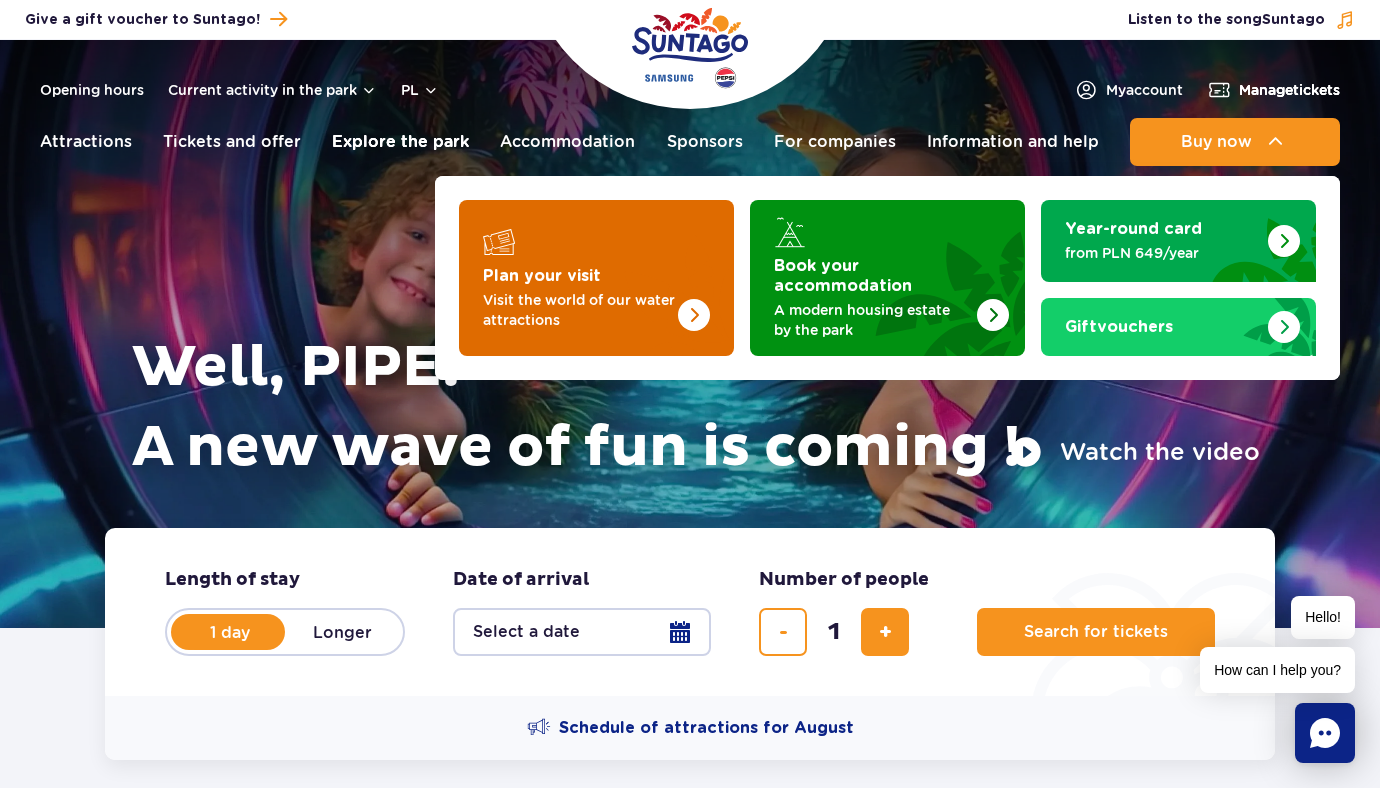 click at bounding box center [654, 278] 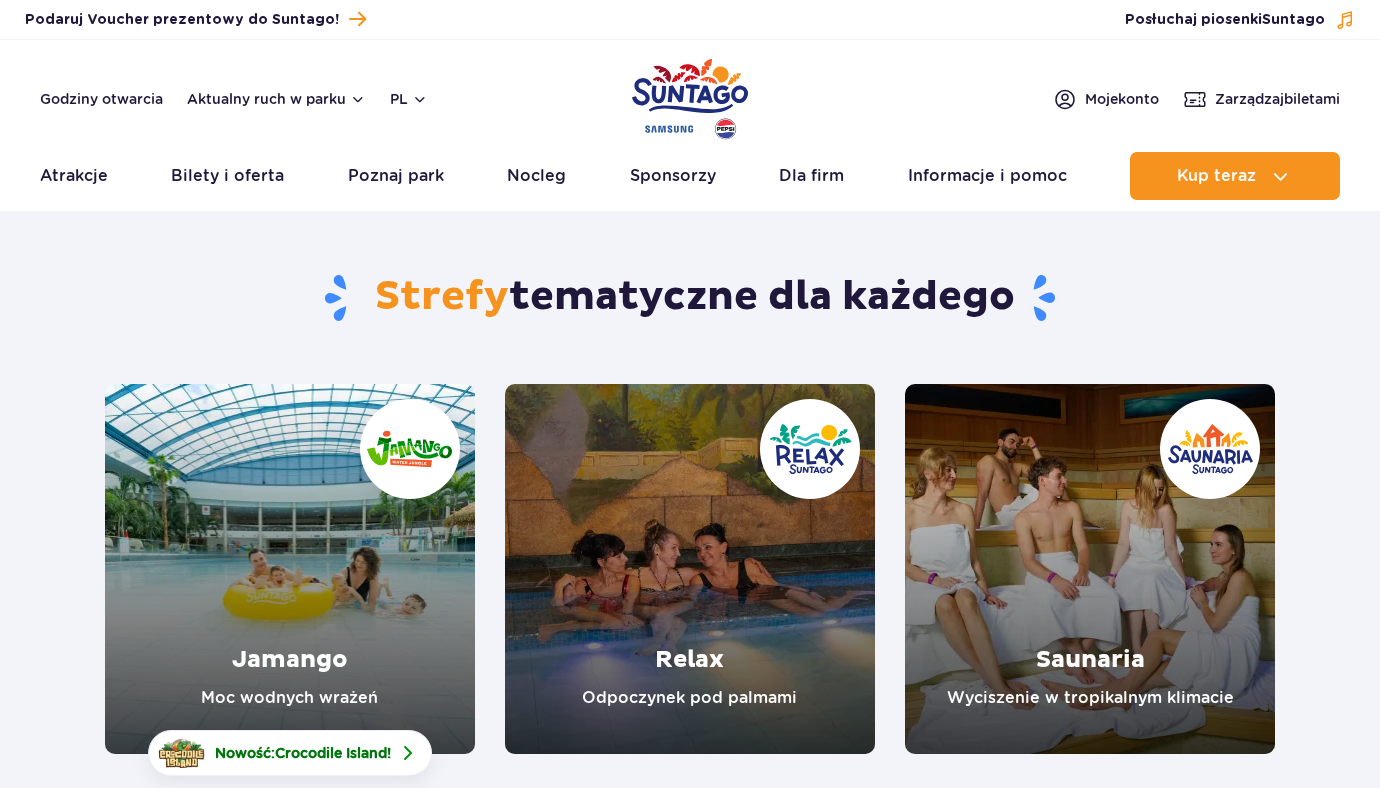 scroll, scrollTop: 0, scrollLeft: 0, axis: both 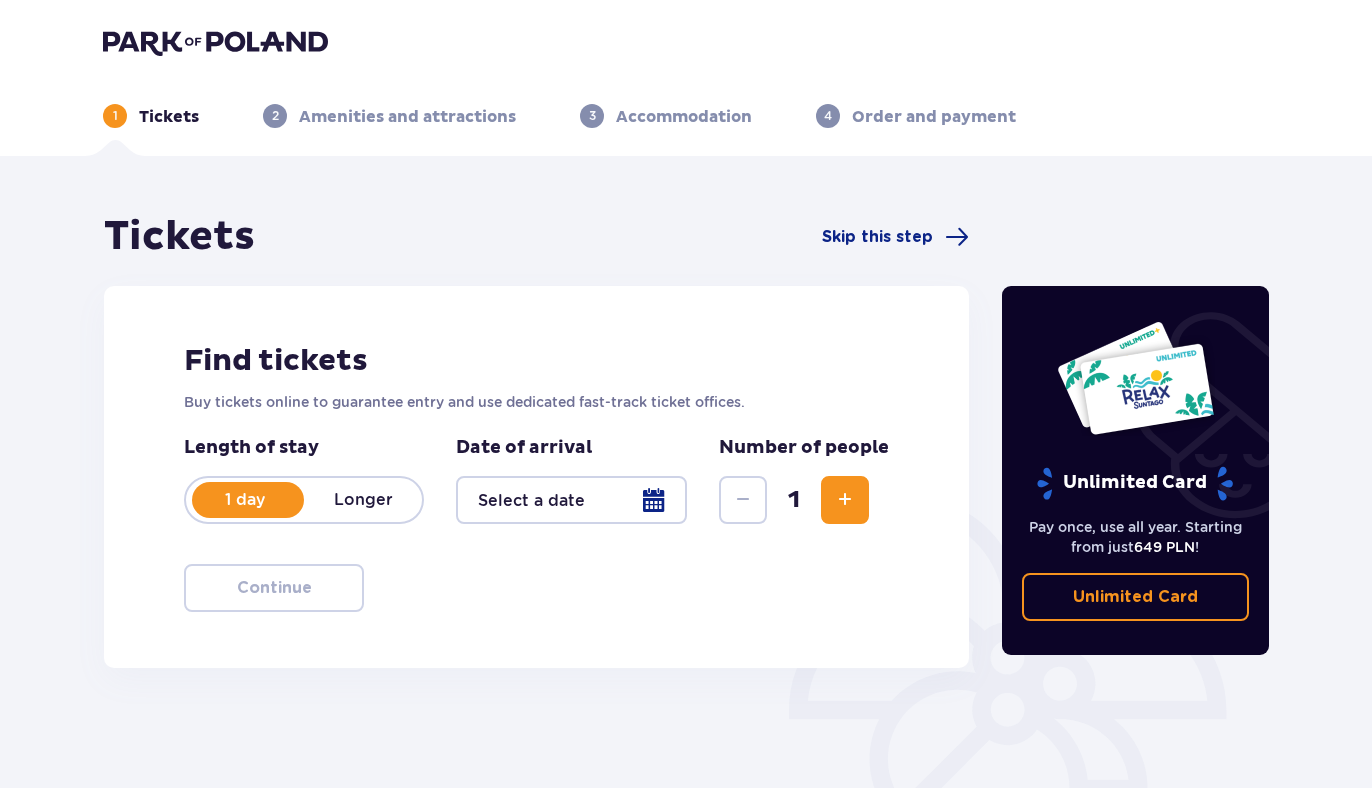 click at bounding box center (571, 500) 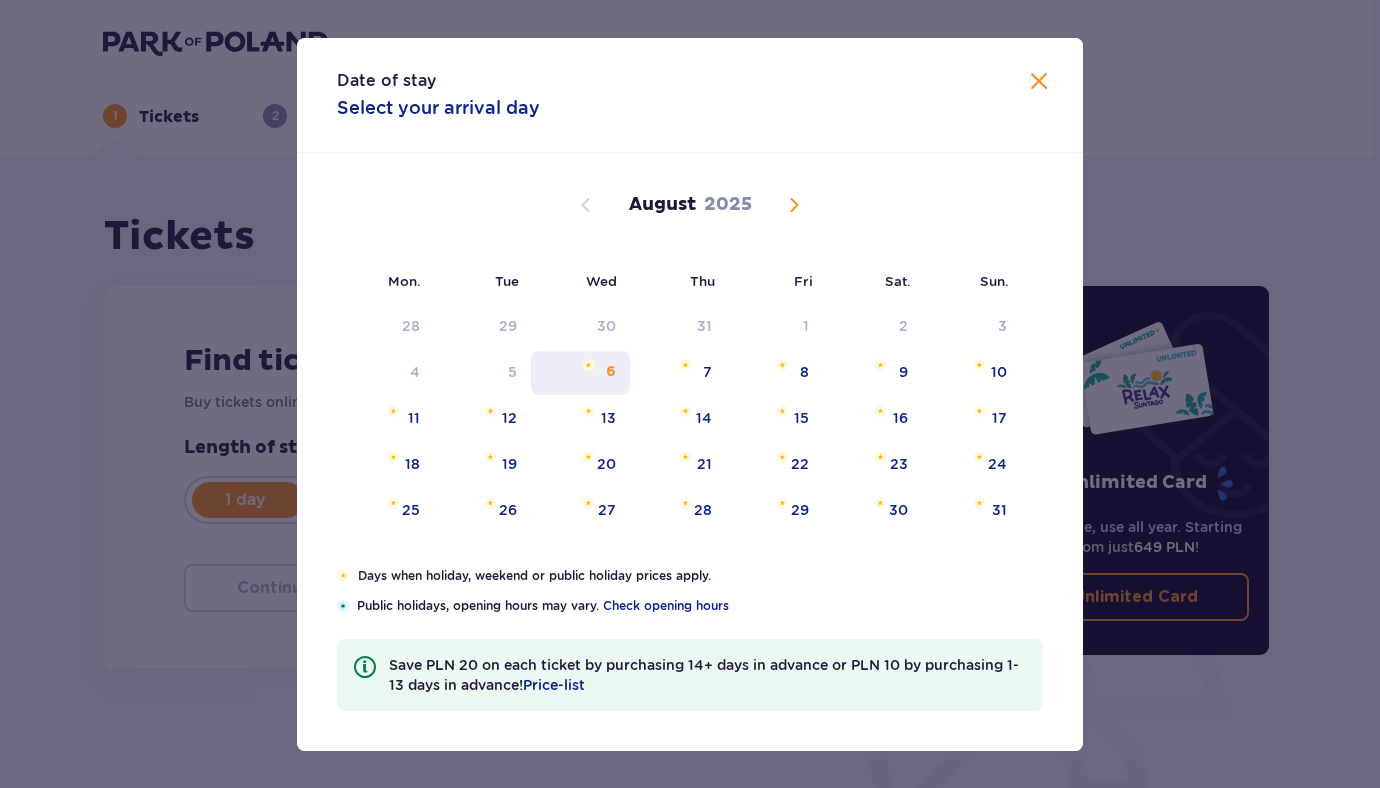 click on "6" at bounding box center (611, 372) 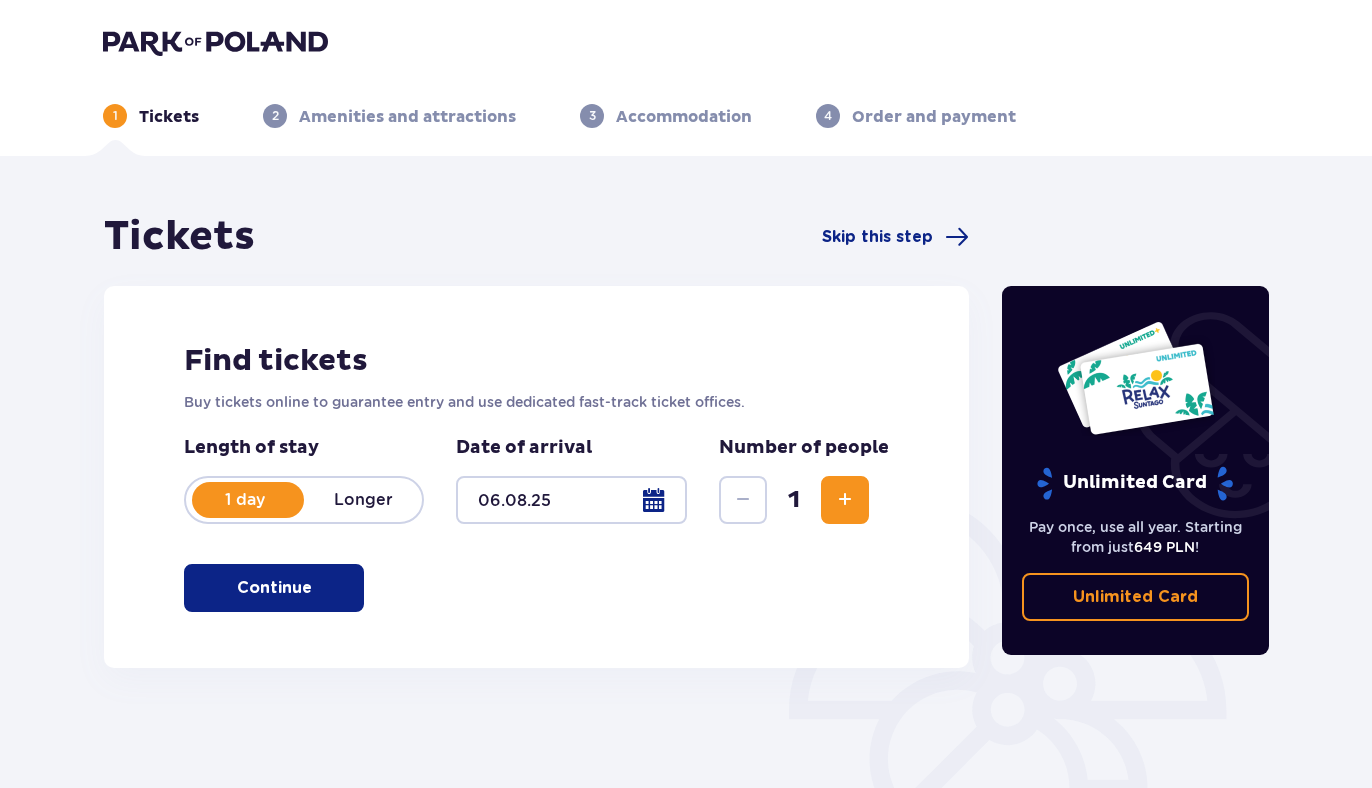 click at bounding box center (845, 500) 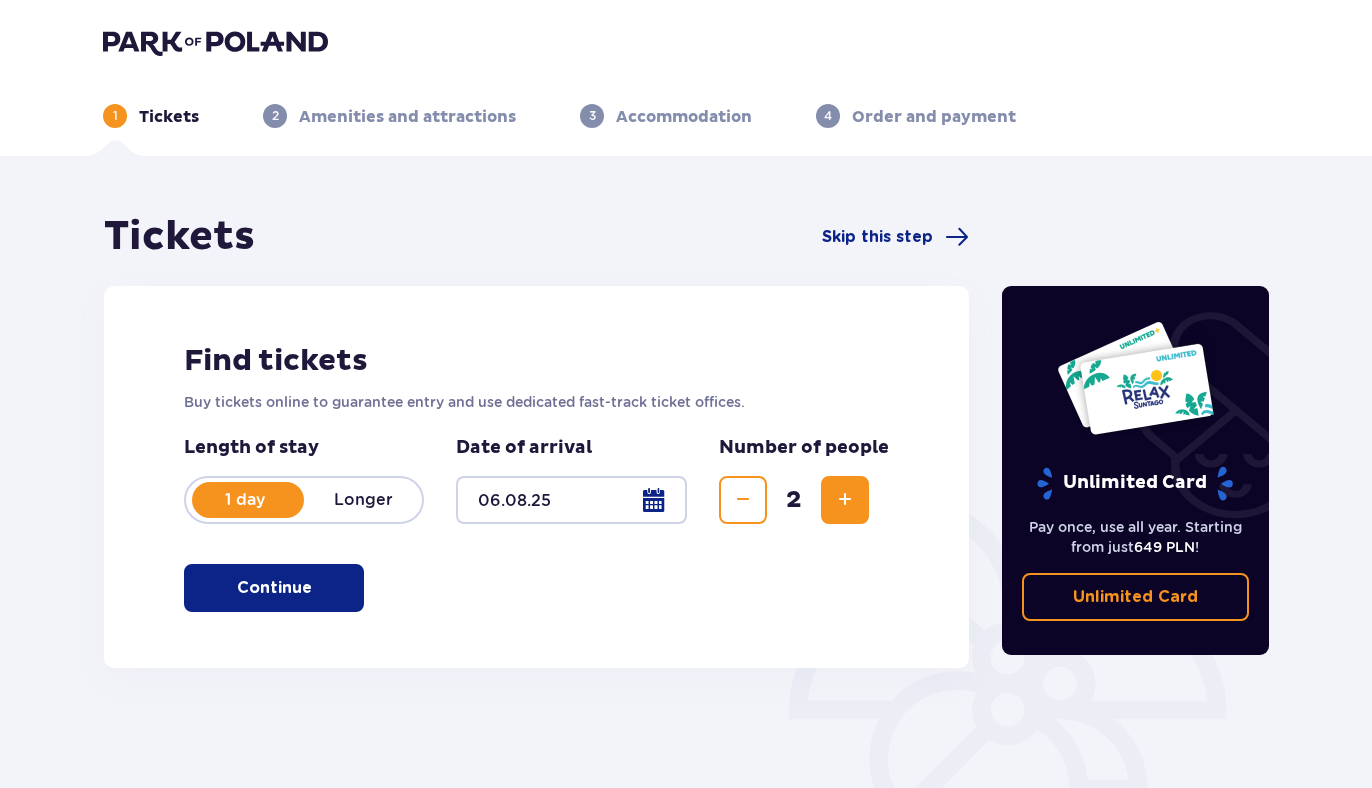 click at bounding box center (316, 588) 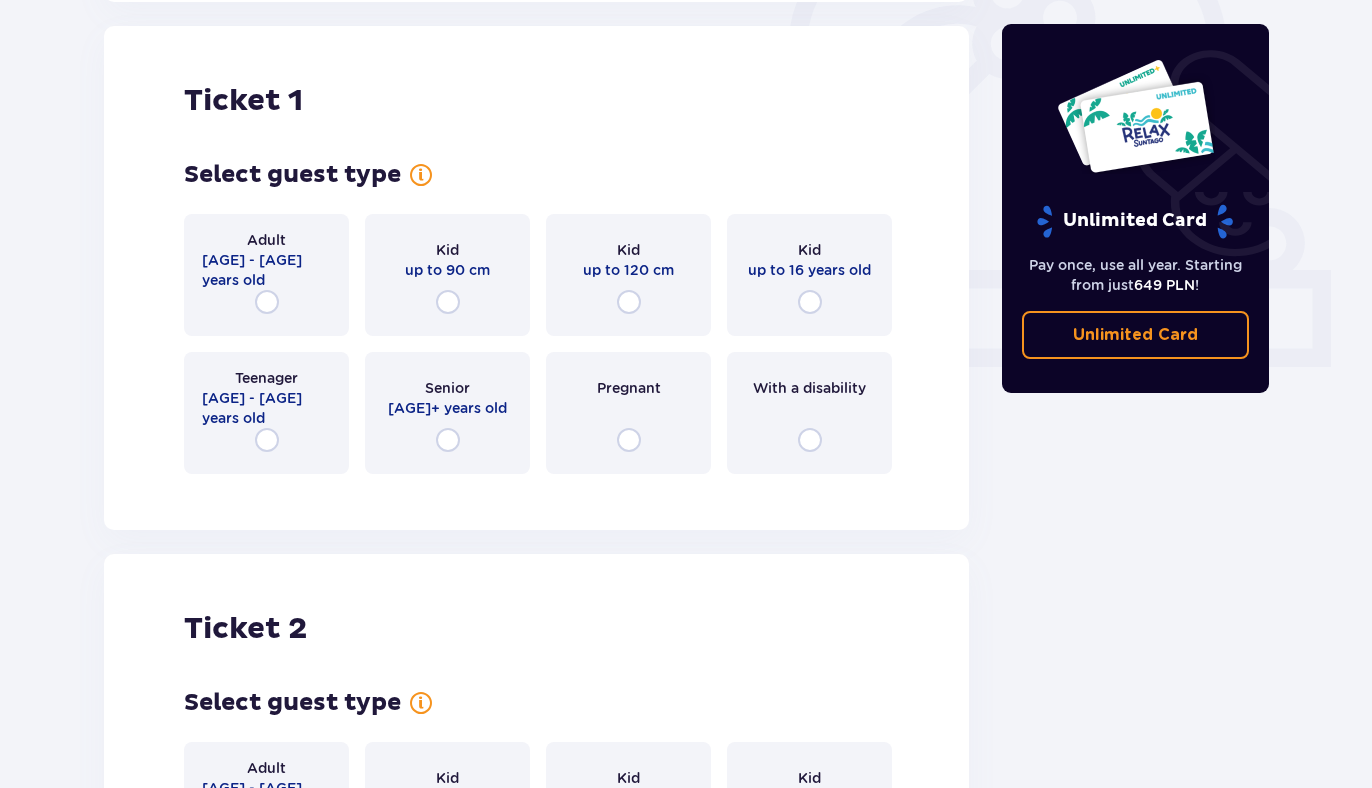 scroll, scrollTop: 668, scrollLeft: 0, axis: vertical 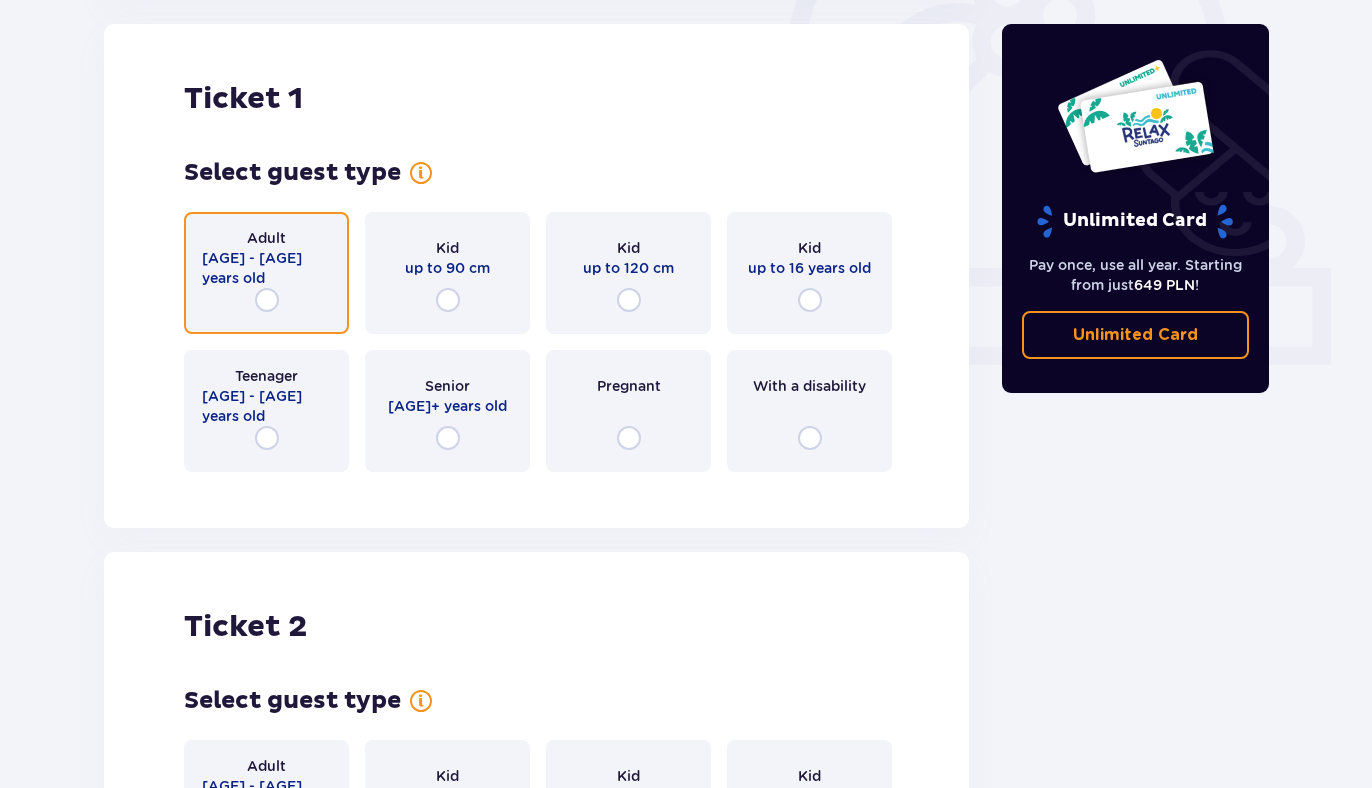 click at bounding box center [267, 300] 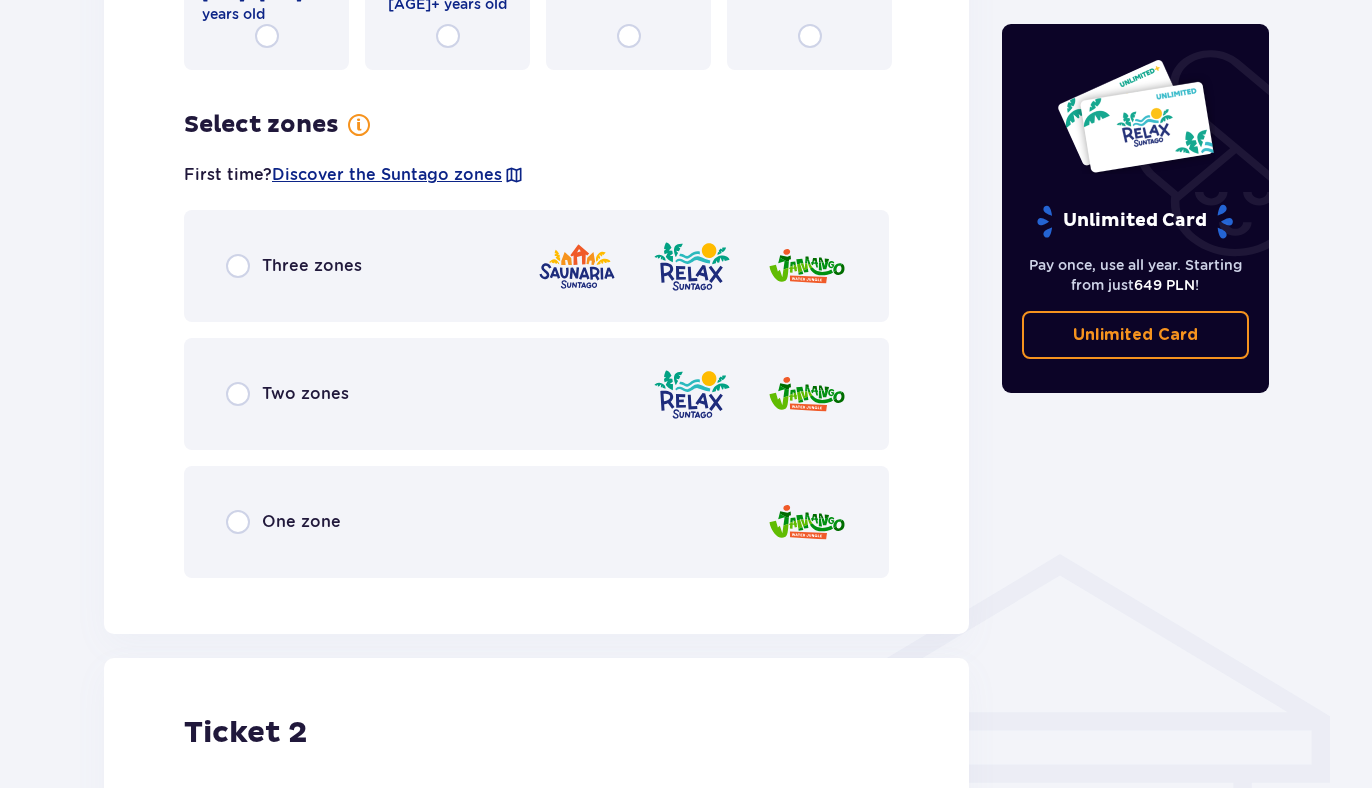 scroll, scrollTop: 1088, scrollLeft: 0, axis: vertical 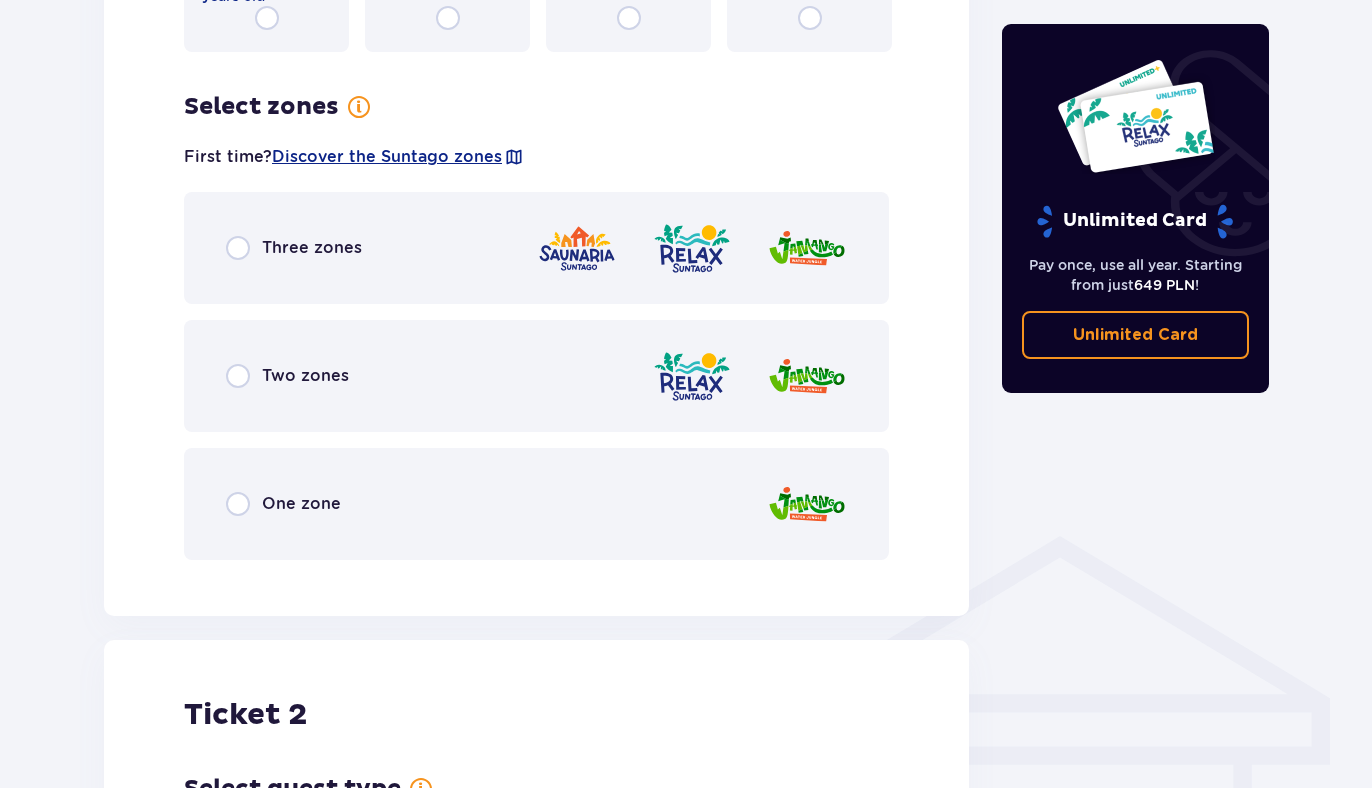 click on "One zone" at bounding box center (301, 503) 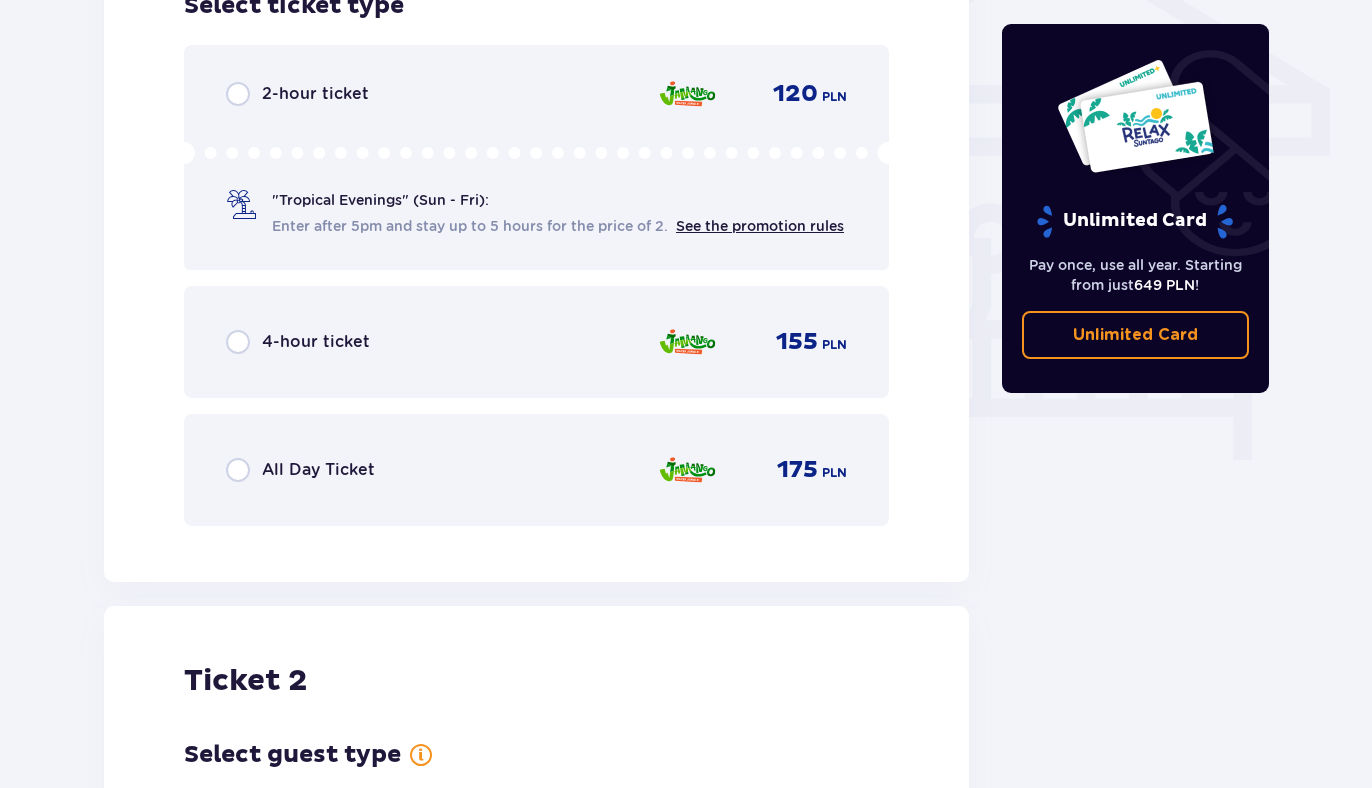 scroll, scrollTop: 1706, scrollLeft: 0, axis: vertical 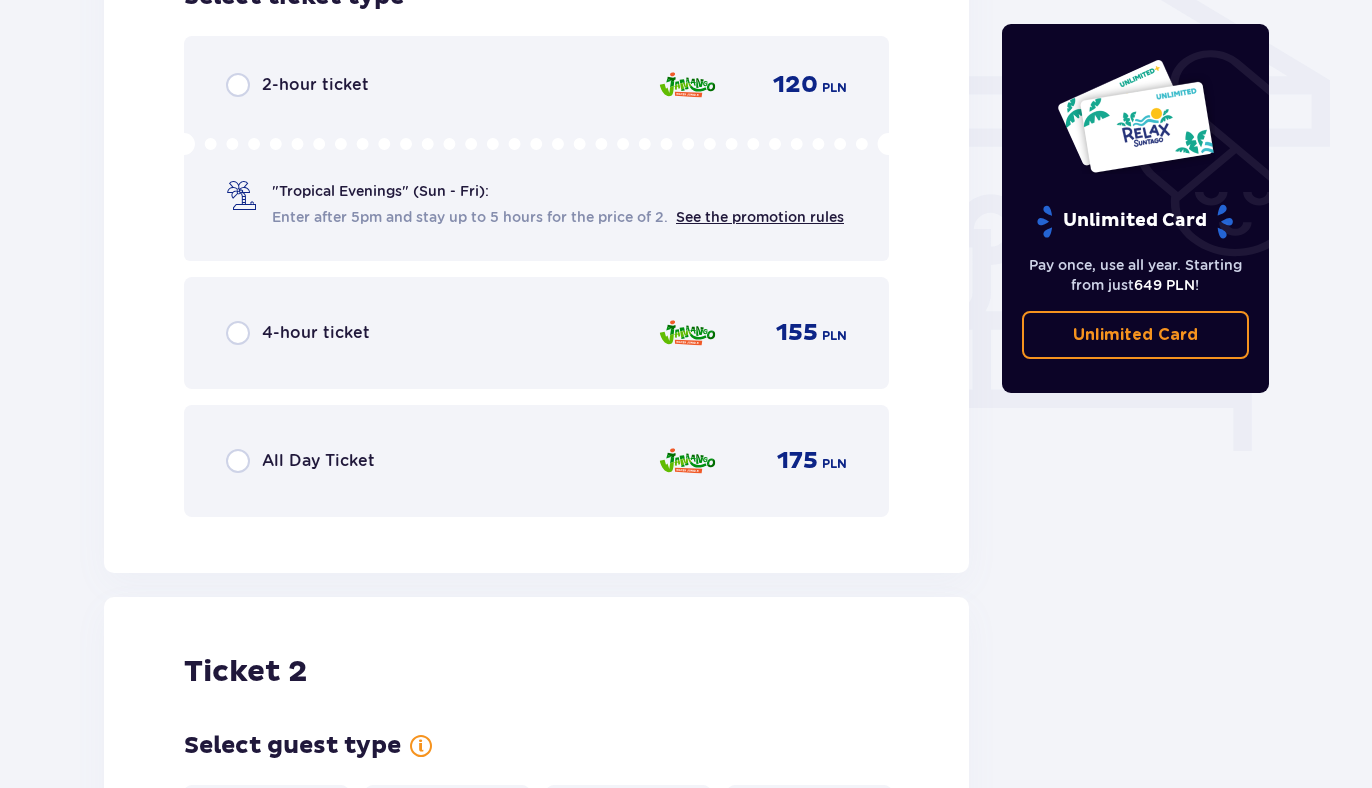 click on "4-hour ticket" at bounding box center [316, 332] 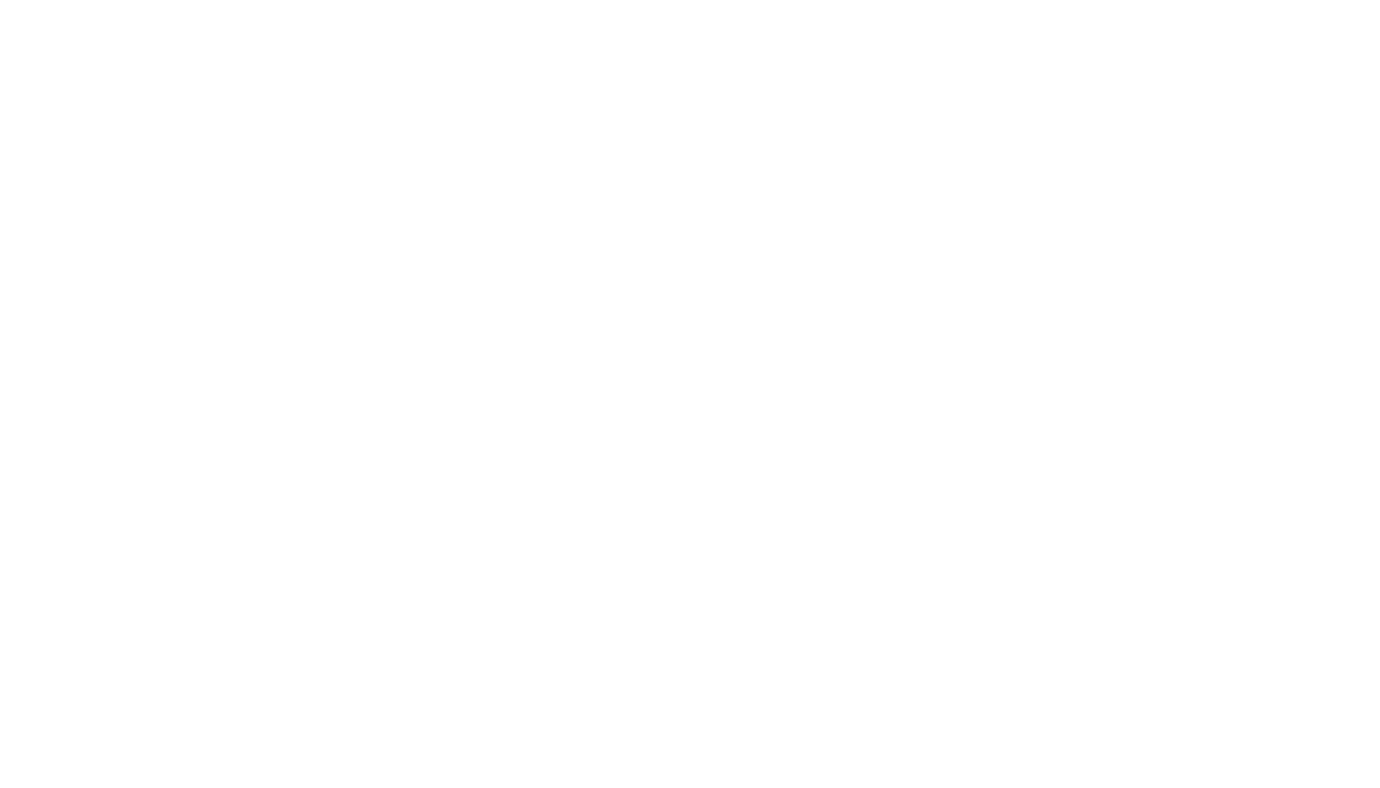scroll, scrollTop: 0, scrollLeft: 0, axis: both 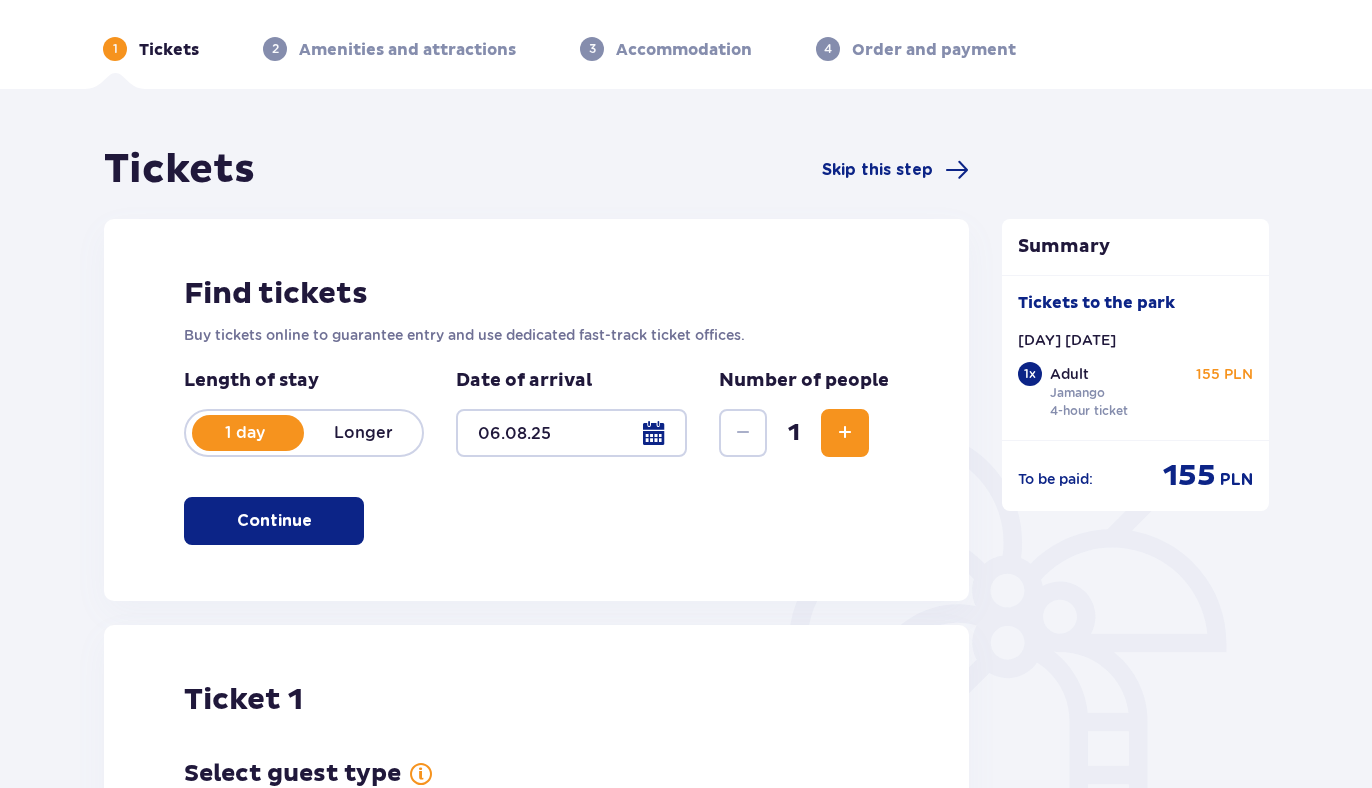 click at bounding box center [845, 433] 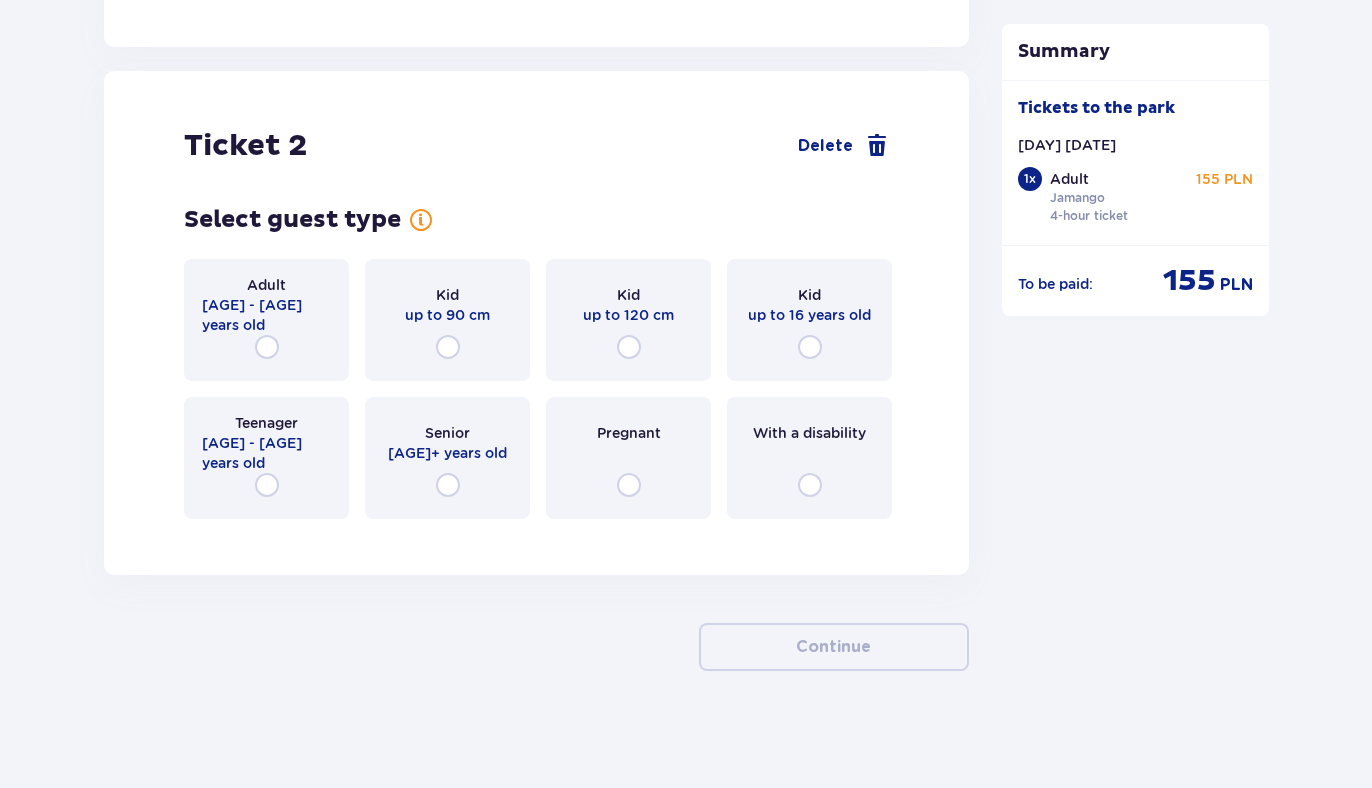 scroll, scrollTop: 2237, scrollLeft: 0, axis: vertical 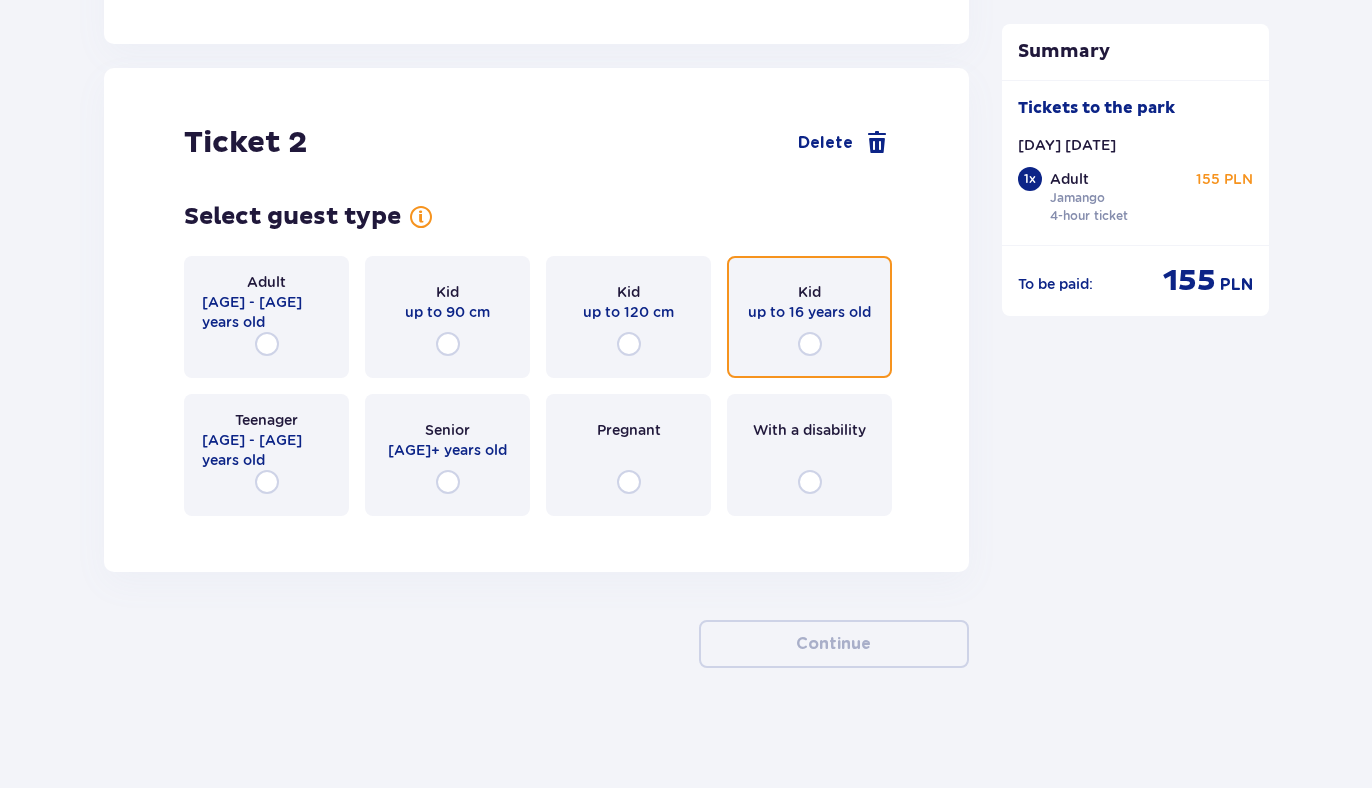 click at bounding box center (810, 344) 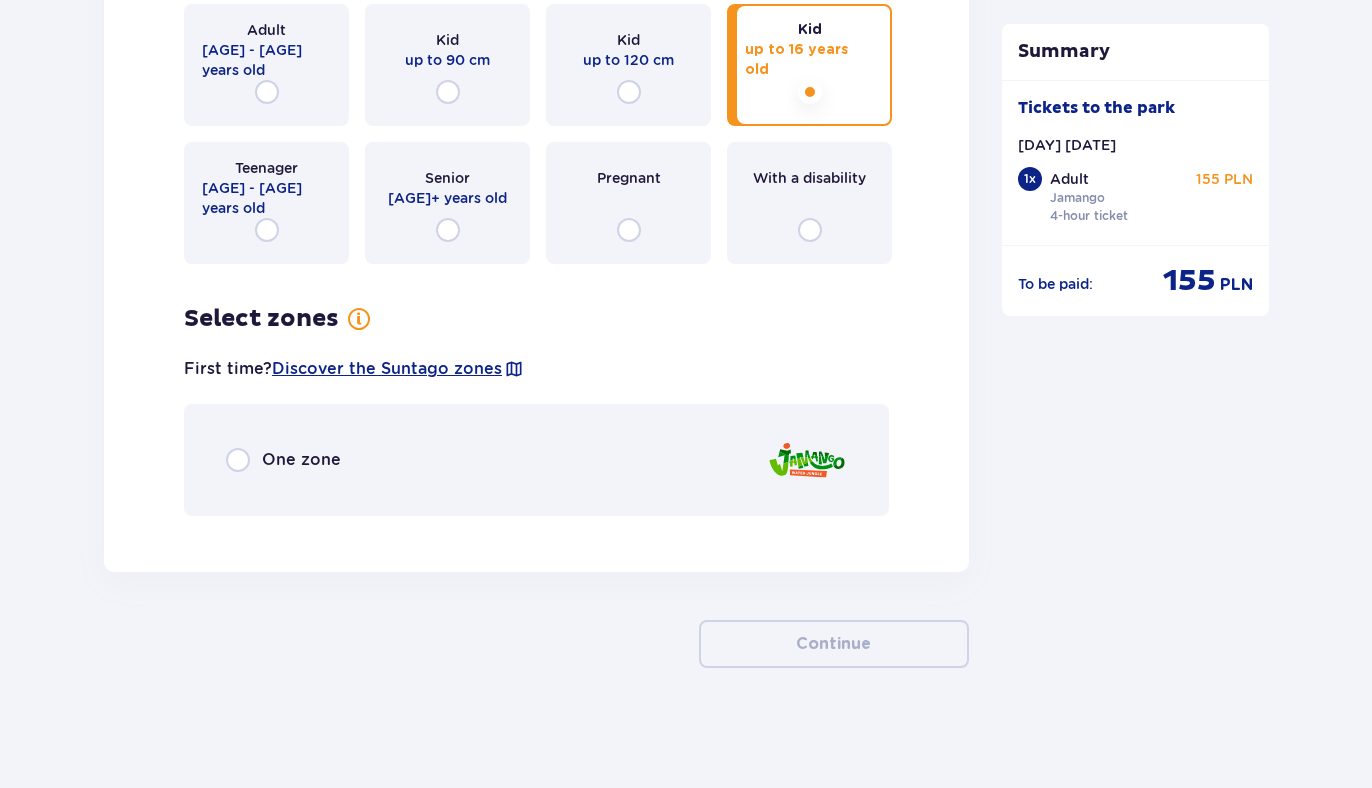 scroll, scrollTop: 2507, scrollLeft: 0, axis: vertical 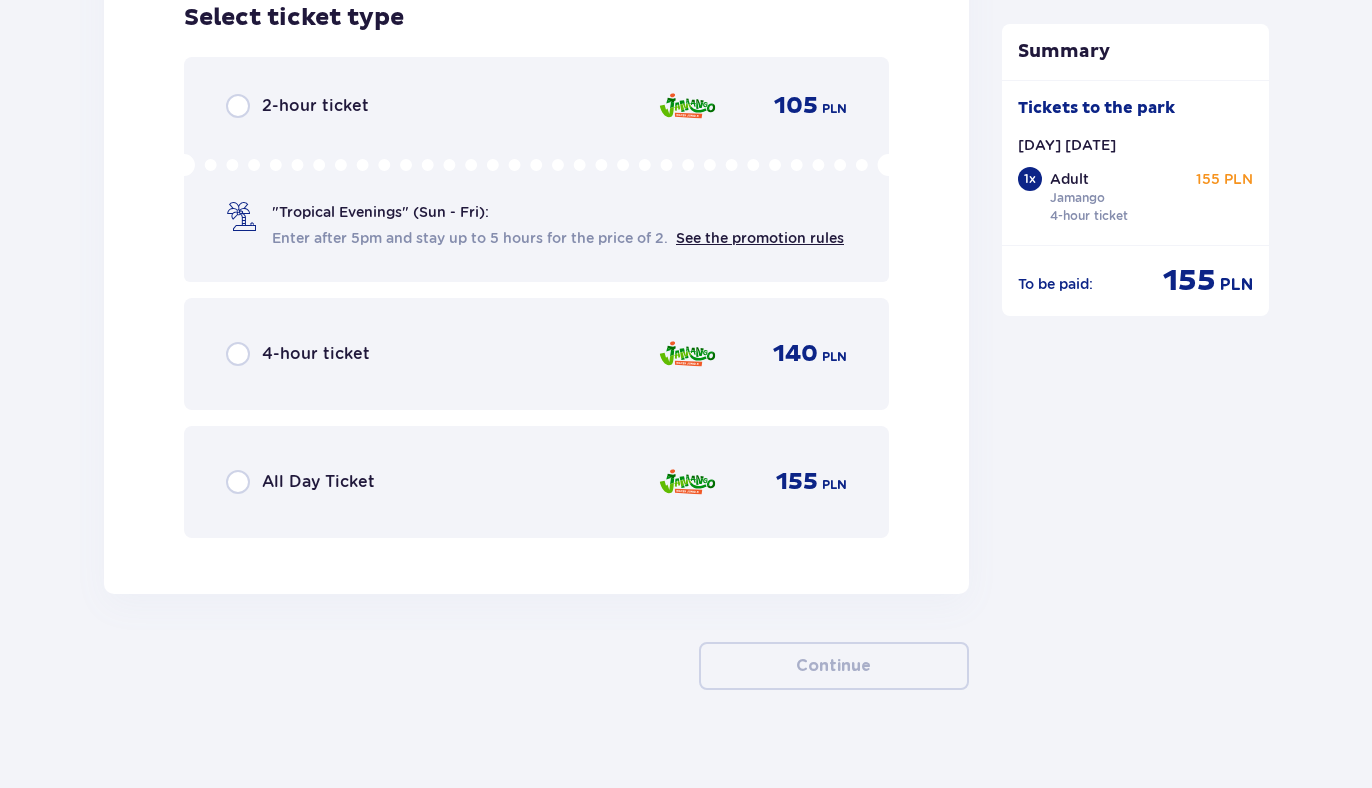 click on "4-hour ticket   140 PLN" at bounding box center (536, 354) 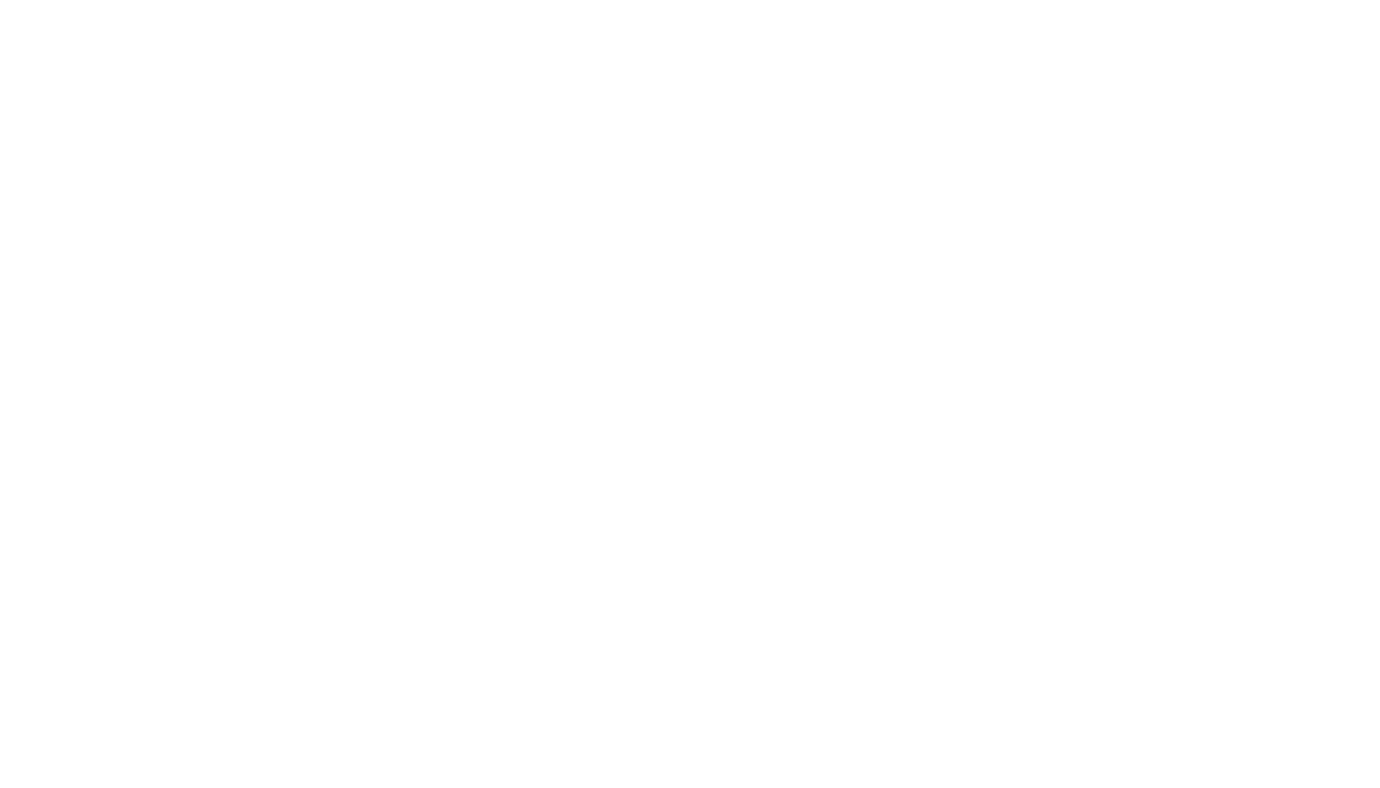 scroll, scrollTop: 0, scrollLeft: 0, axis: both 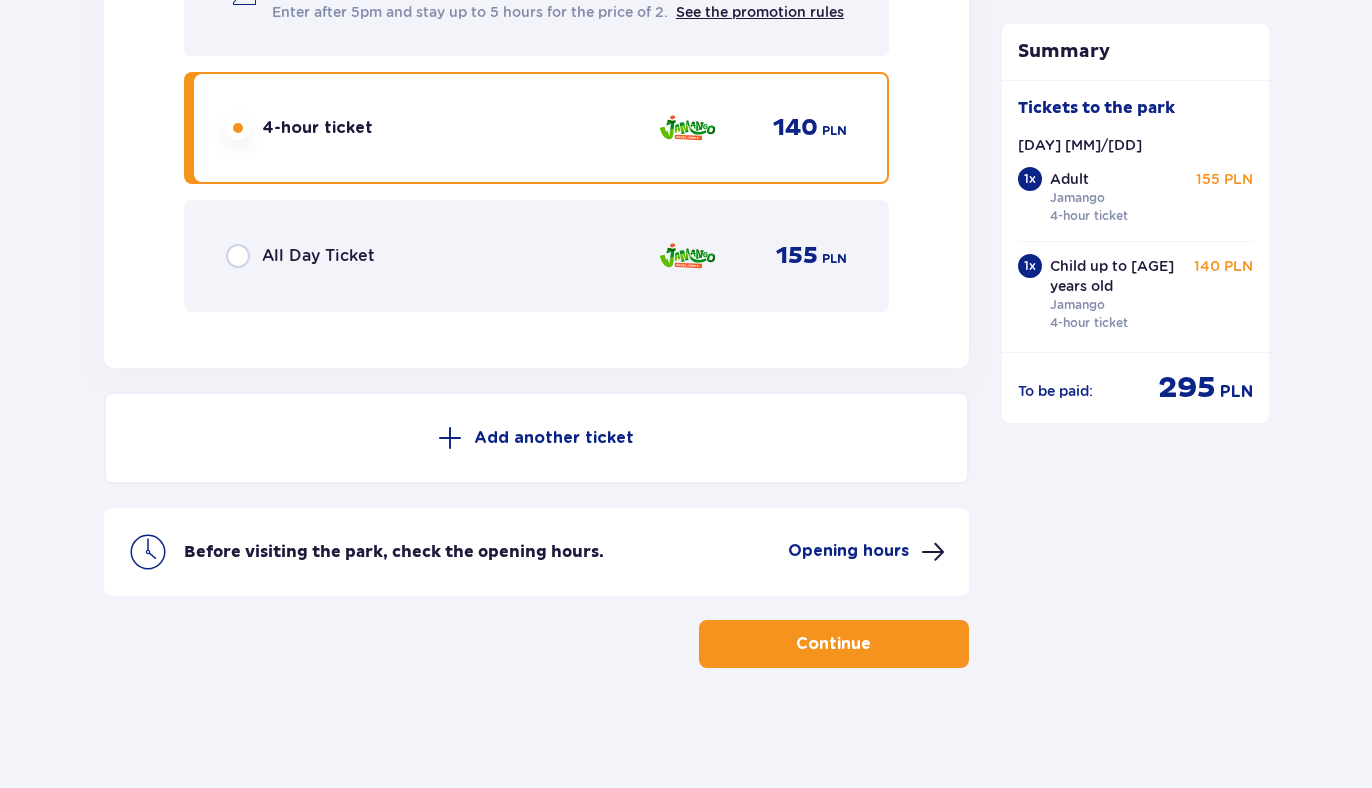 click on "Continue" at bounding box center [834, 644] 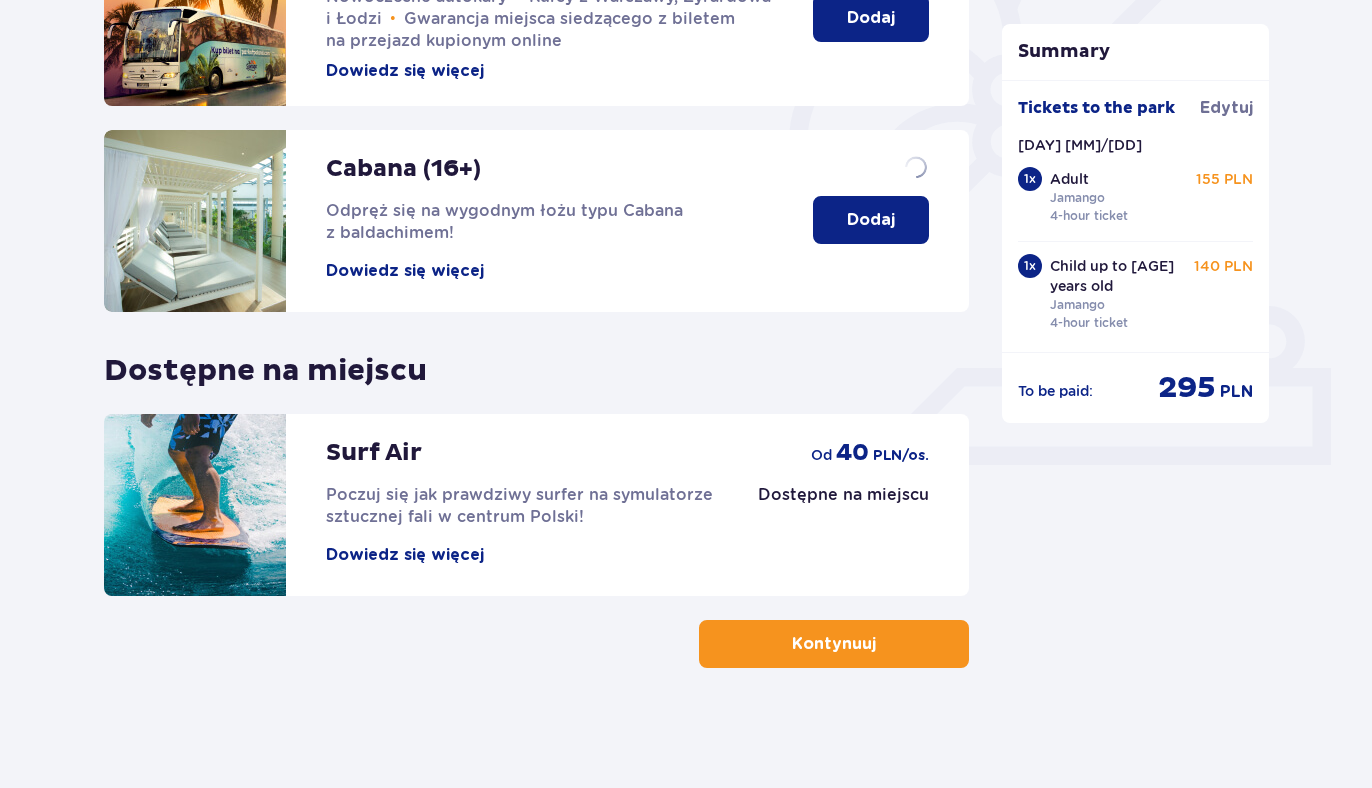 scroll, scrollTop: 0, scrollLeft: 0, axis: both 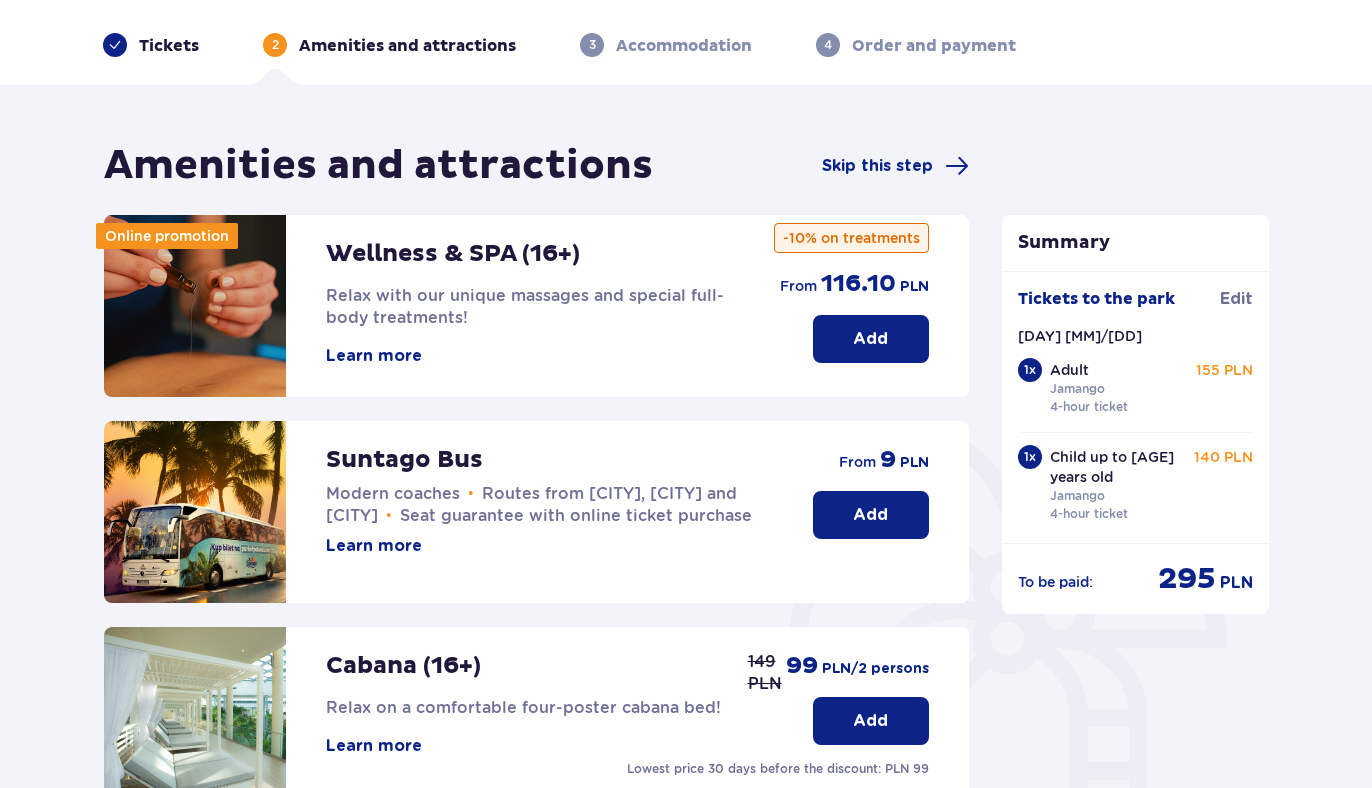 click on "Add" at bounding box center [870, 515] 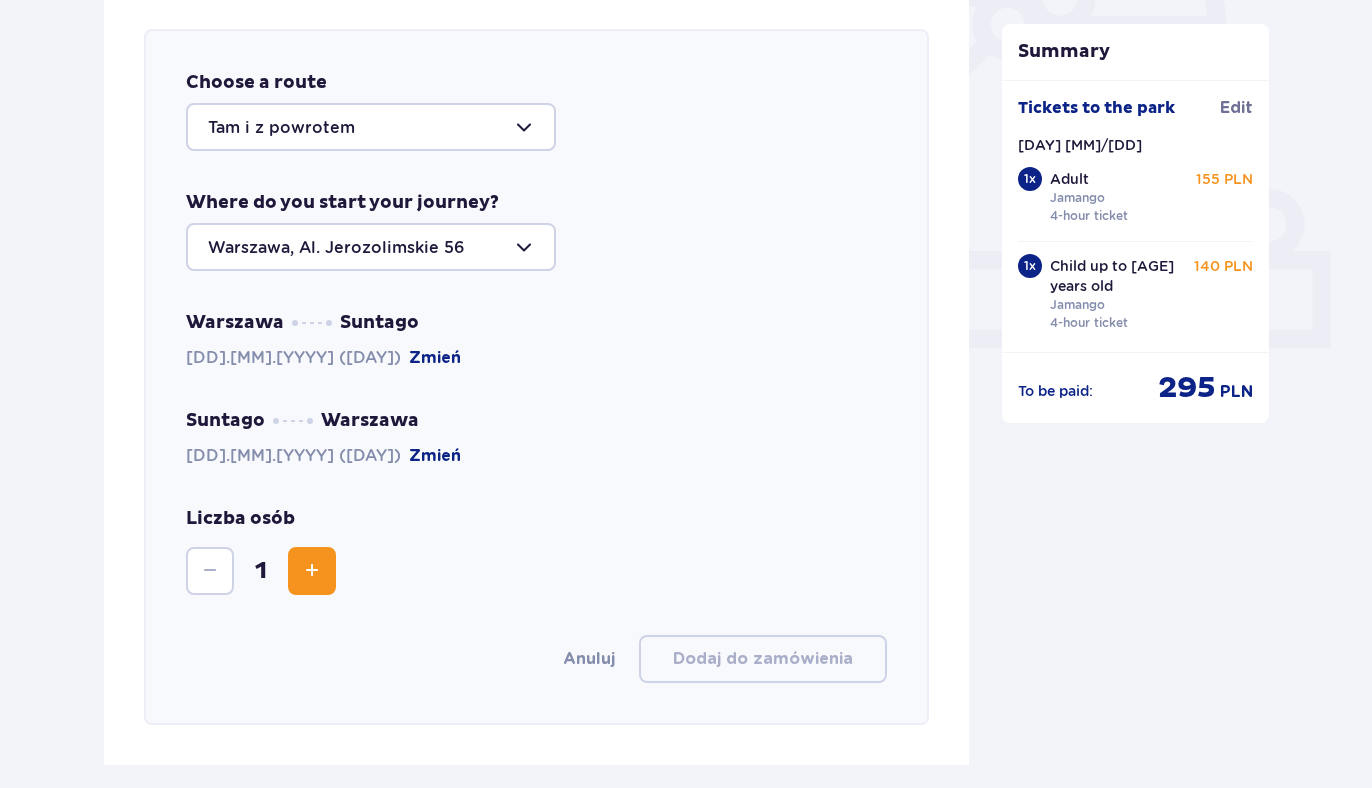 scroll, scrollTop: 690, scrollLeft: 0, axis: vertical 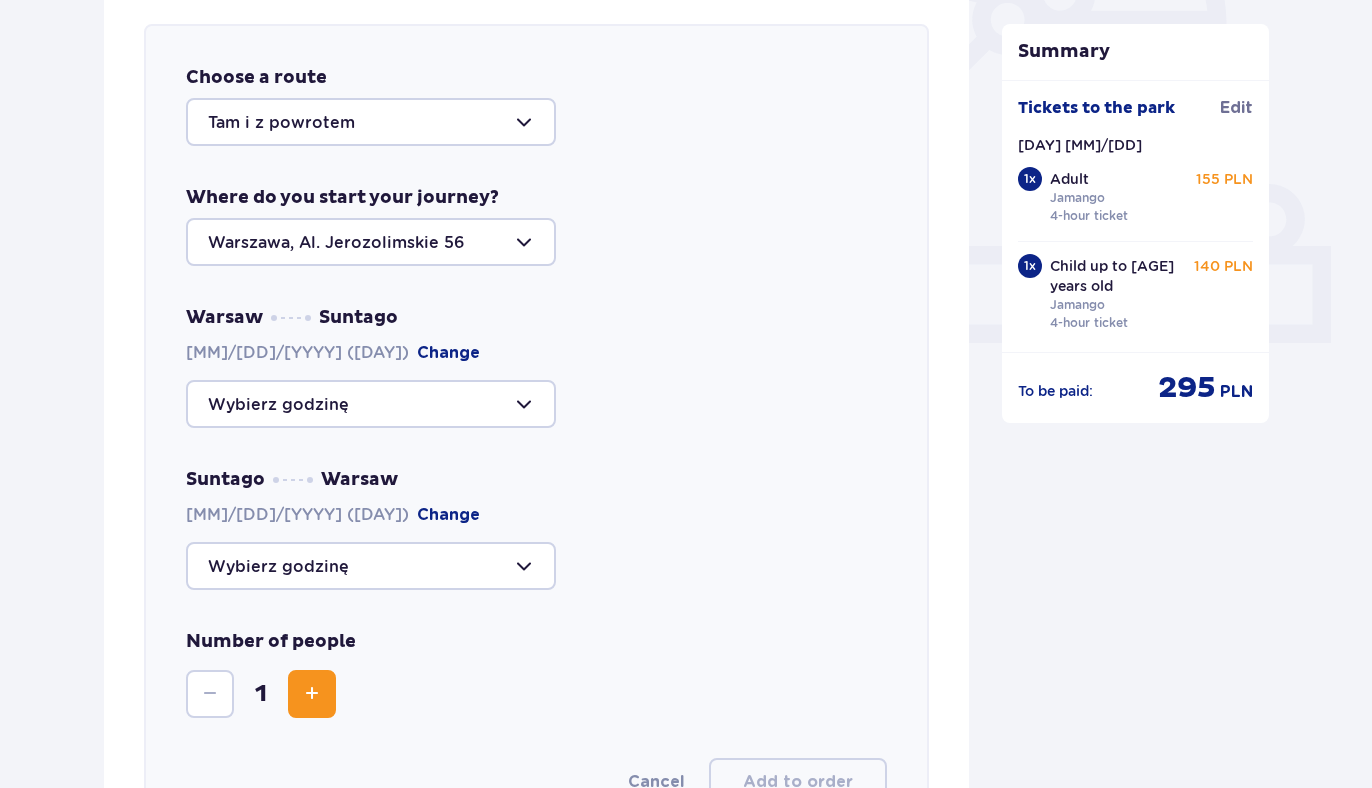 click at bounding box center [371, 122] 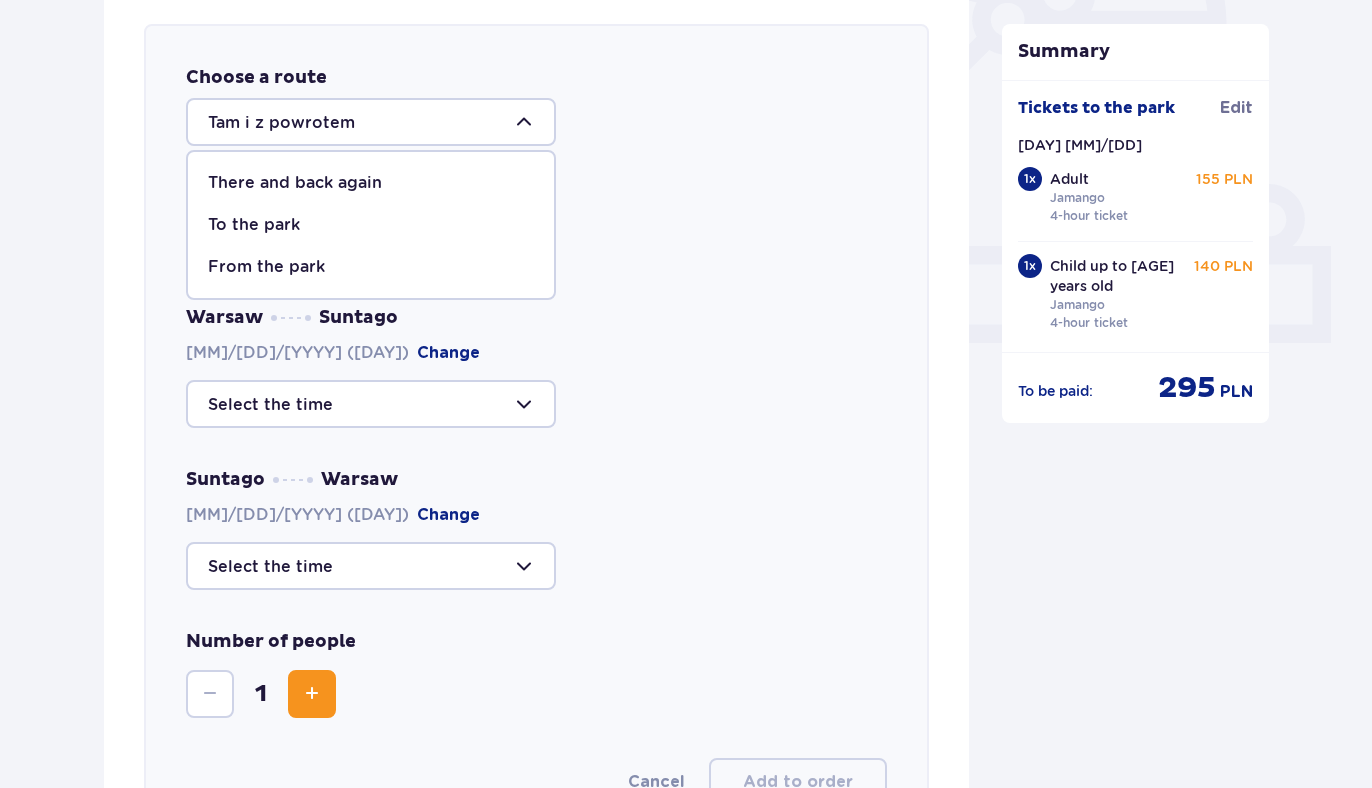 click on "From the park" at bounding box center (371, 267) 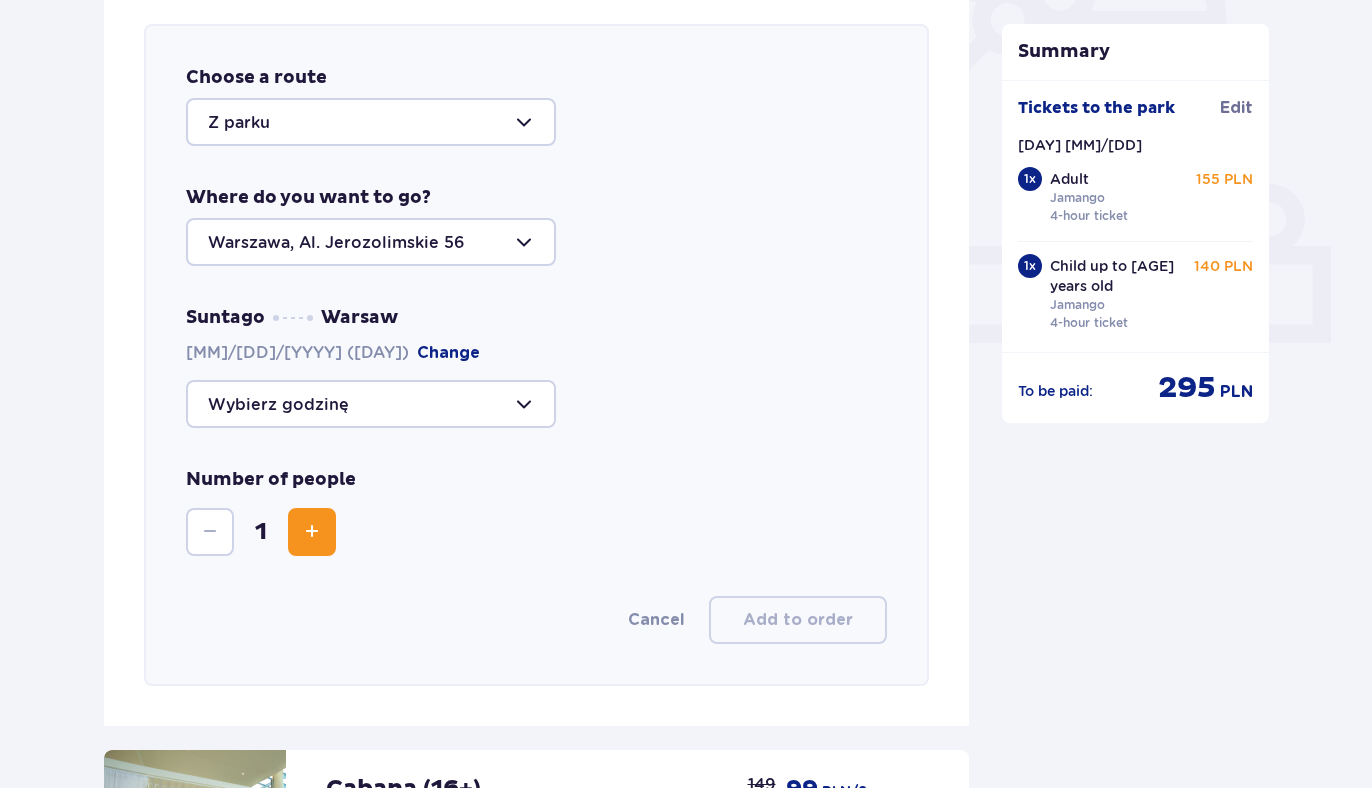 click at bounding box center [371, 404] 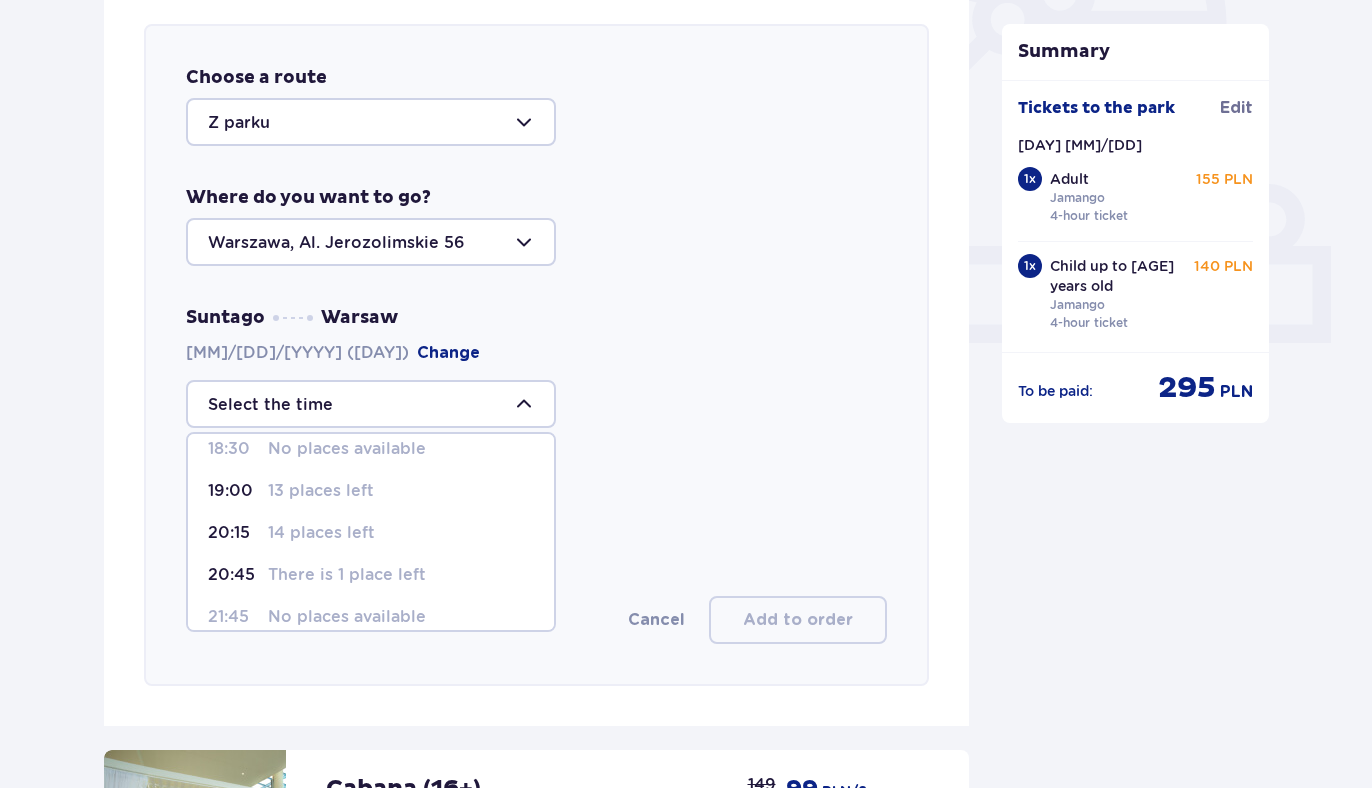 scroll, scrollTop: 186, scrollLeft: 0, axis: vertical 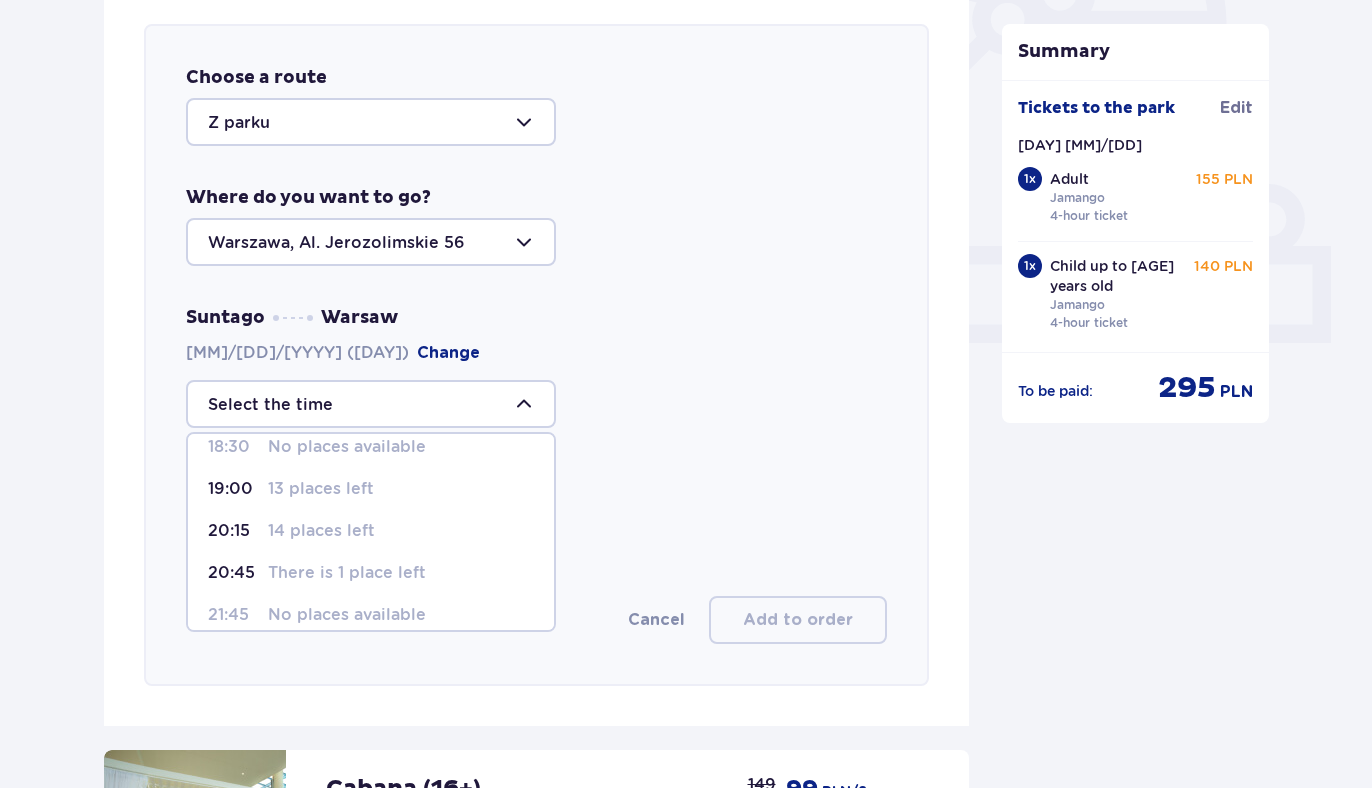 click on "13 places left" at bounding box center (321, 488) 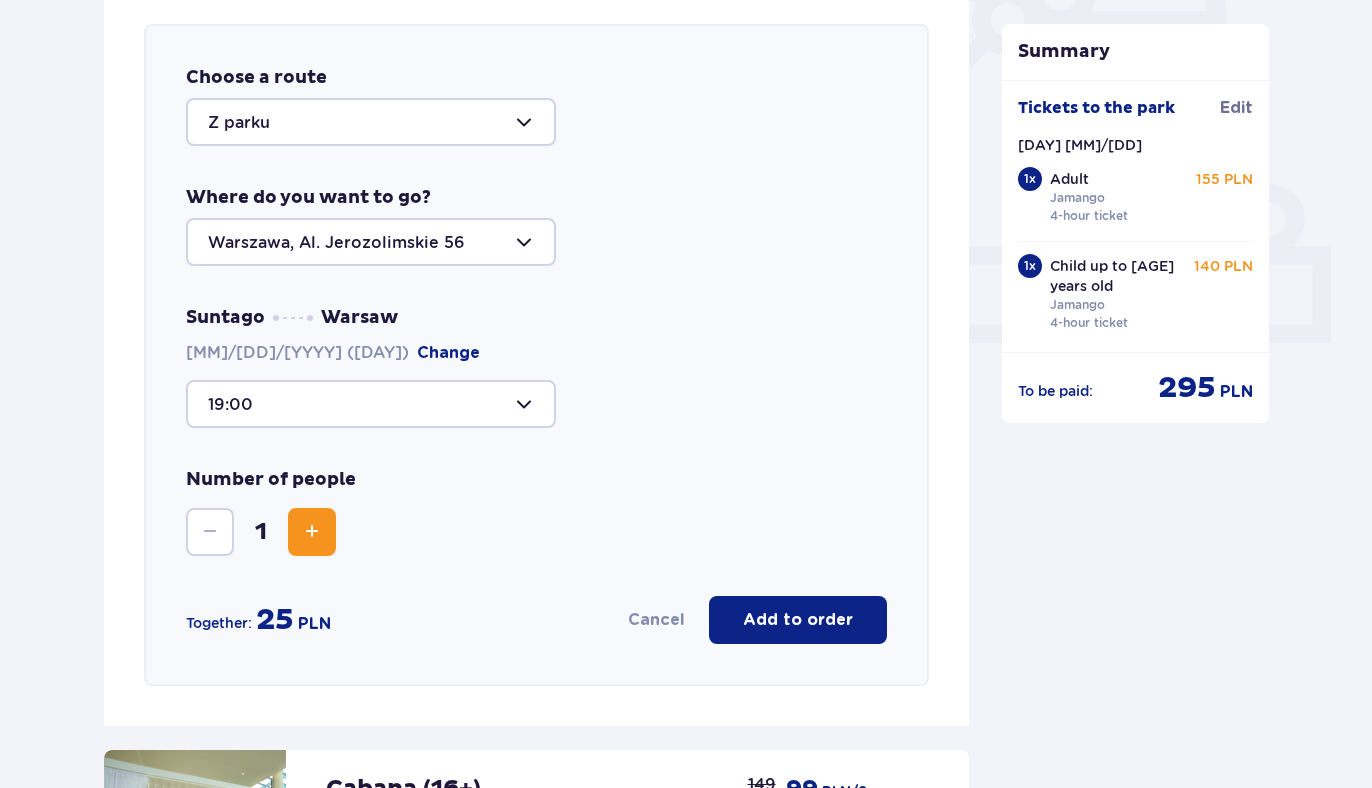 click at bounding box center [312, 532] 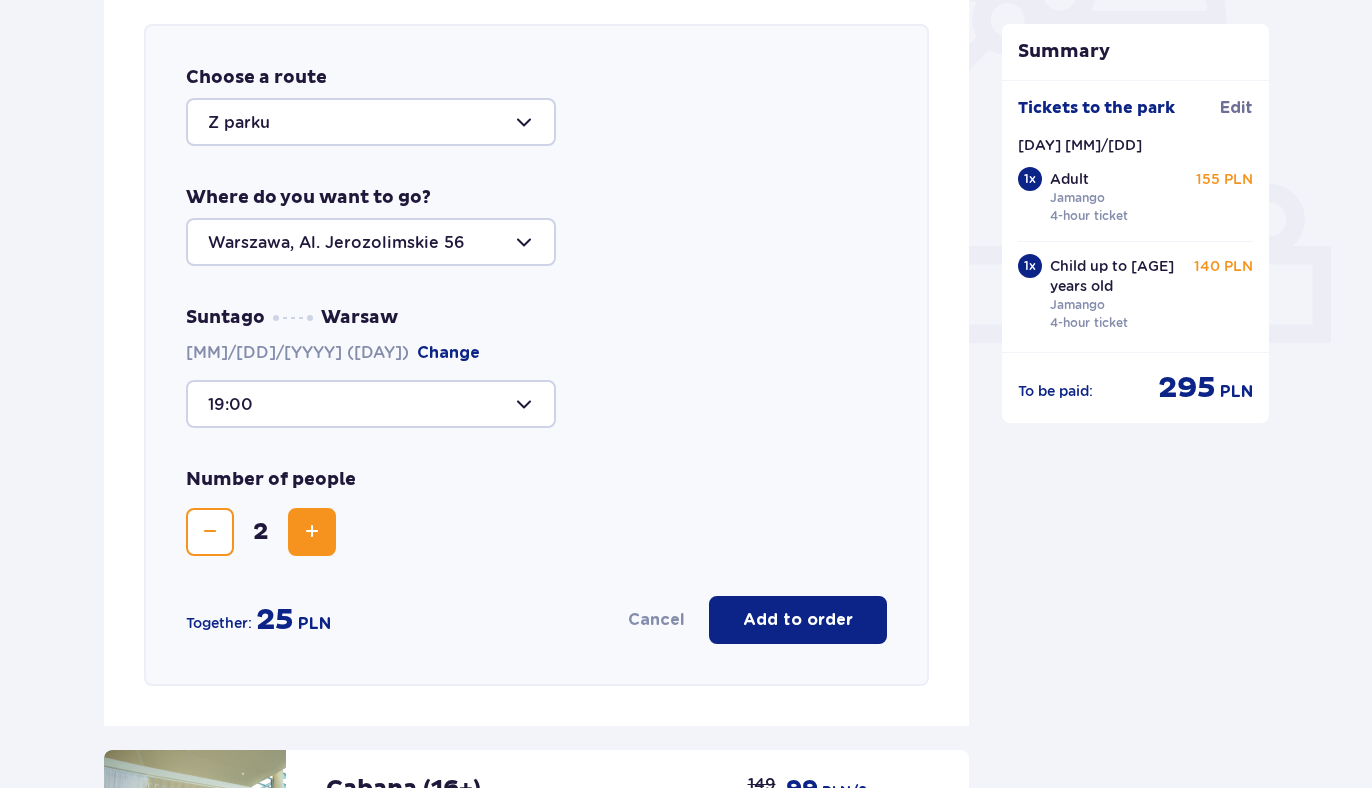 click on "Add to order" at bounding box center [798, 620] 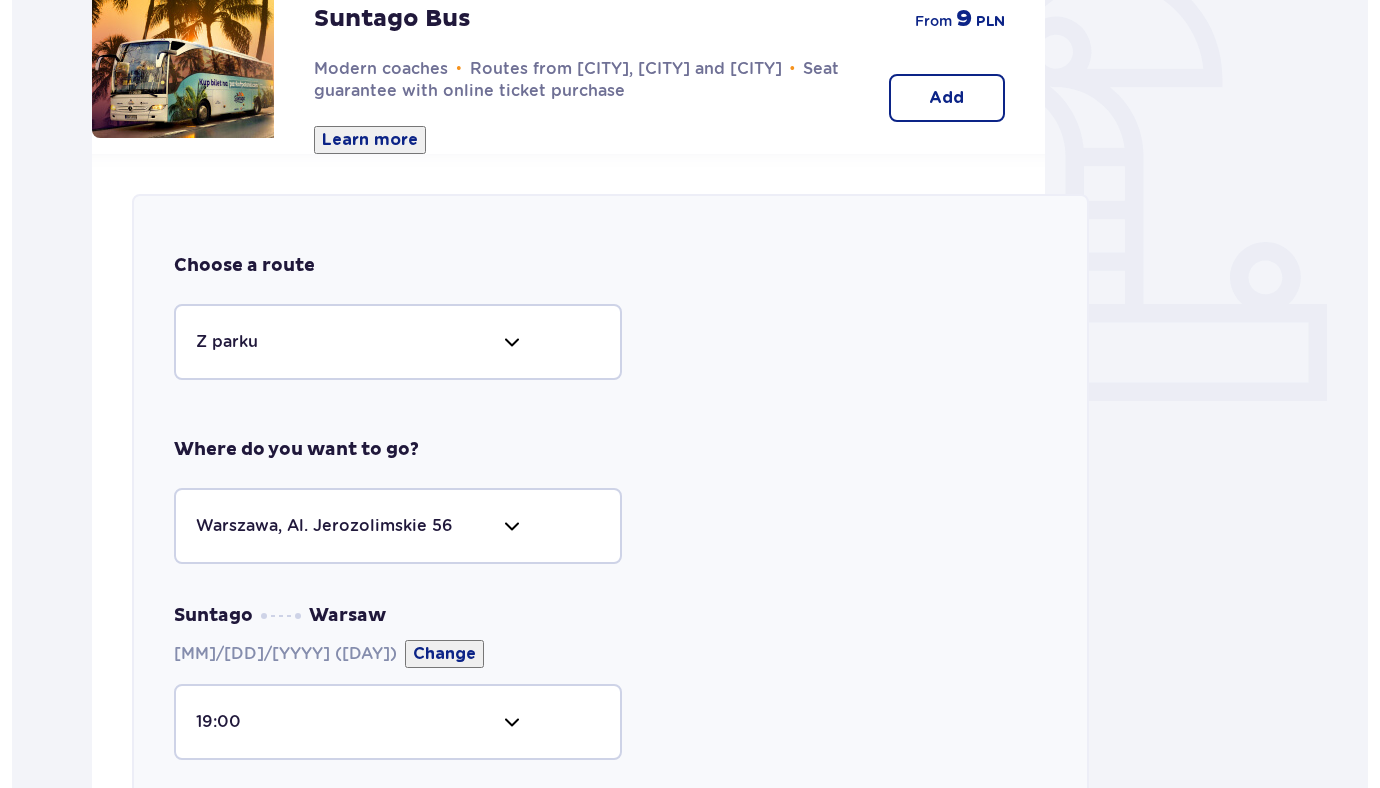 scroll, scrollTop: 0, scrollLeft: 0, axis: both 